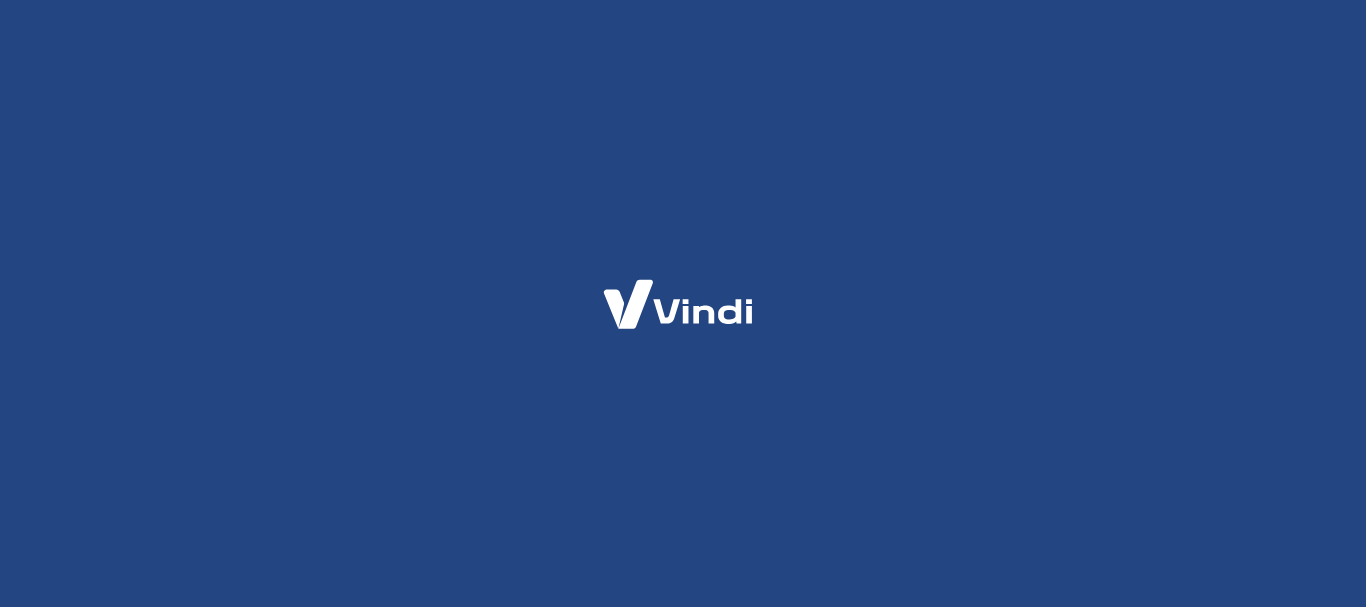 scroll, scrollTop: 0, scrollLeft: 0, axis: both 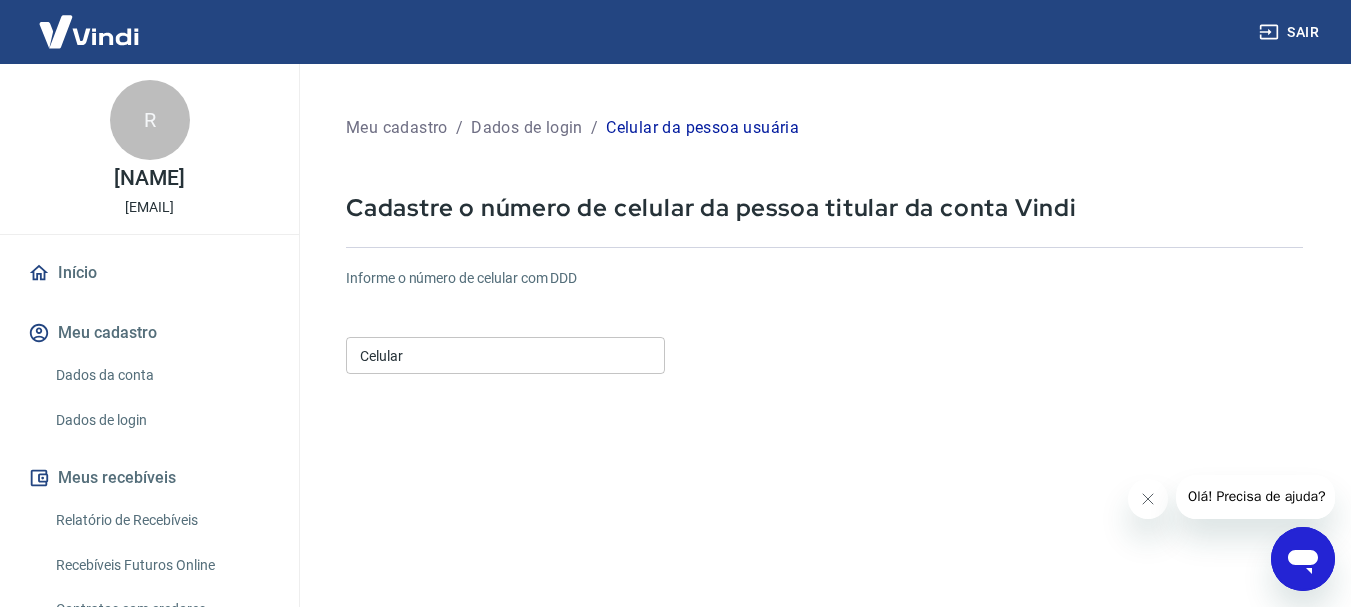 click on "Celular" at bounding box center (505, 355) 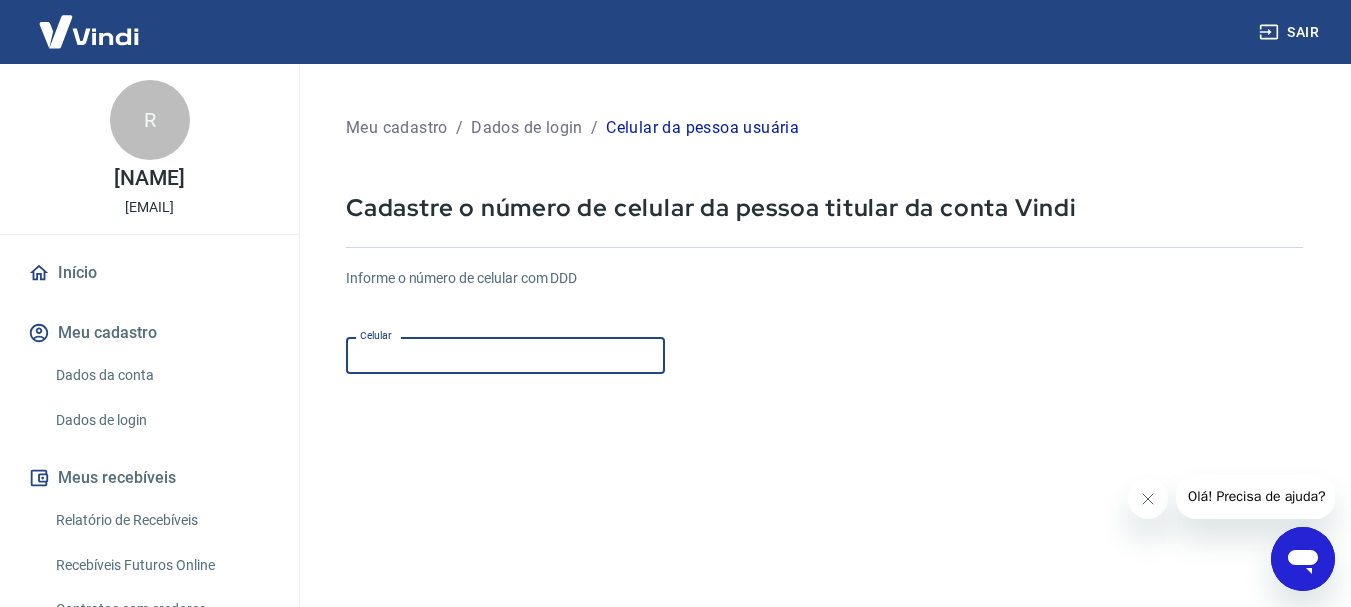 type on "([PHONE]) [PHONE]" 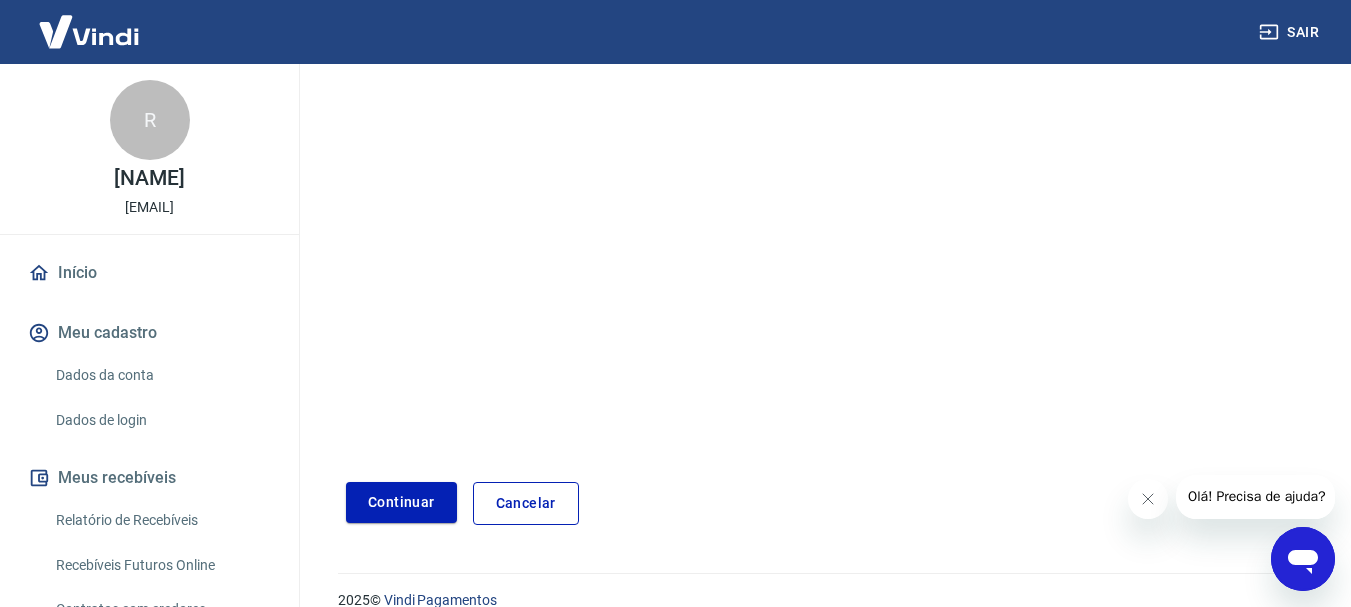 scroll, scrollTop: 340, scrollLeft: 0, axis: vertical 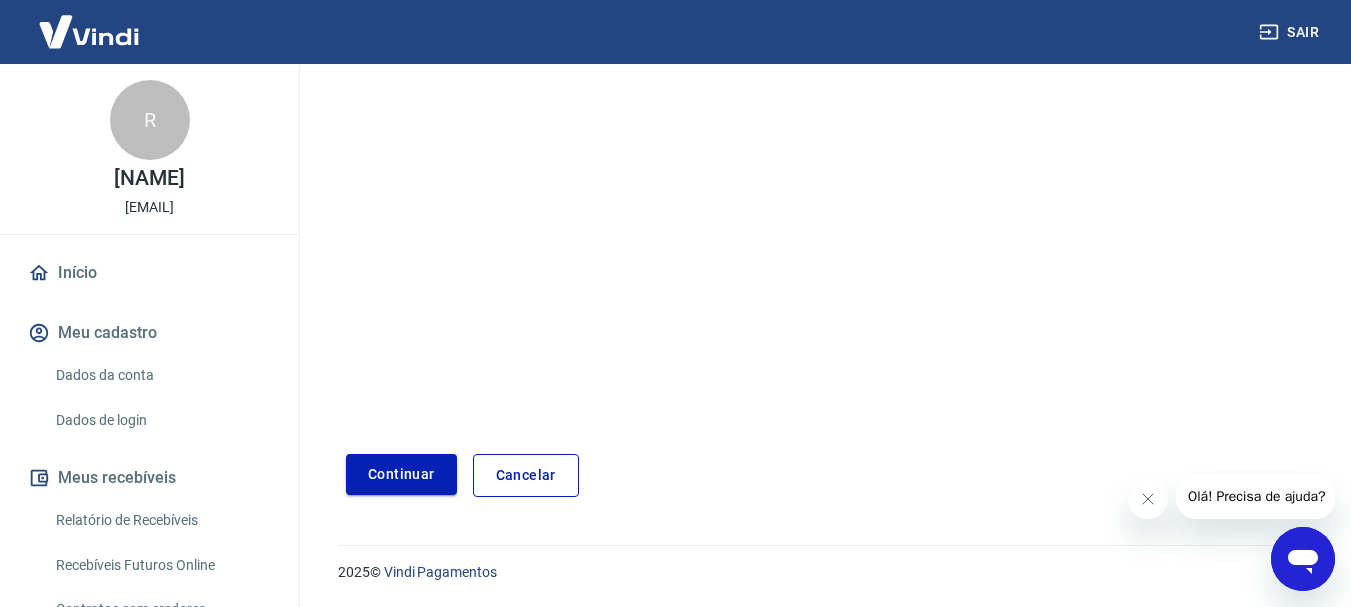 click on "Continuar" at bounding box center [401, 474] 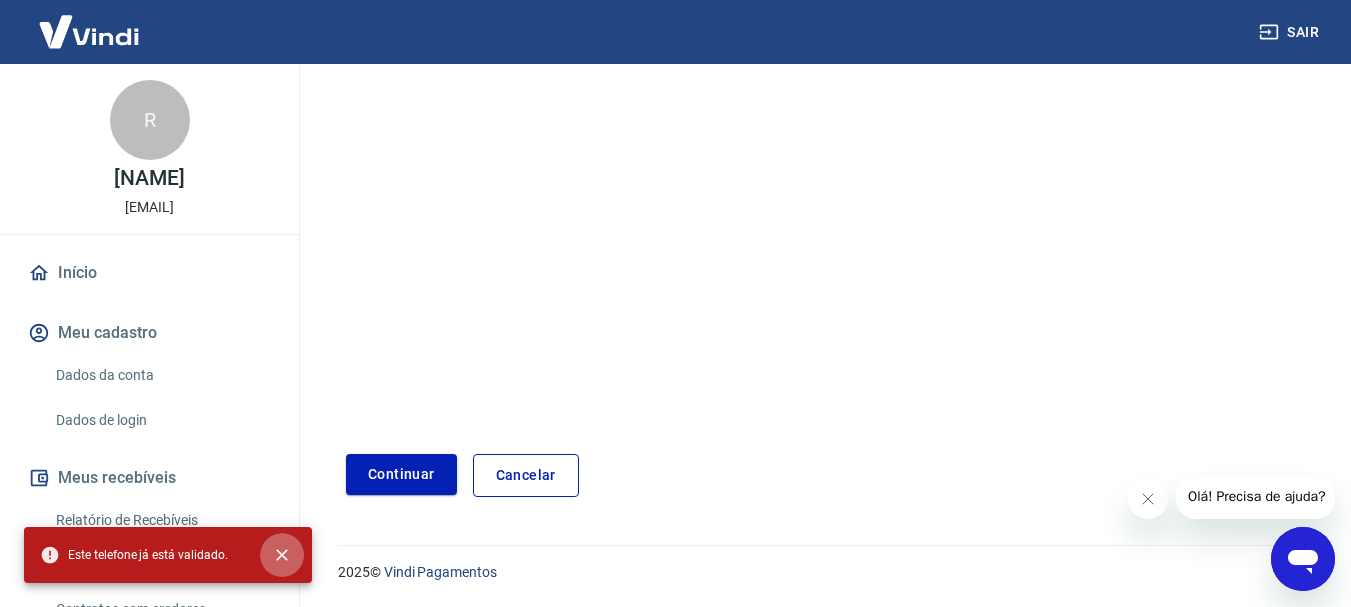 click 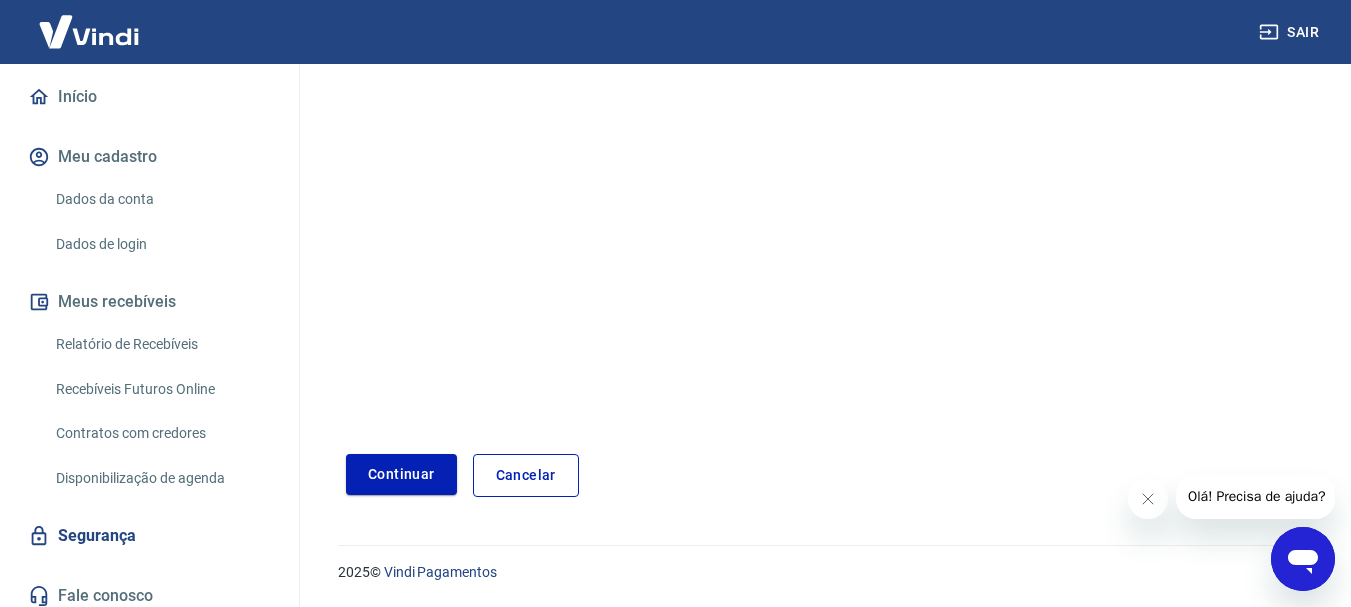 scroll, scrollTop: 187, scrollLeft: 0, axis: vertical 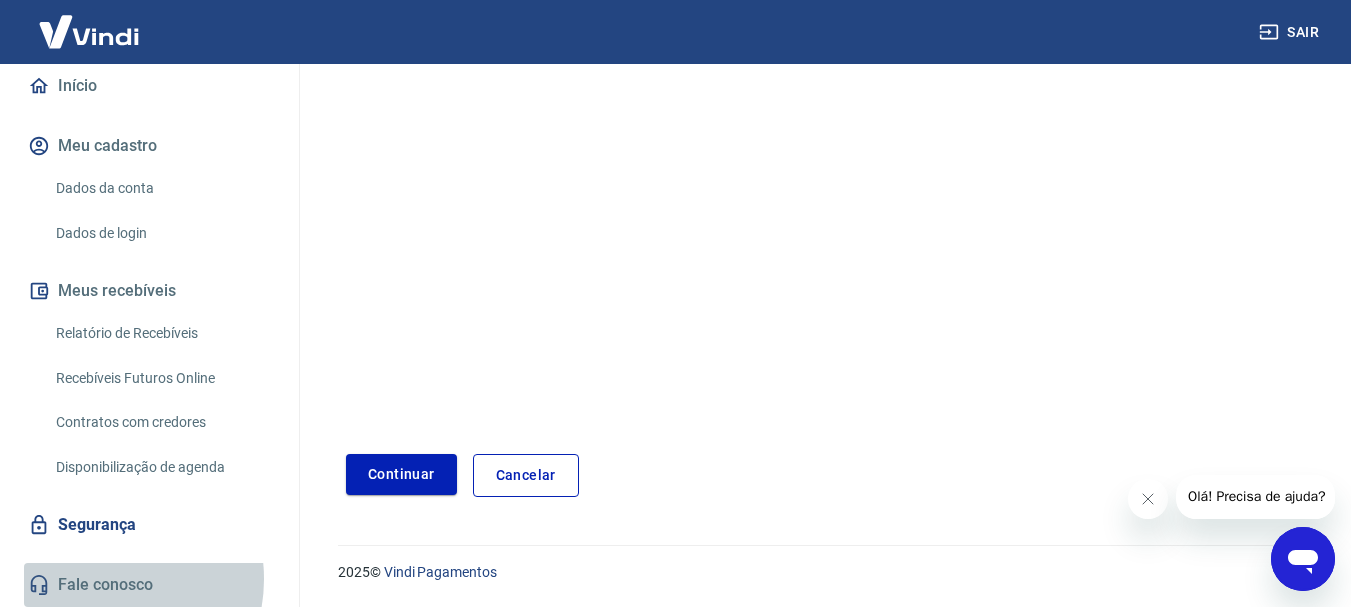 click on "Fale conosco" at bounding box center [149, 585] 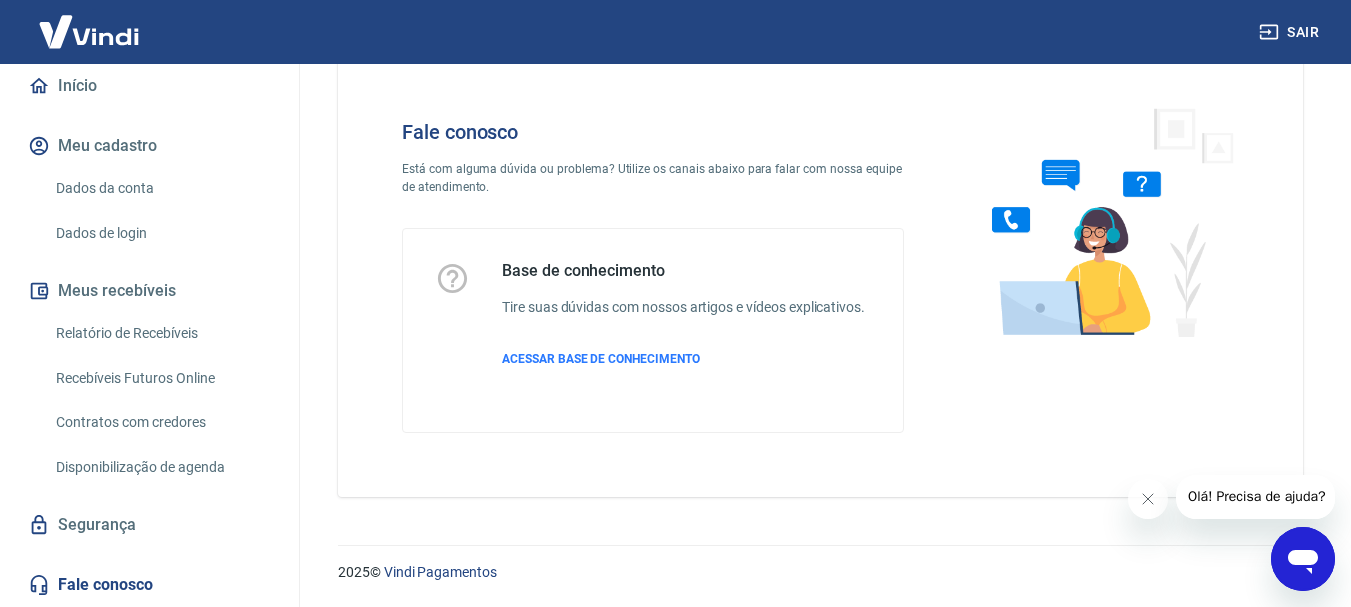 scroll, scrollTop: 48, scrollLeft: 0, axis: vertical 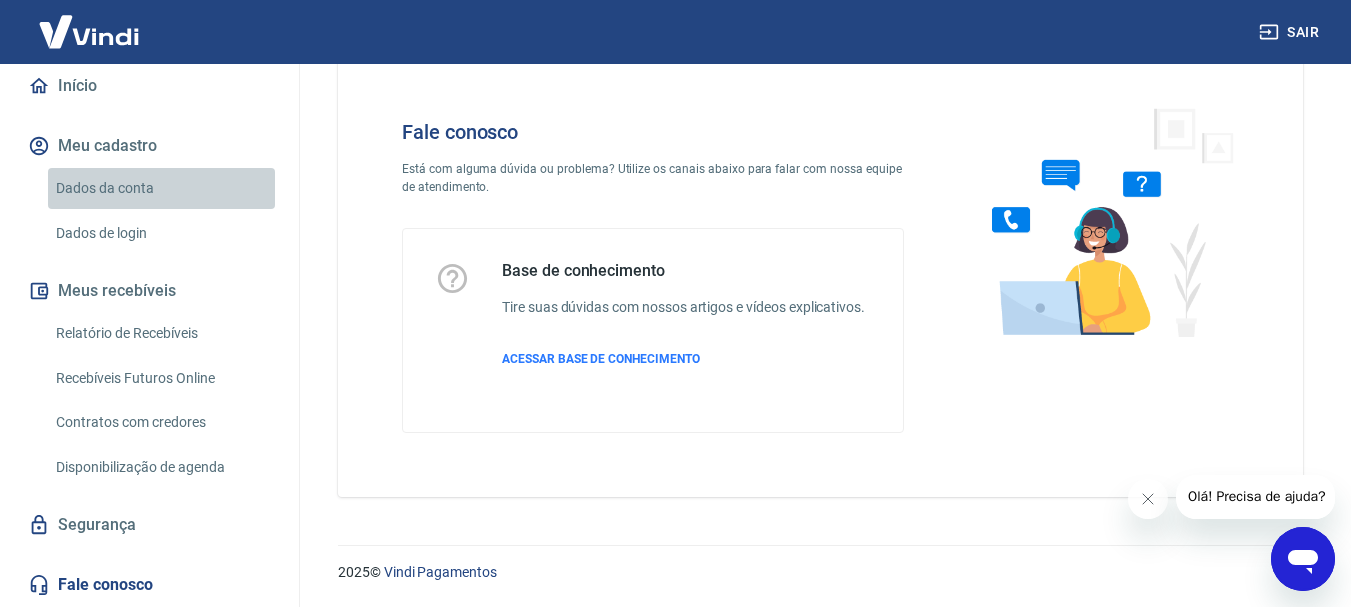 click on "Dados da conta" at bounding box center (161, 188) 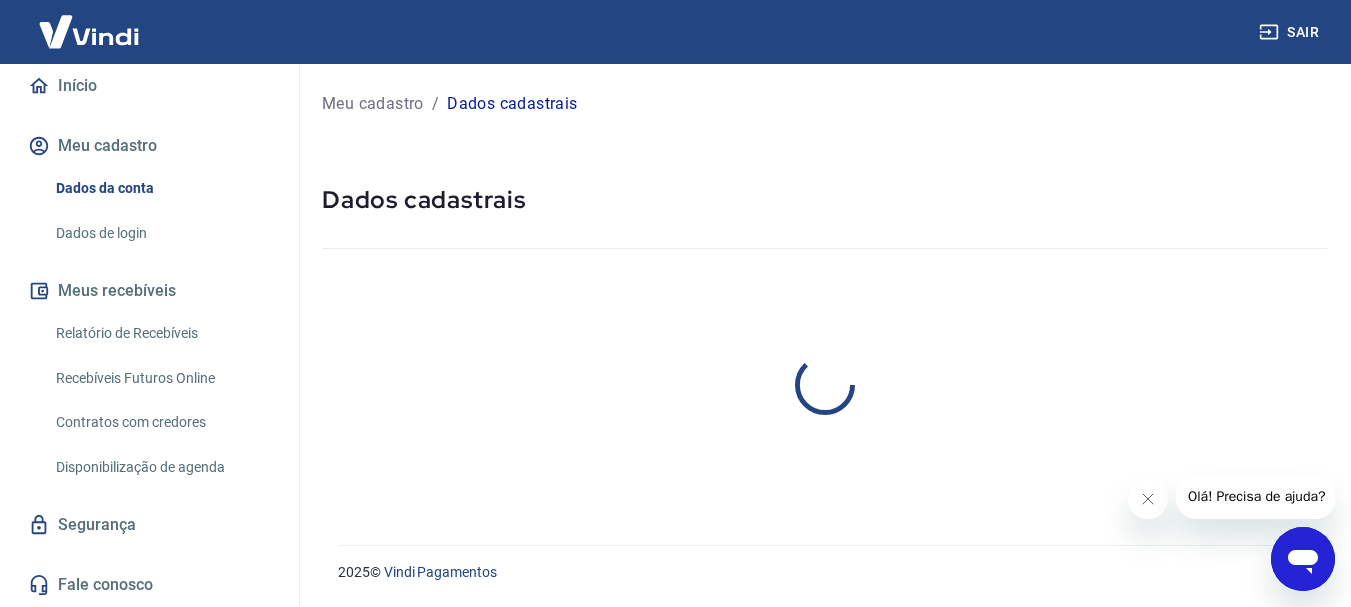 scroll, scrollTop: 0, scrollLeft: 0, axis: both 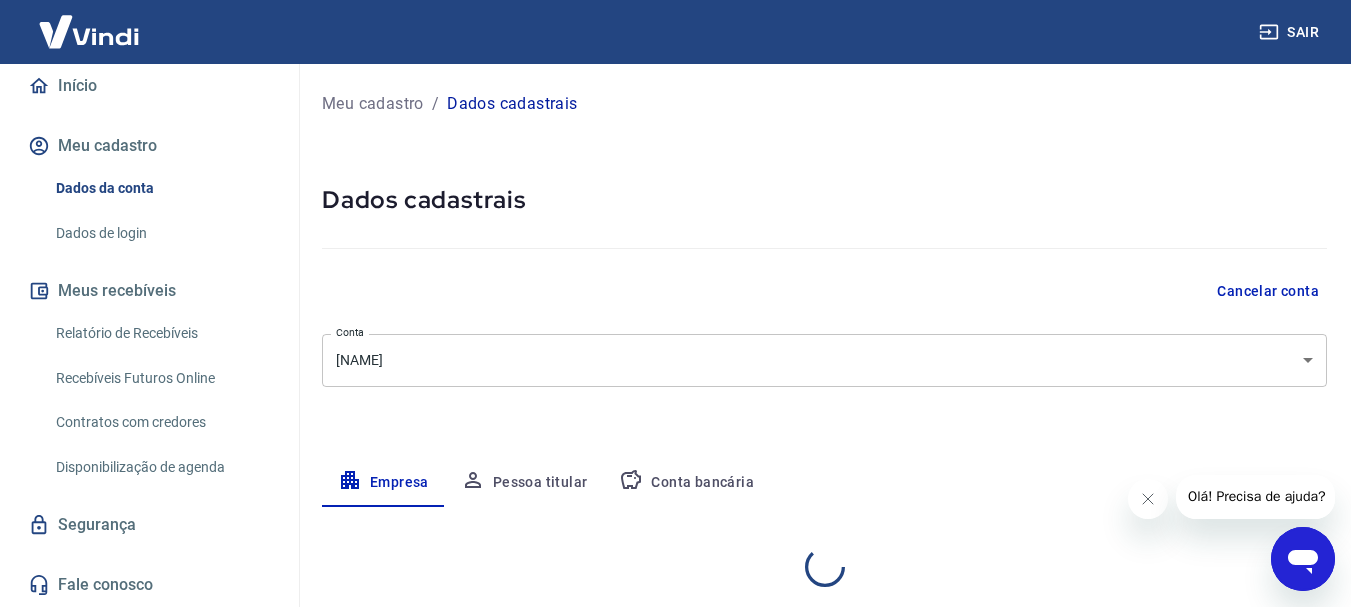 select on "BA" 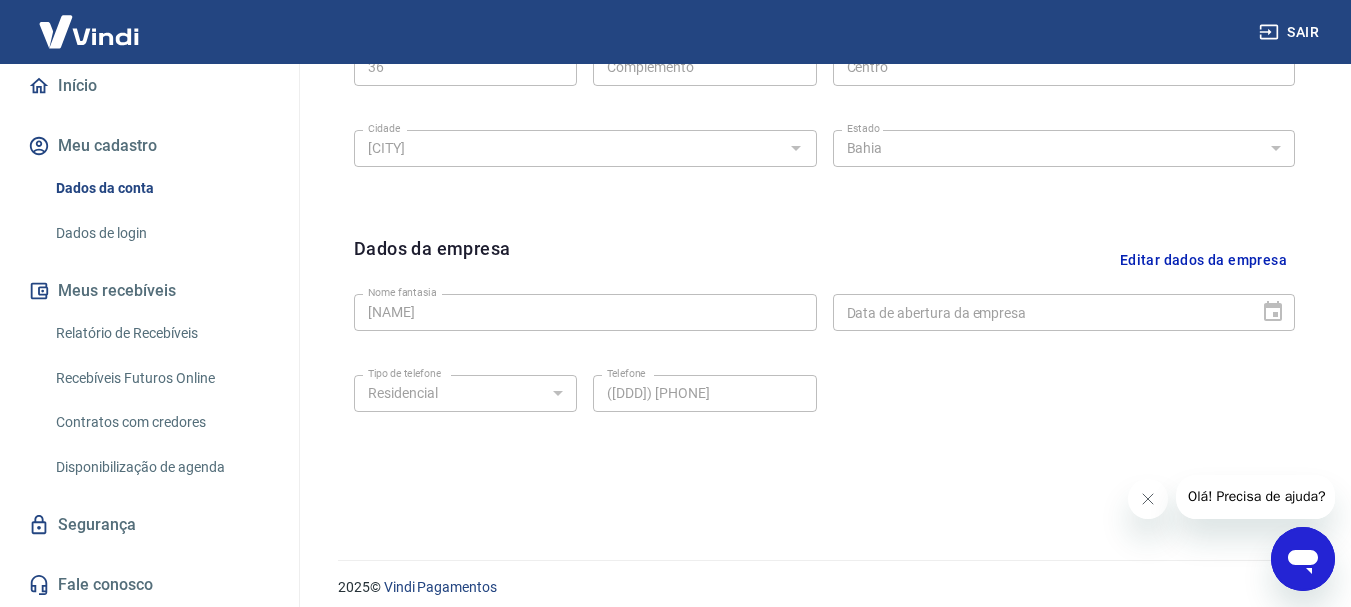 scroll, scrollTop: 823, scrollLeft: 0, axis: vertical 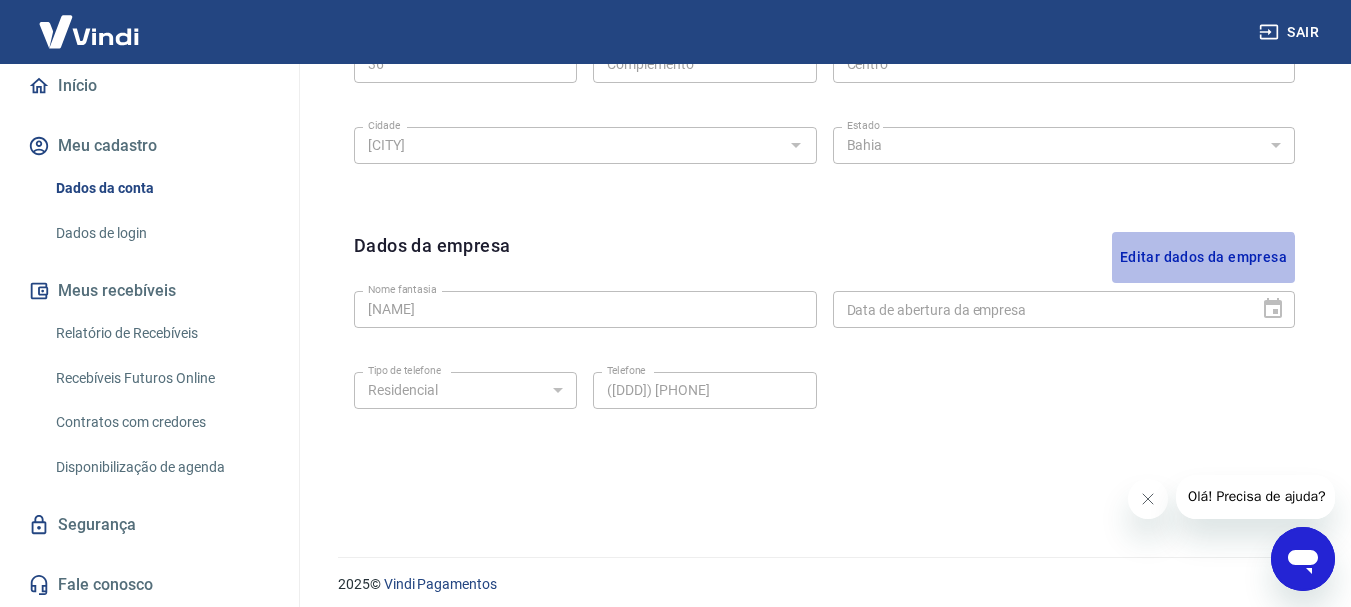click on "Editar dados da empresa" at bounding box center (1203, 257) 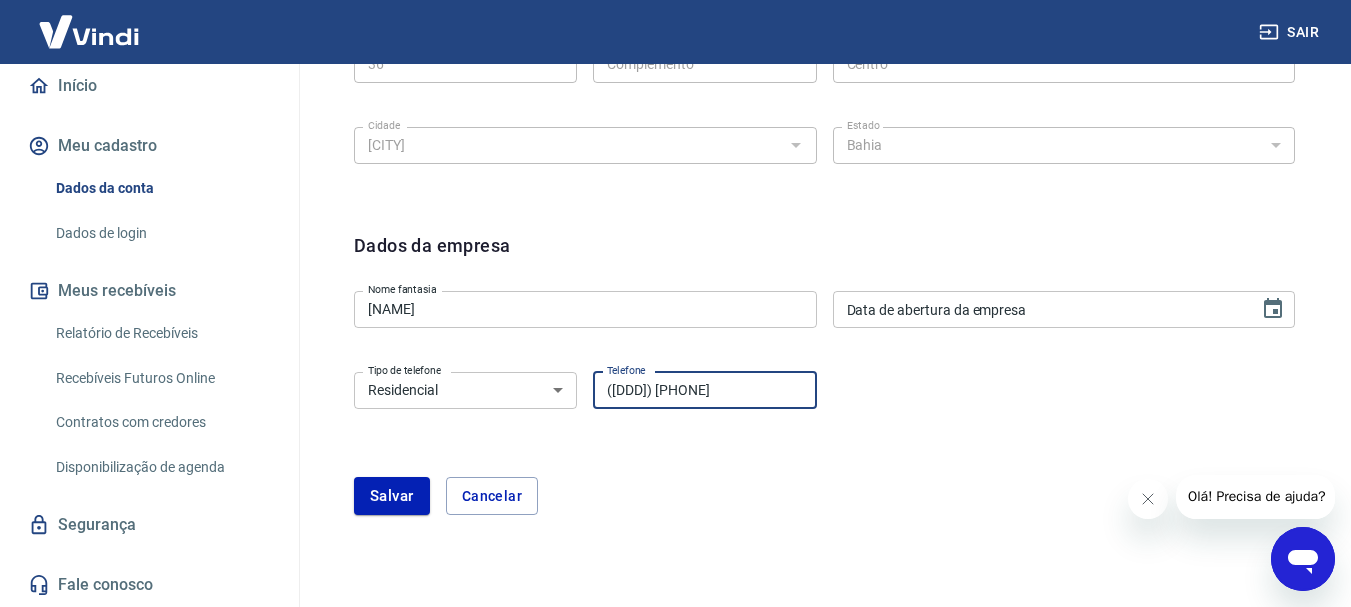 click on "([DDD]) [PHONE]" at bounding box center [704, 390] 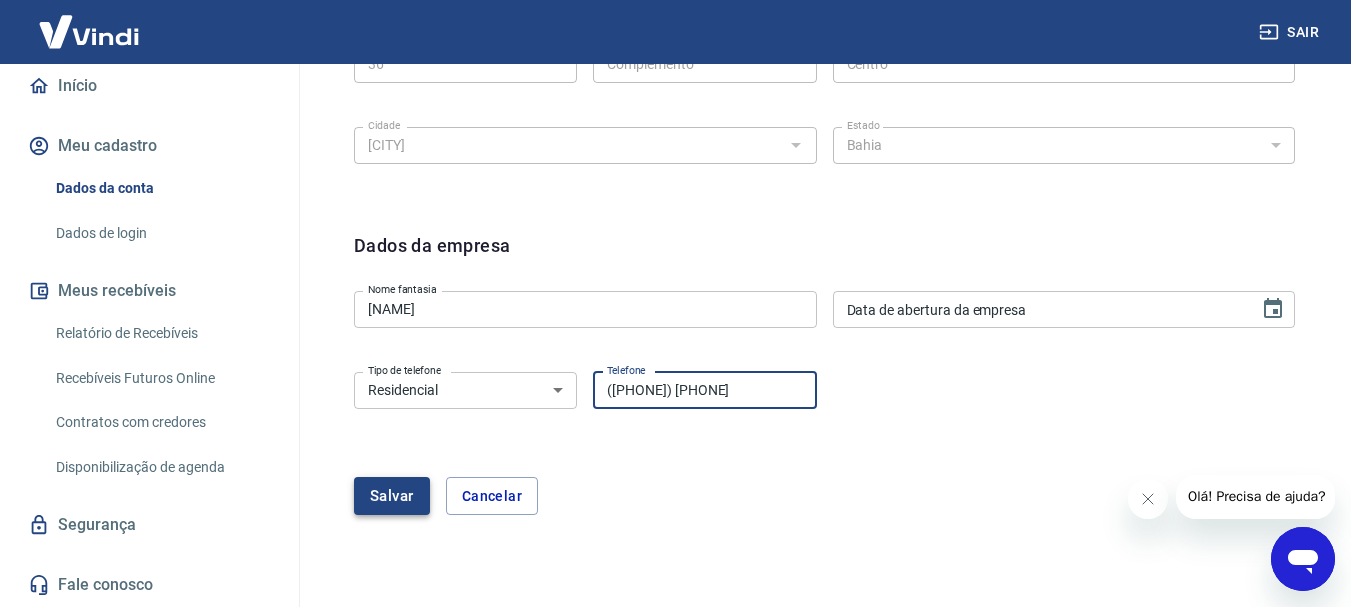 type on "([PHONE]) [PHONE]" 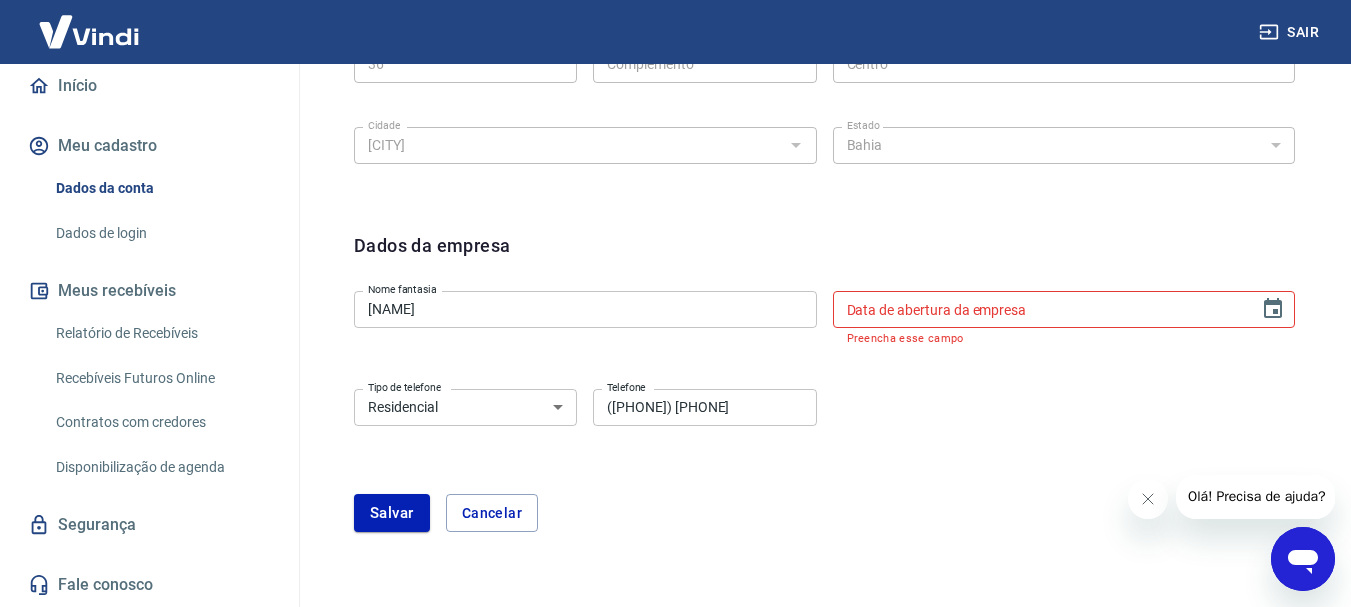 type on "DD/MM/YYYY" 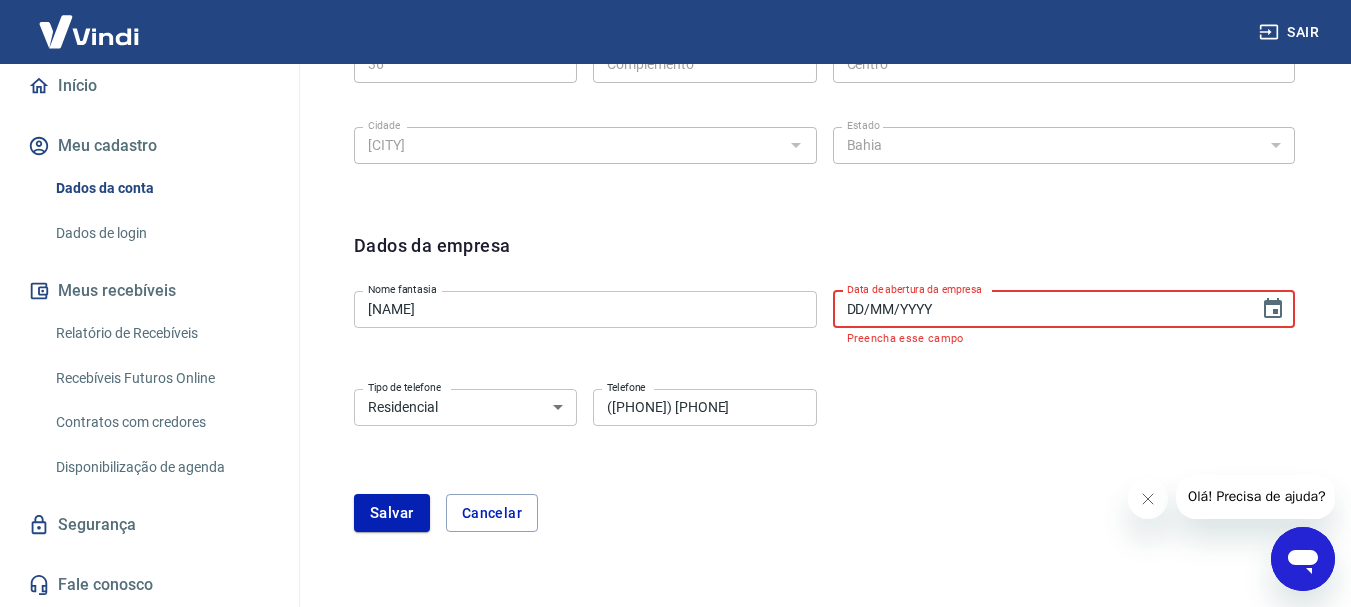 click on "DD/MM/YYYY" at bounding box center [1039, 309] 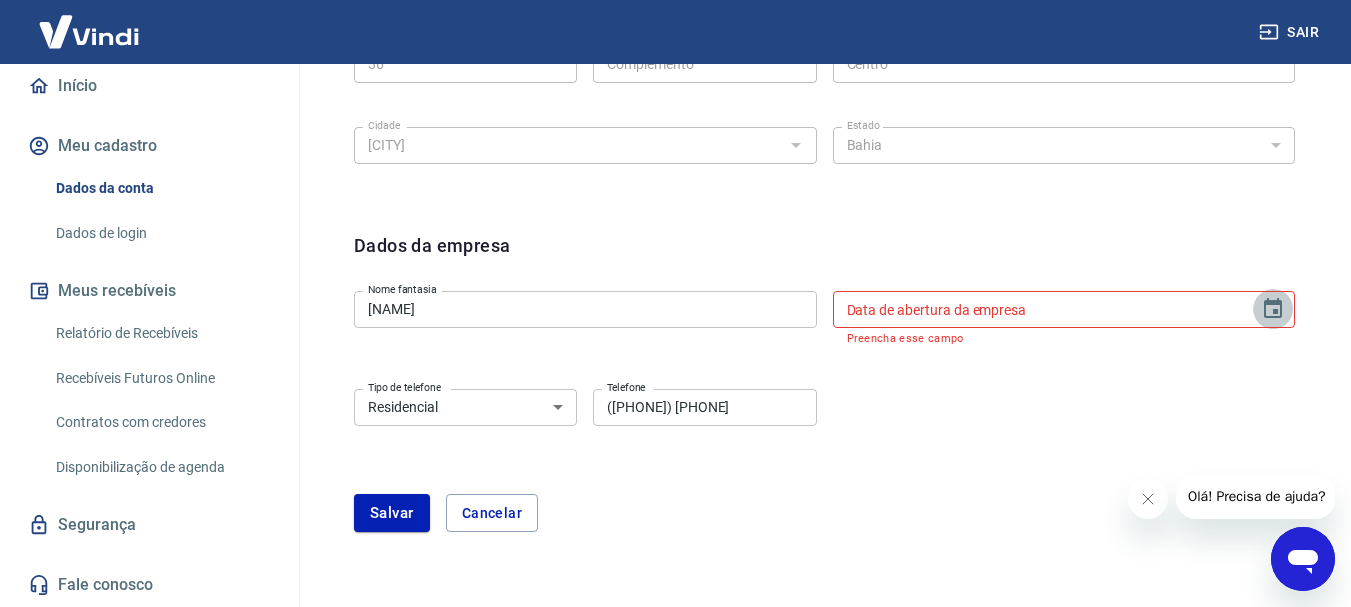 click at bounding box center [1273, 309] 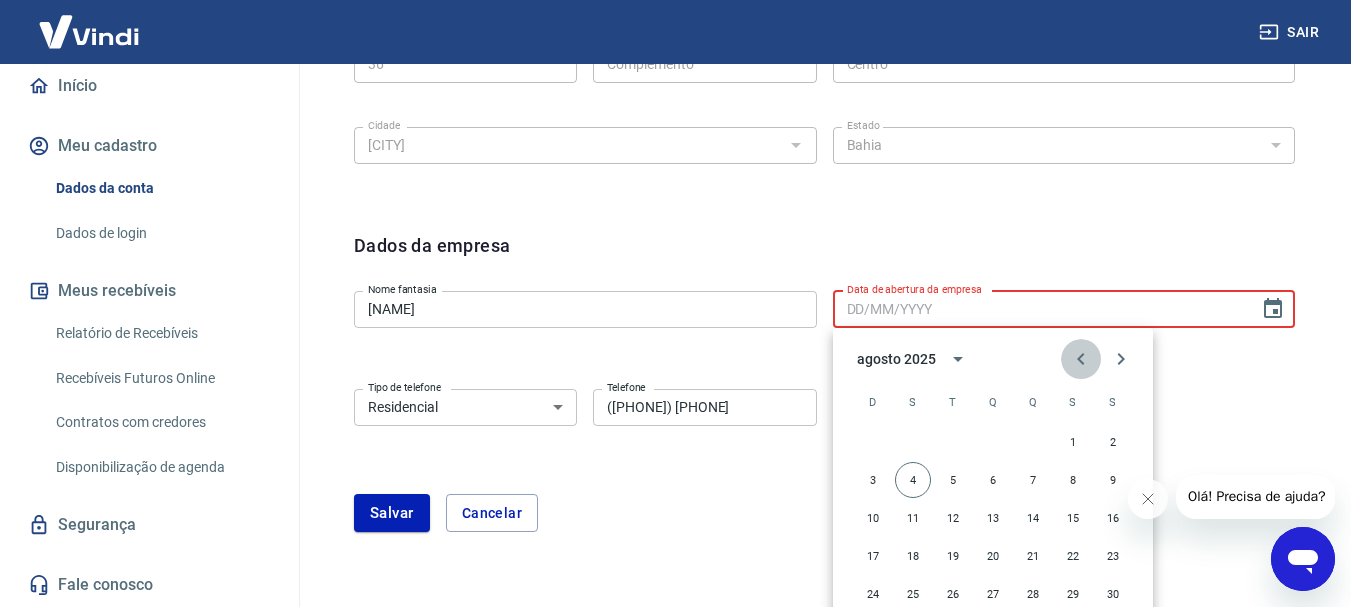 click 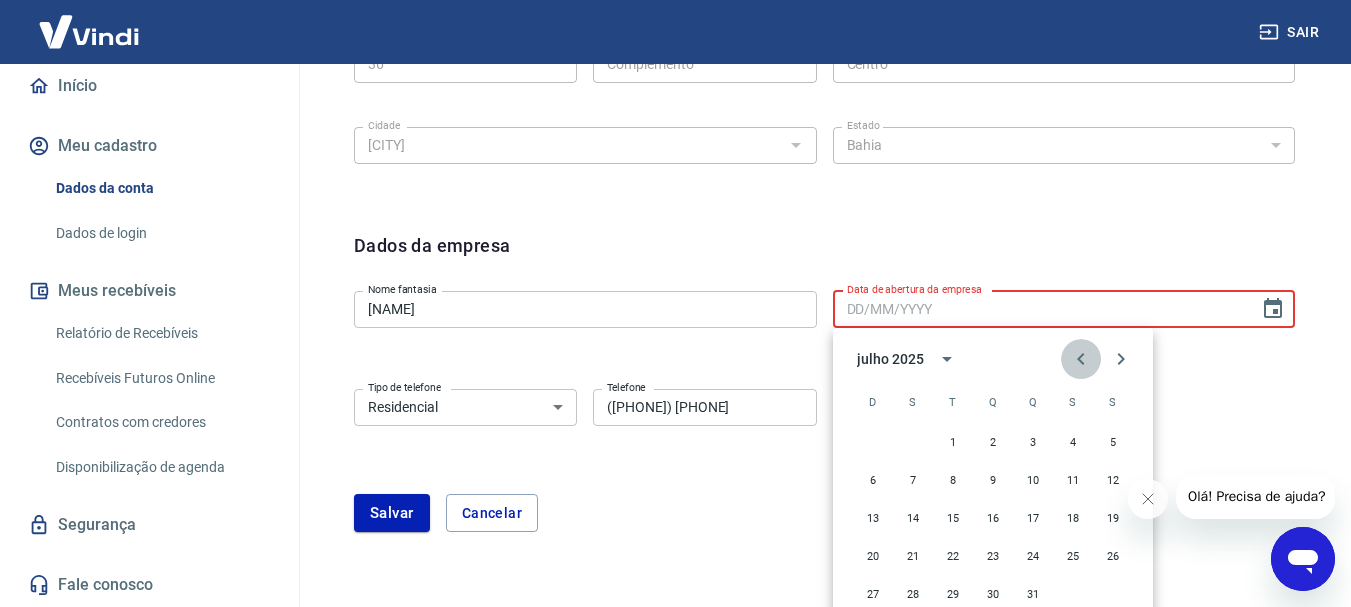click 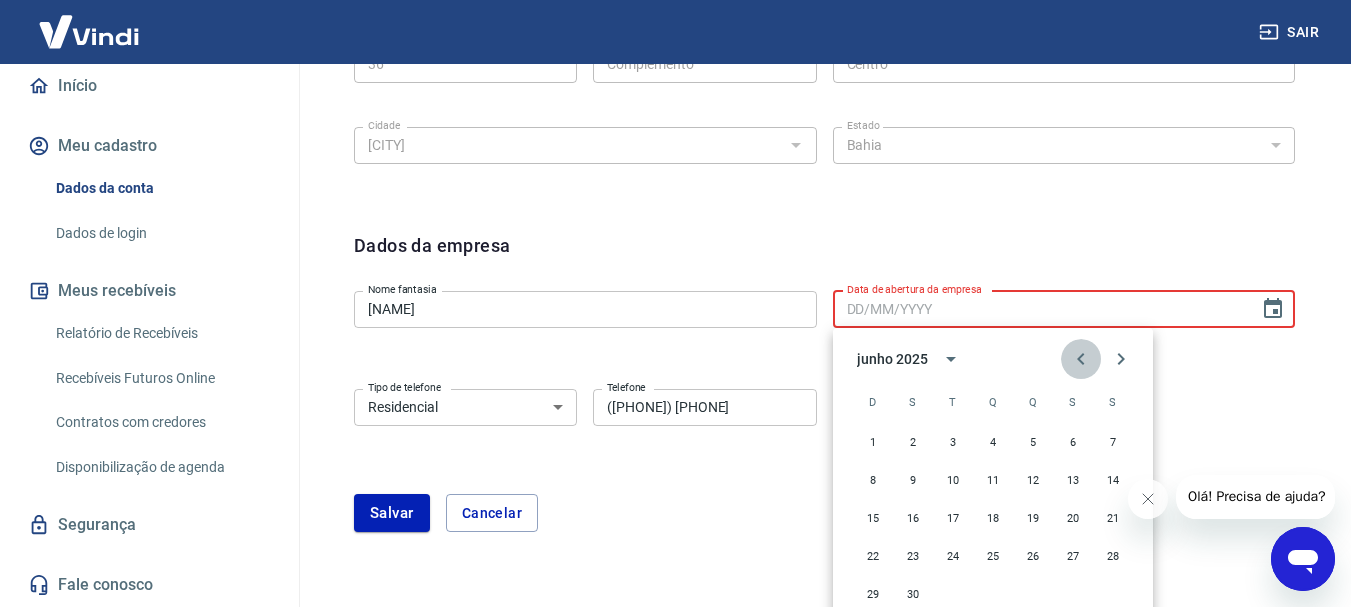 click 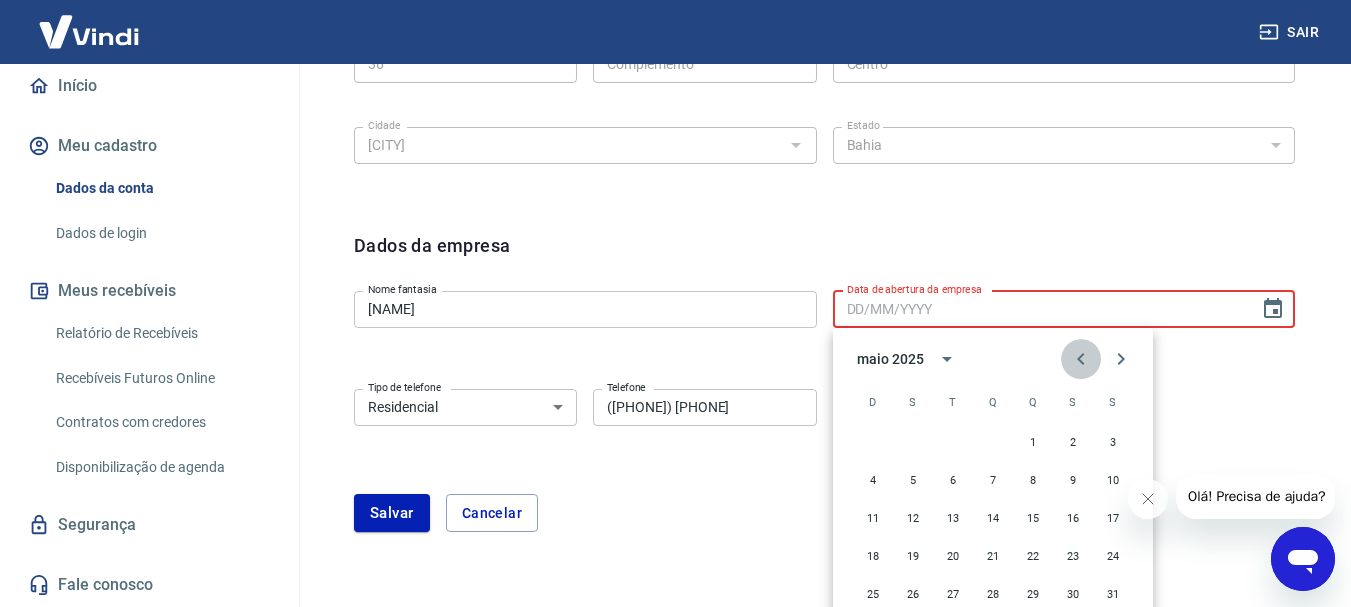 click 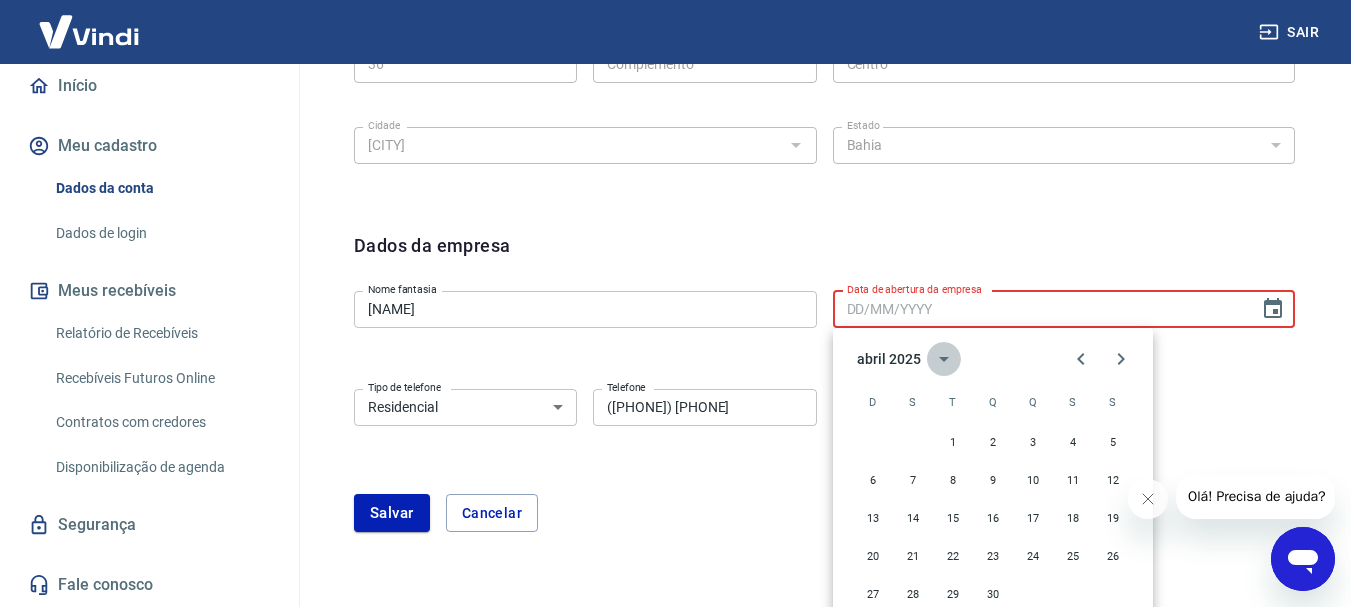 click 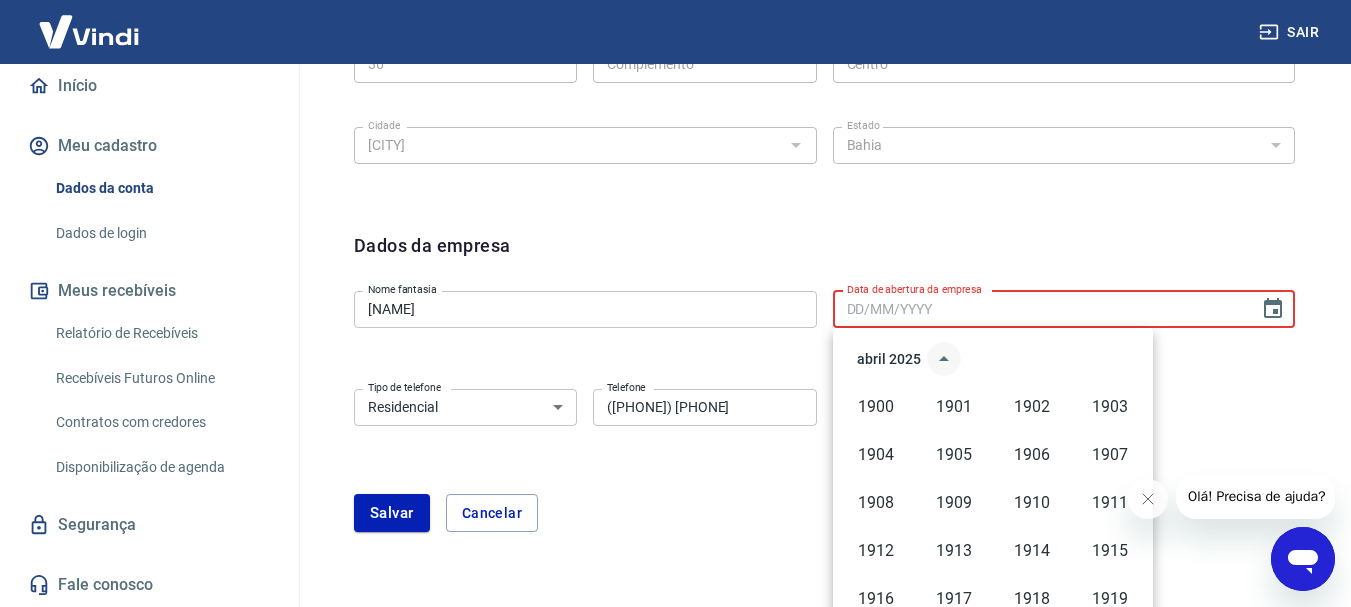 scroll, scrollTop: 1372, scrollLeft: 0, axis: vertical 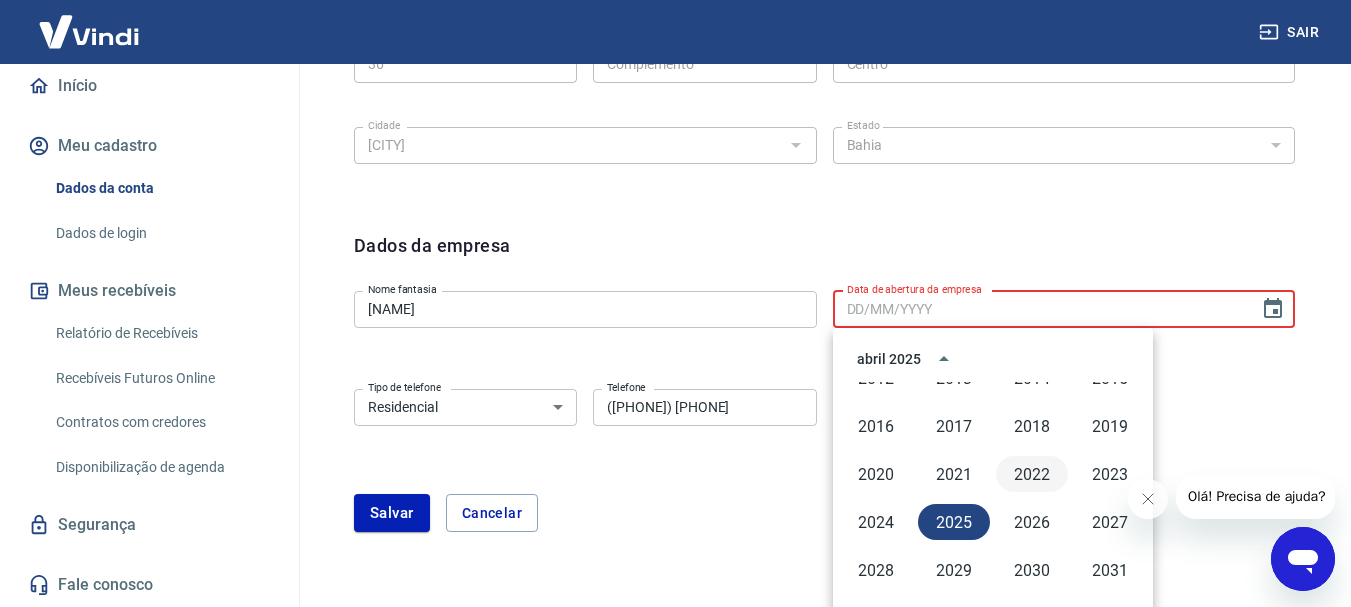 click on "2022" at bounding box center (1032, 474) 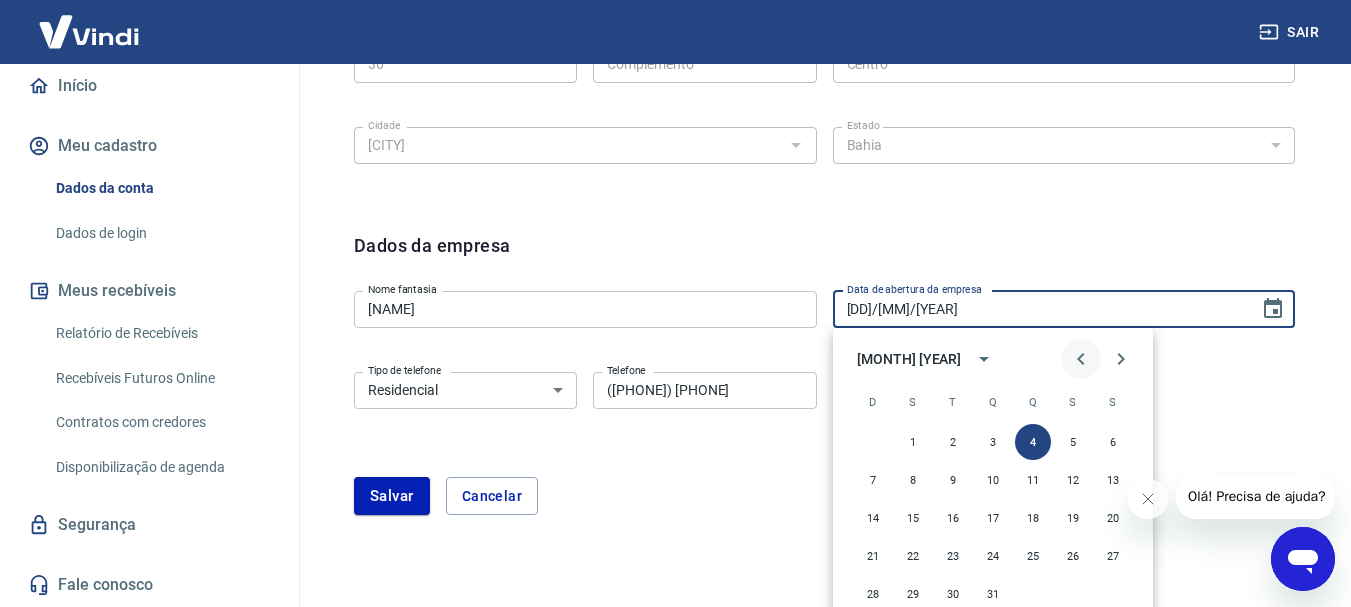 click 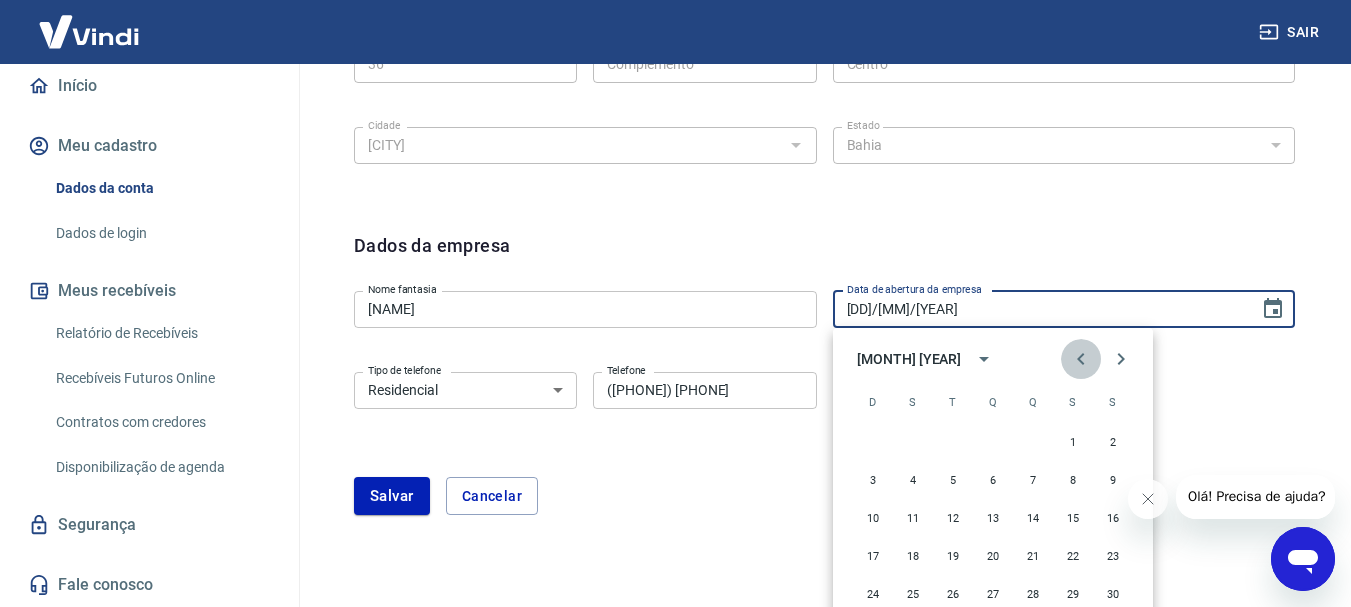 click 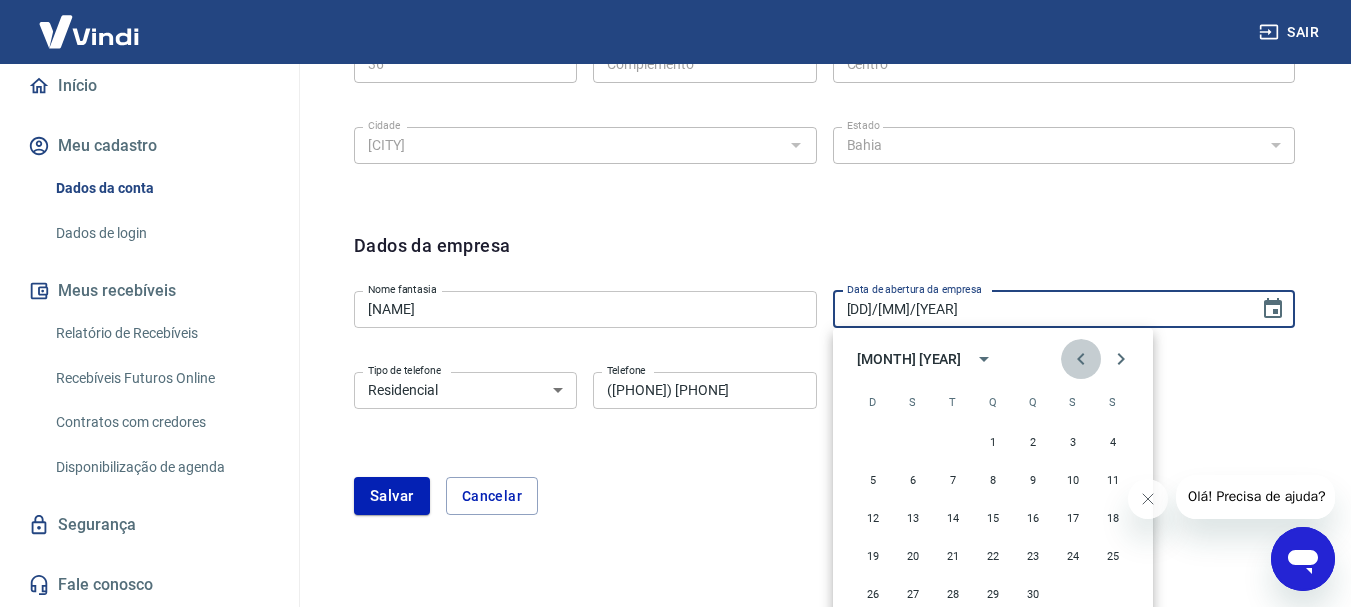 click 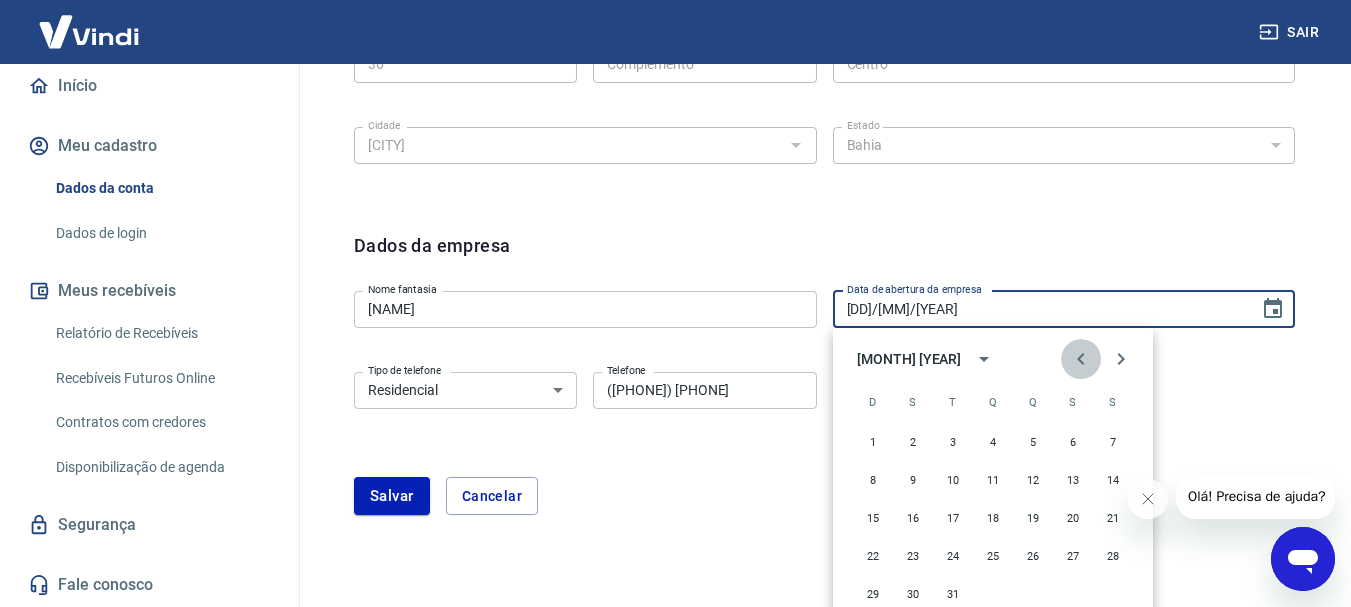 click 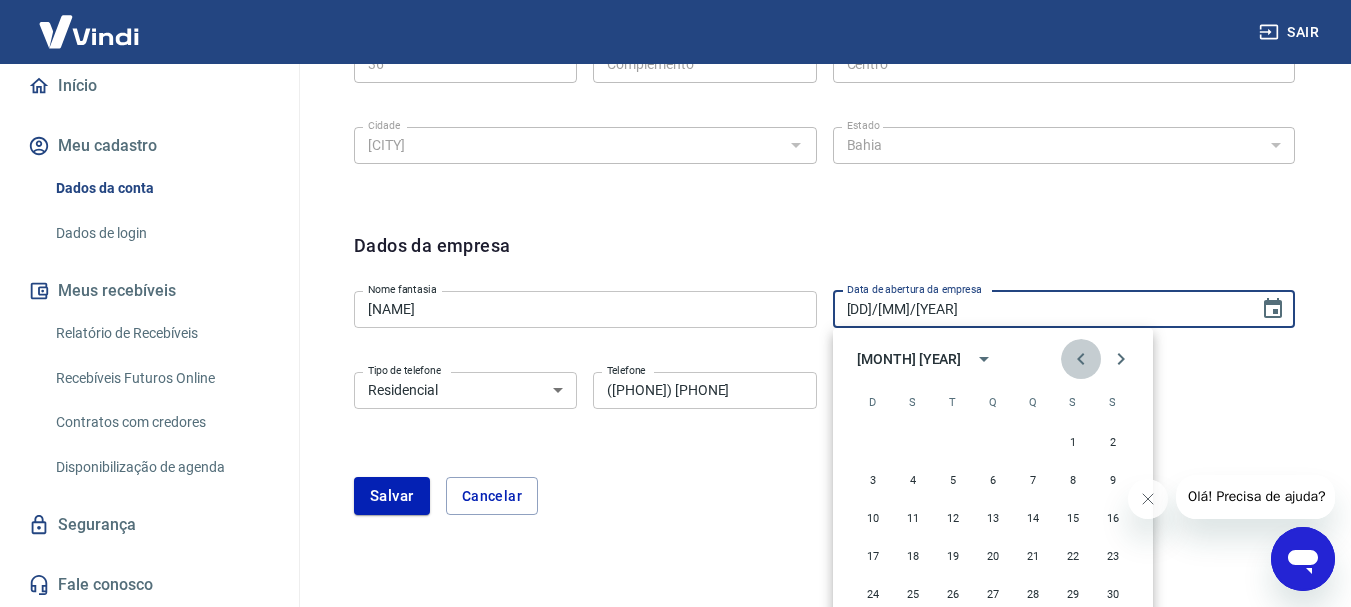 click 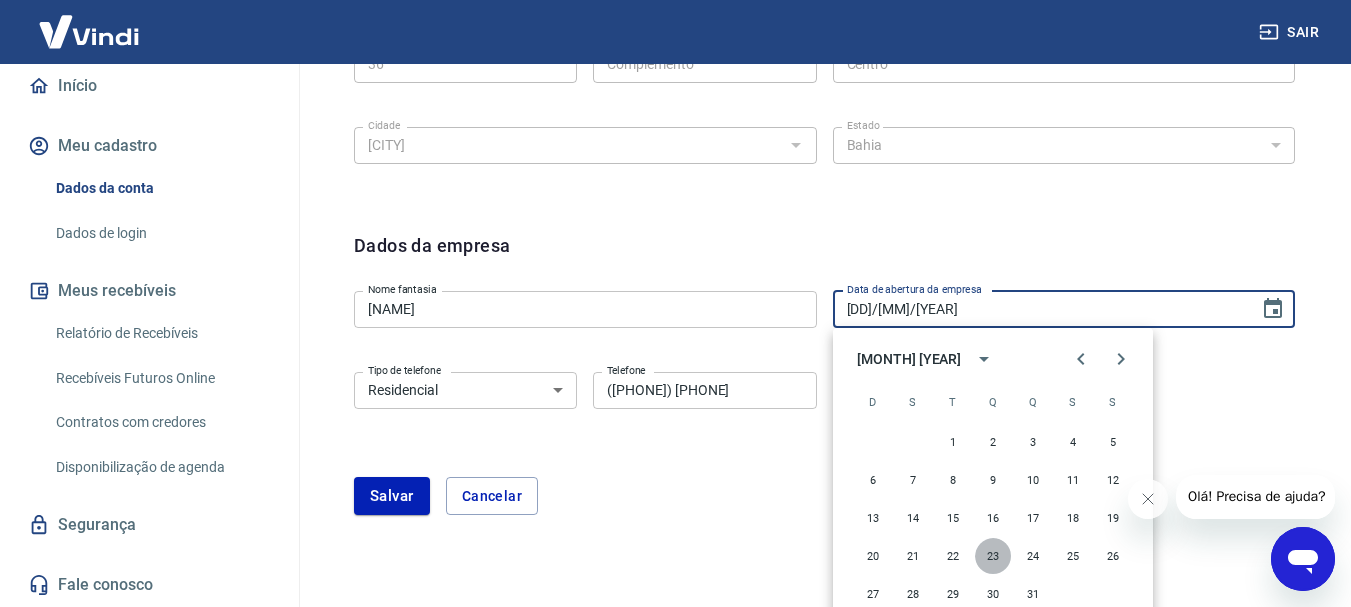 click on "23" at bounding box center [993, 556] 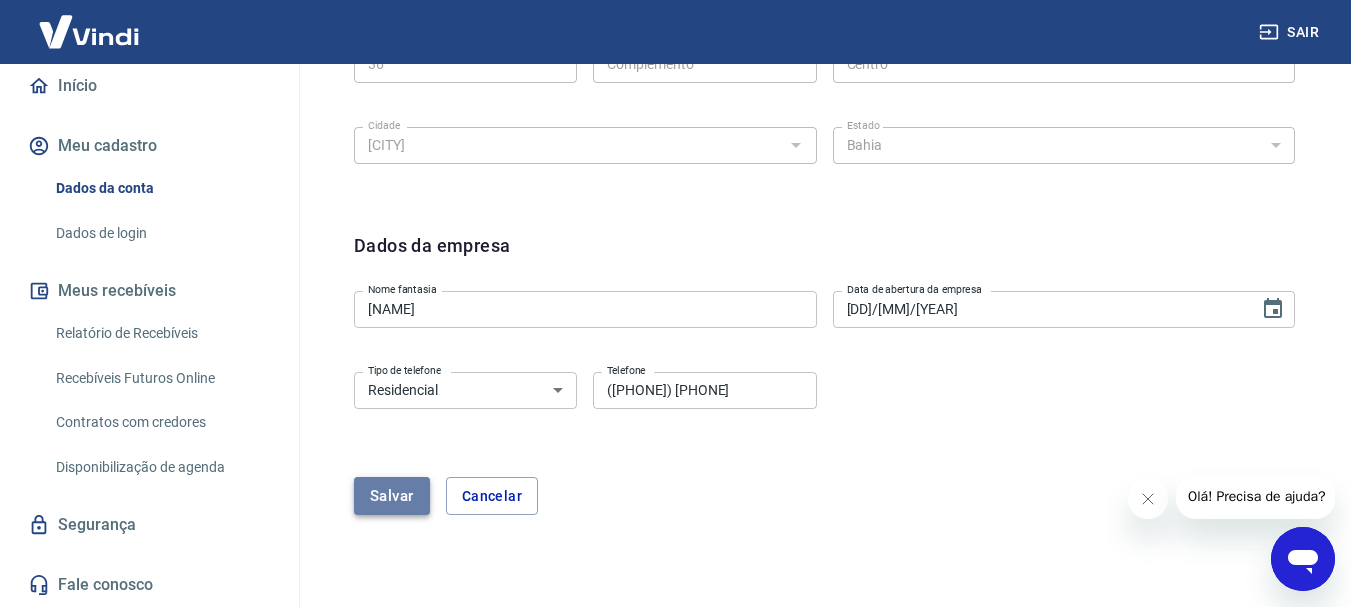 click on "Salvar" at bounding box center [392, 496] 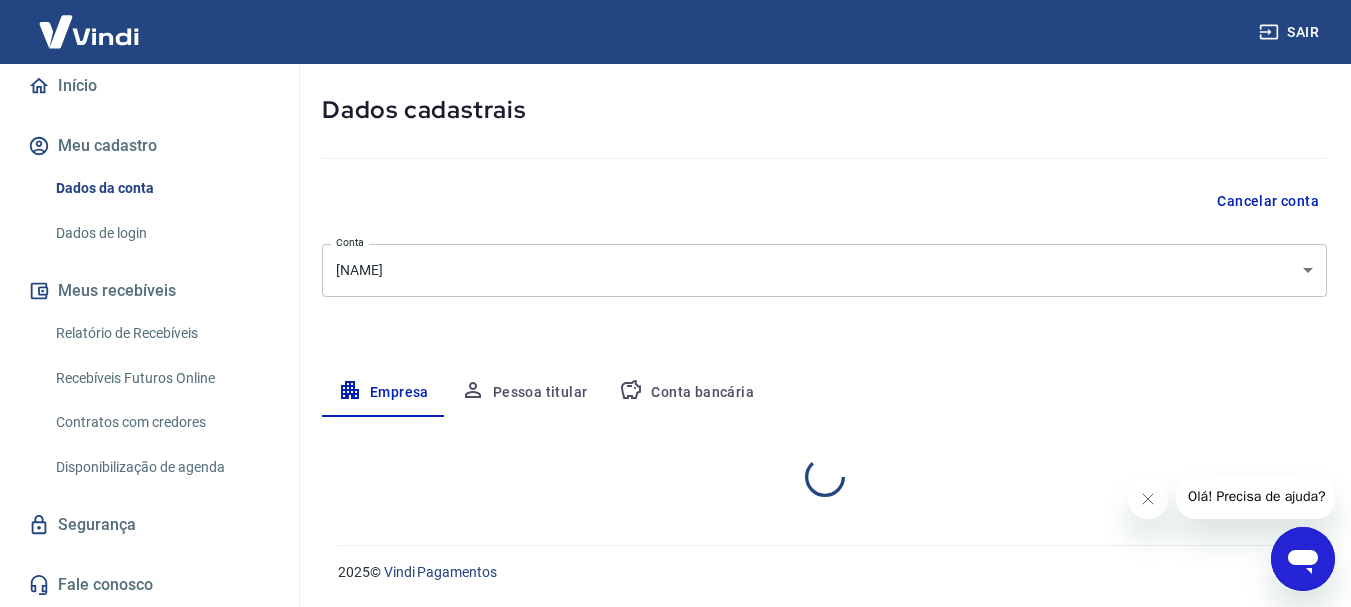 select on "BA" 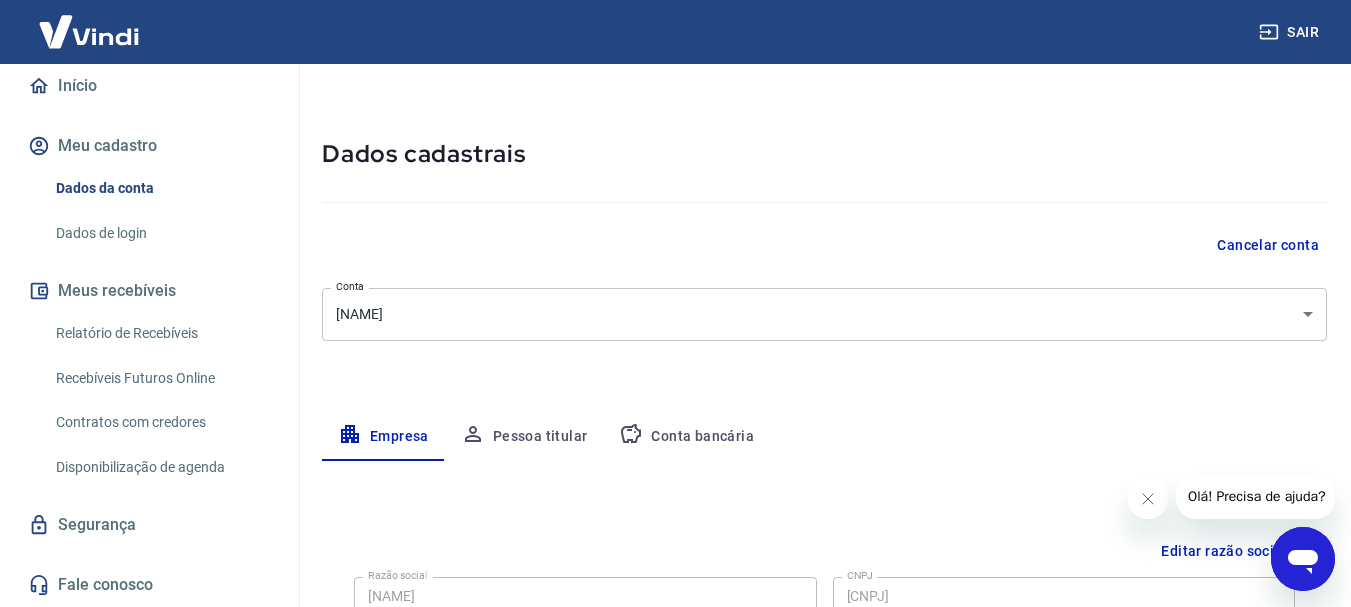 scroll, scrollTop: 10, scrollLeft: 0, axis: vertical 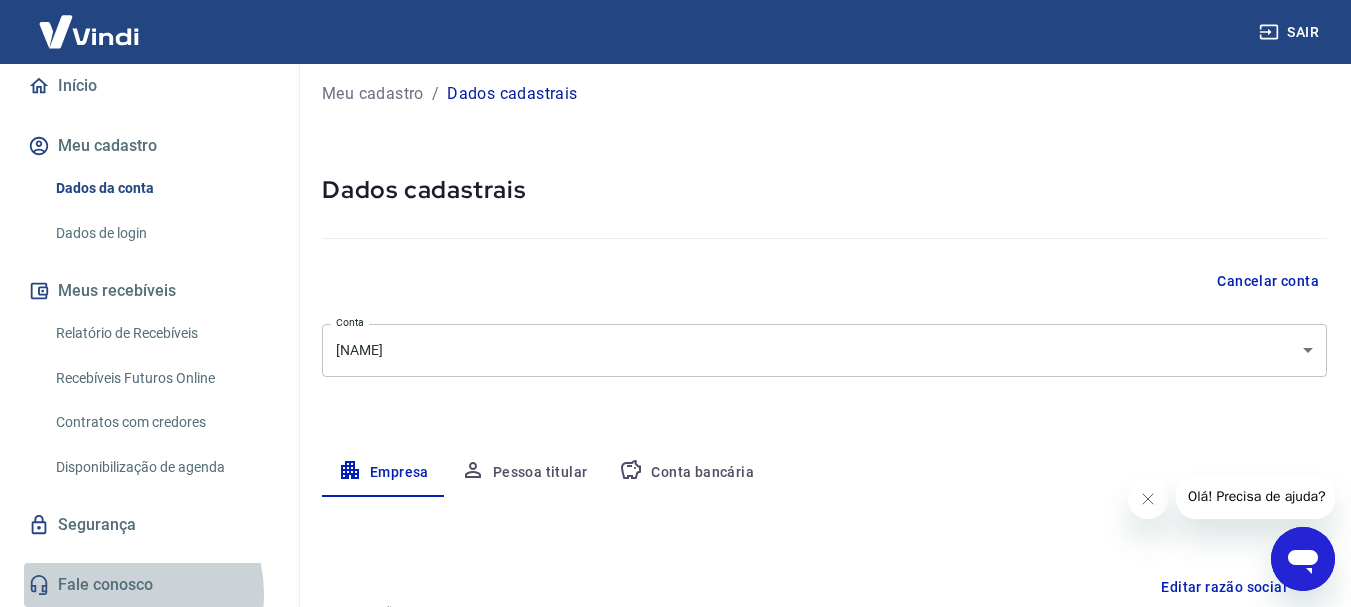click on "Fale conosco" at bounding box center [149, 585] 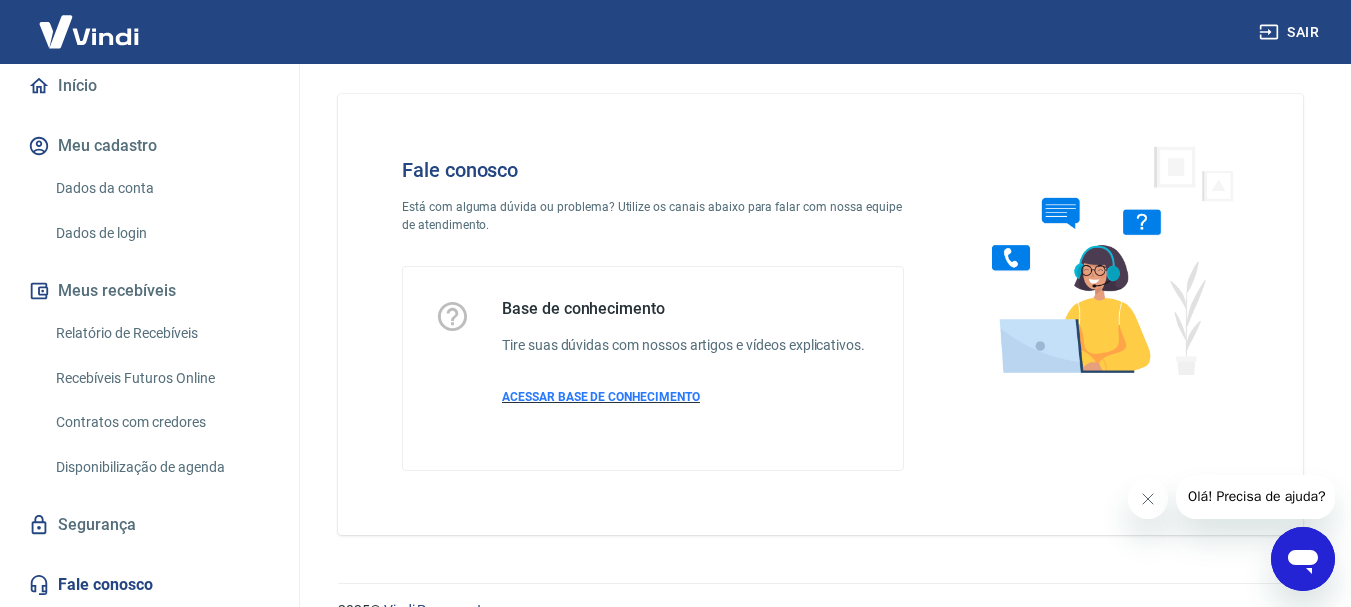 scroll, scrollTop: 48, scrollLeft: 0, axis: vertical 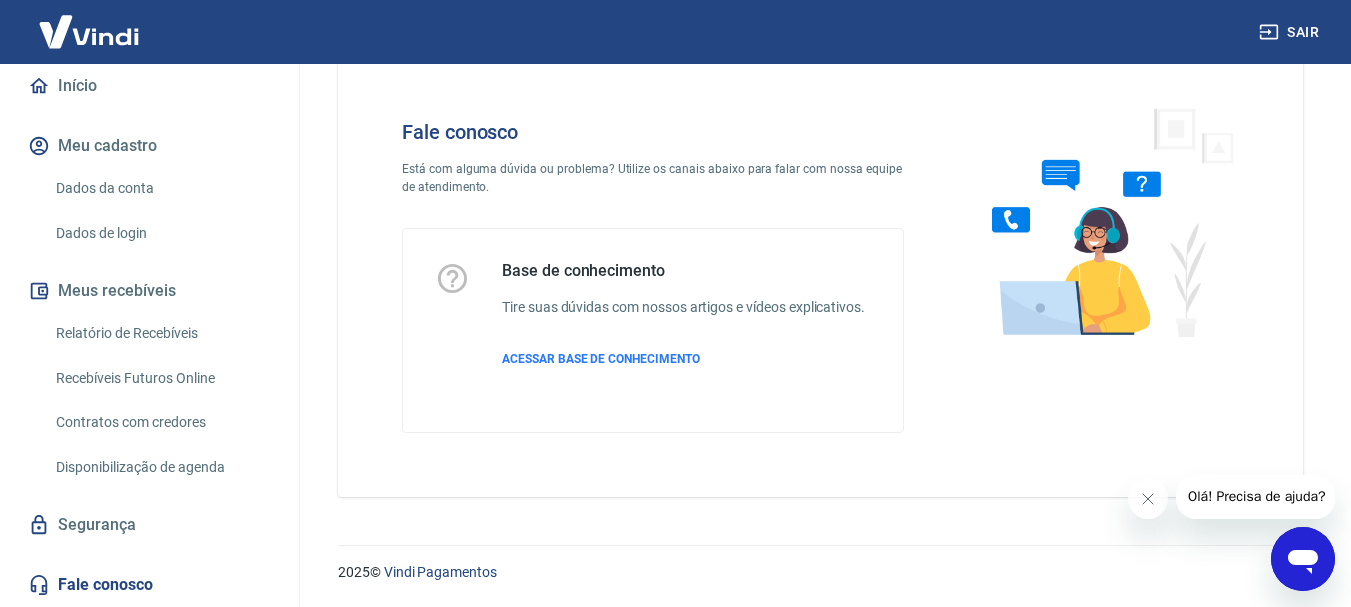 click 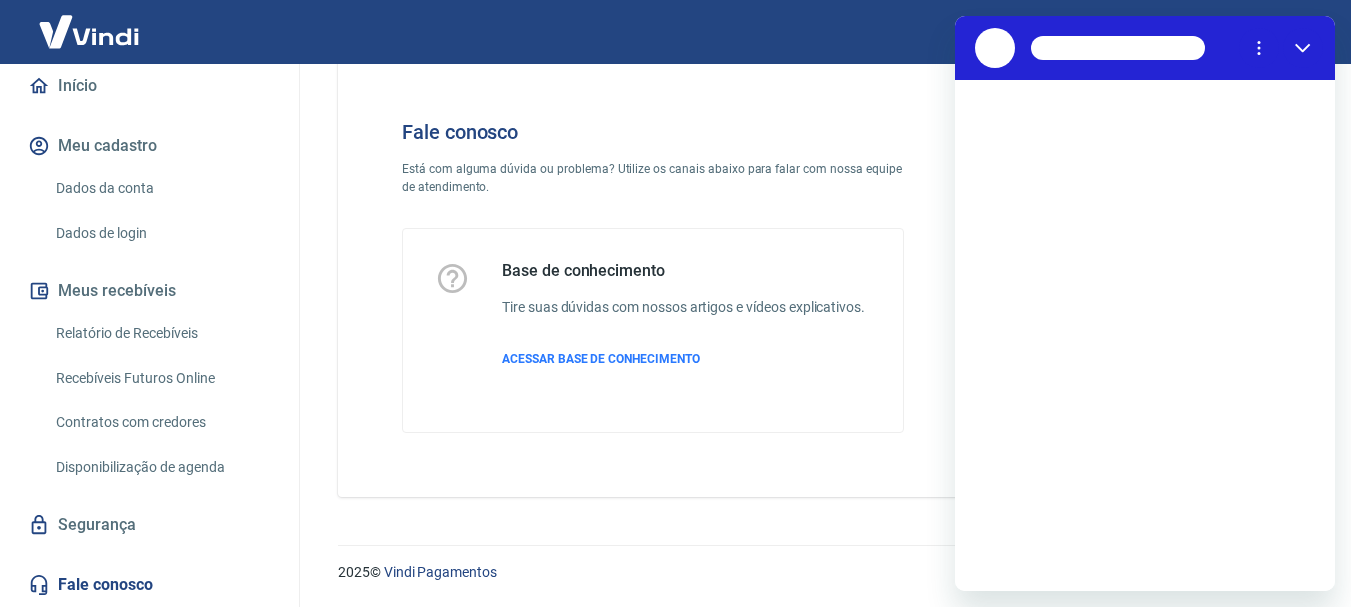 scroll, scrollTop: 0, scrollLeft: 0, axis: both 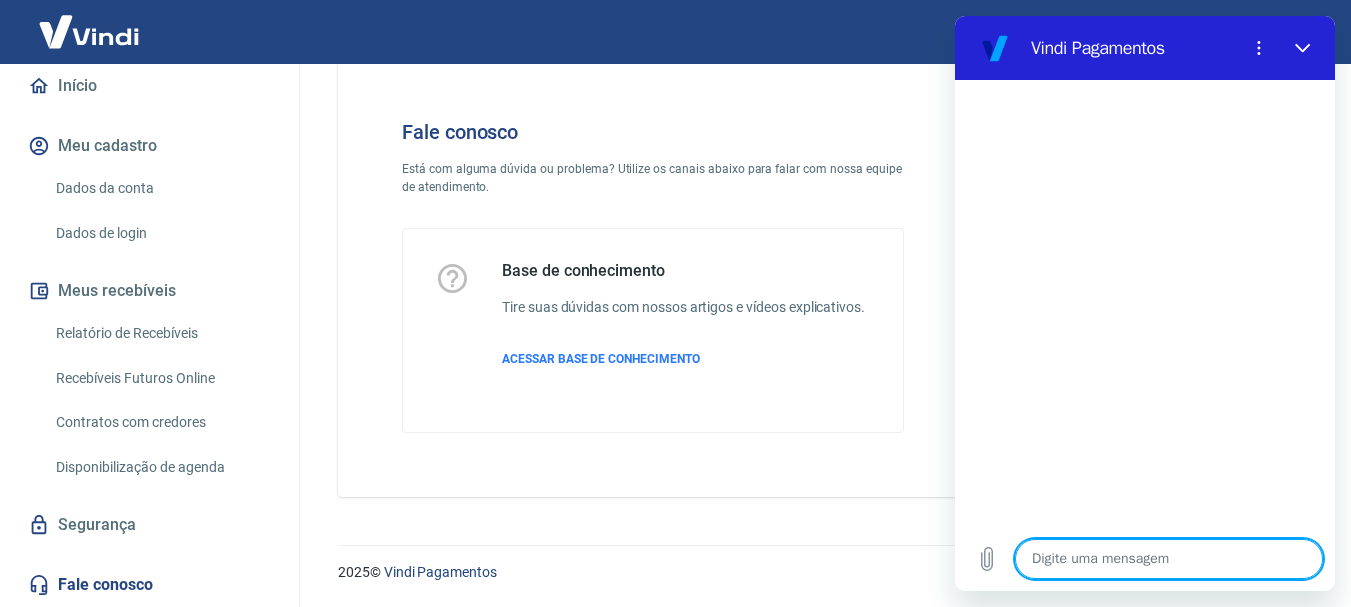type on "g" 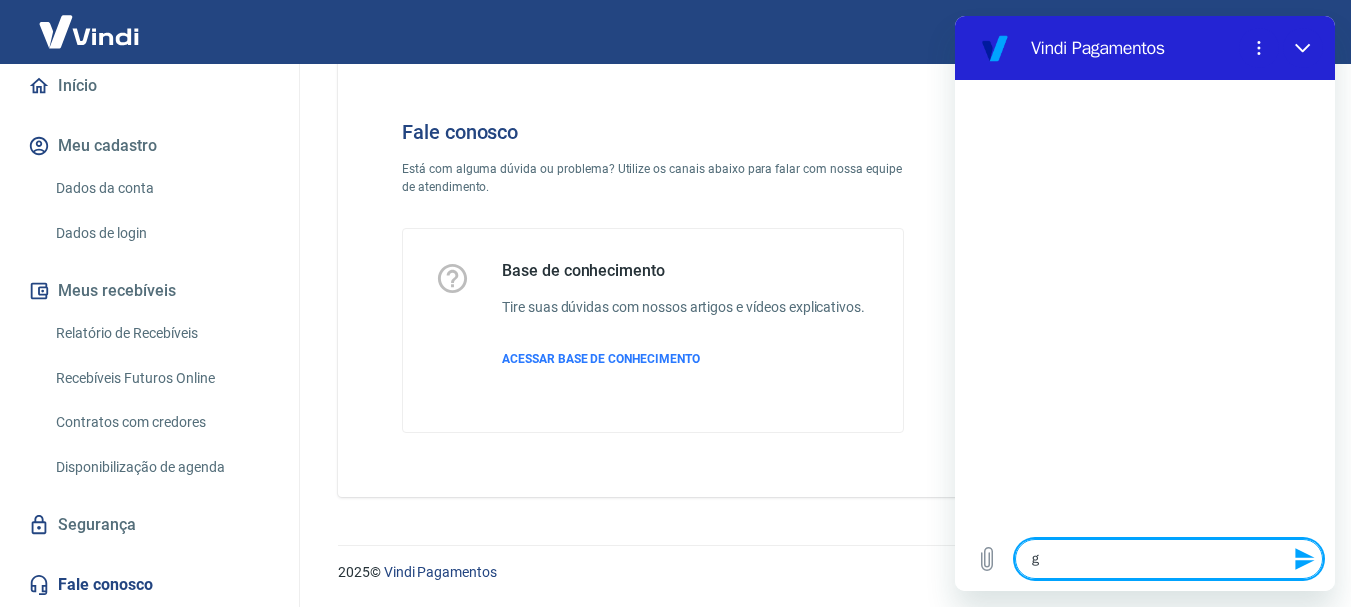type on "go" 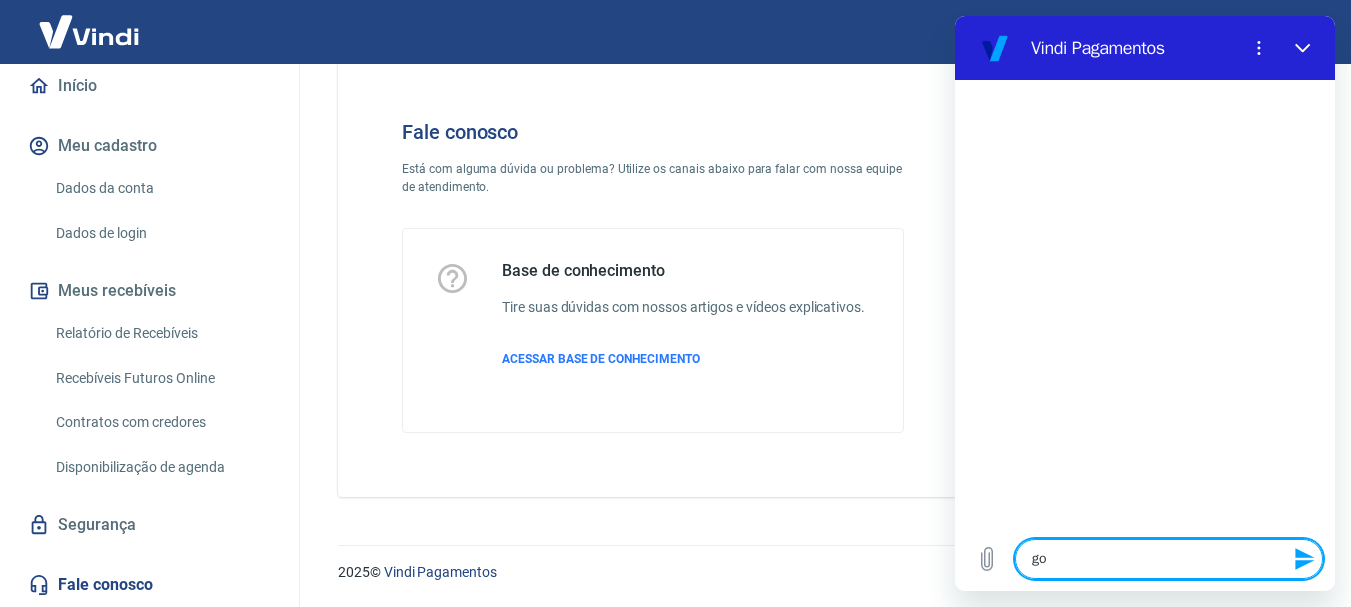 type on "gos" 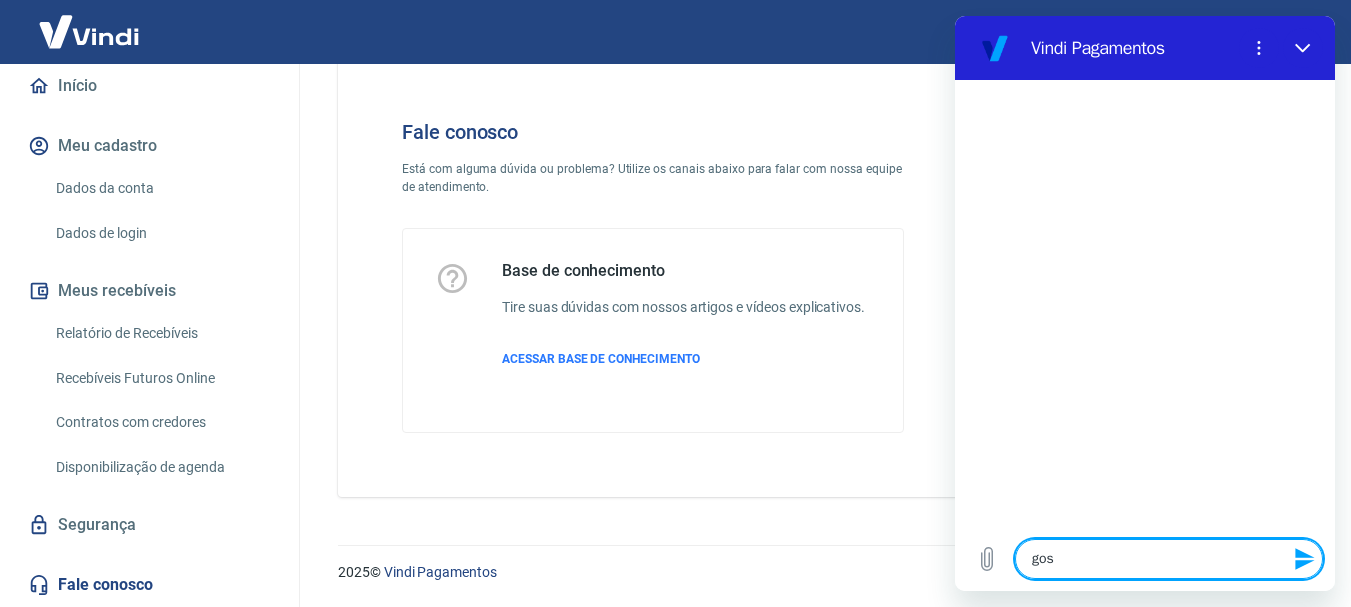 type on "gost" 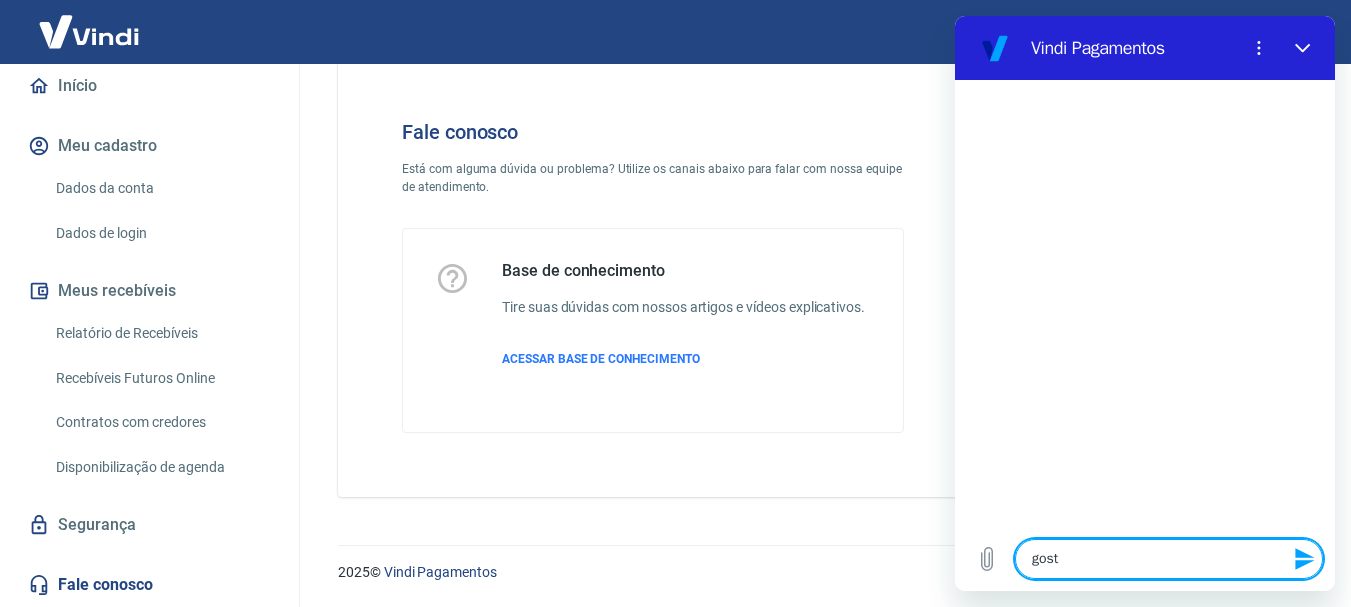 type on "gosta" 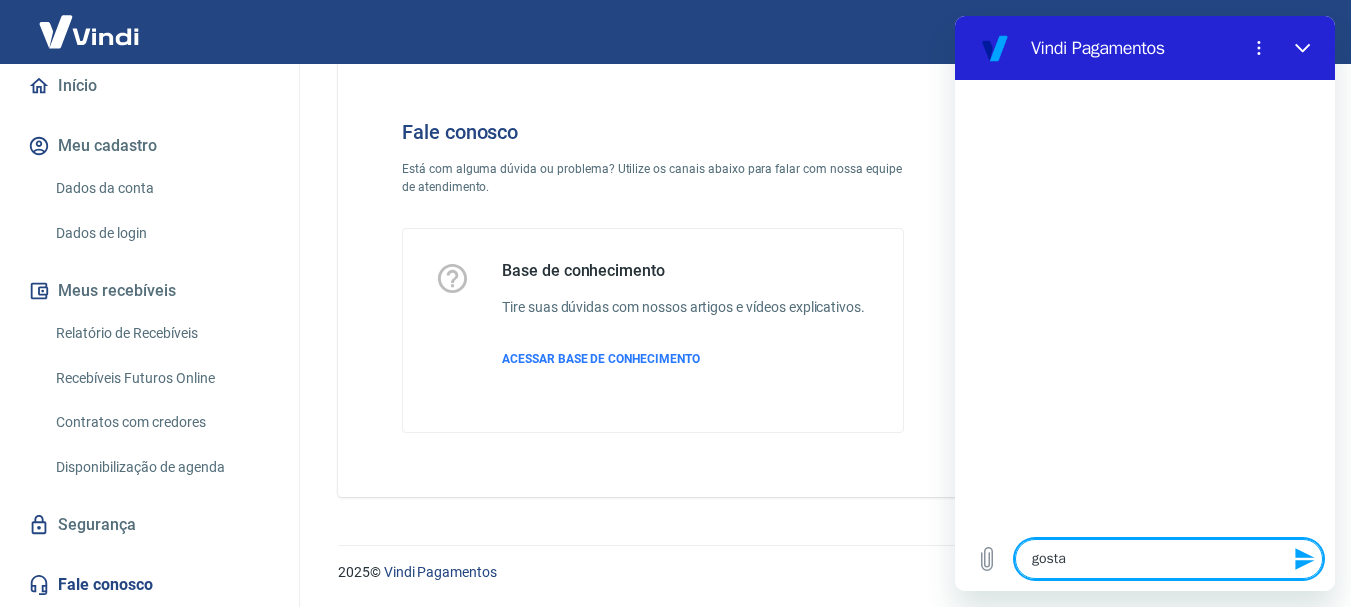 type on "gostar" 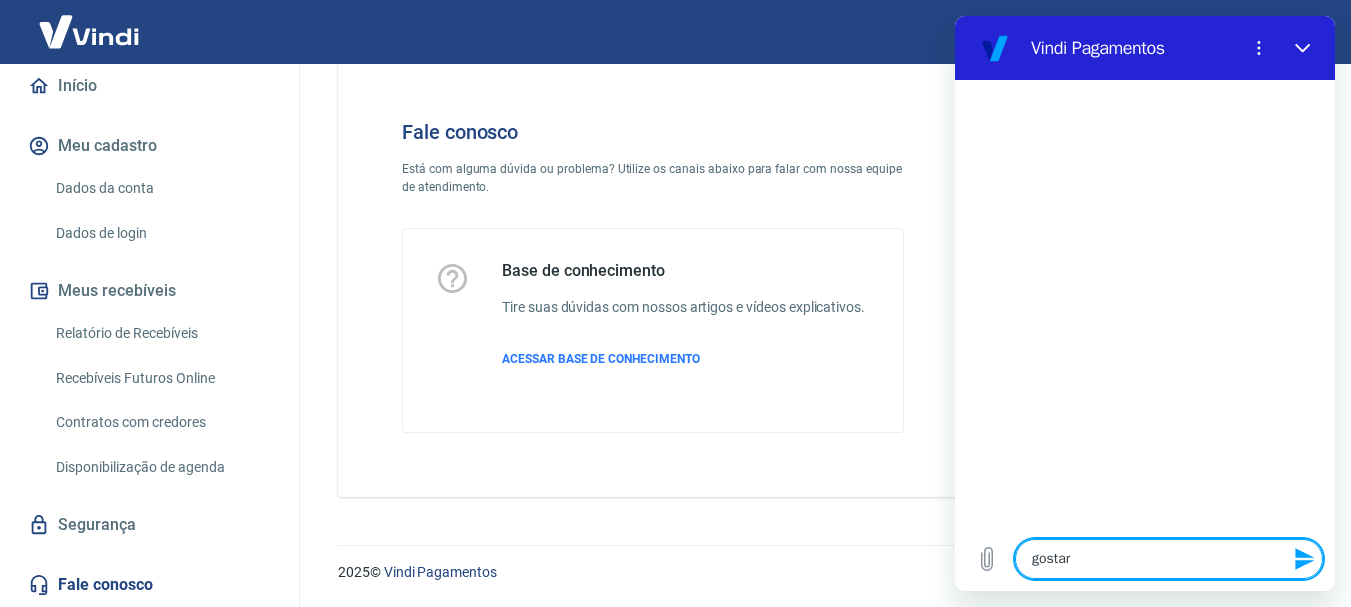 type on "gostari" 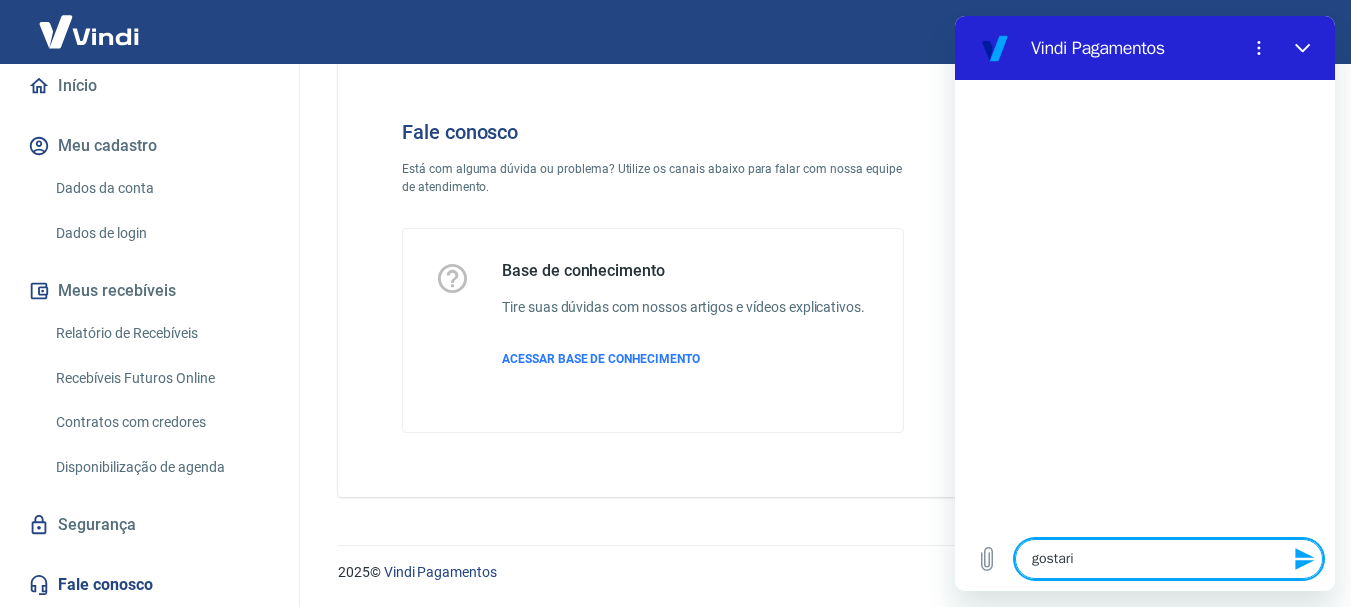 type on "gostaria" 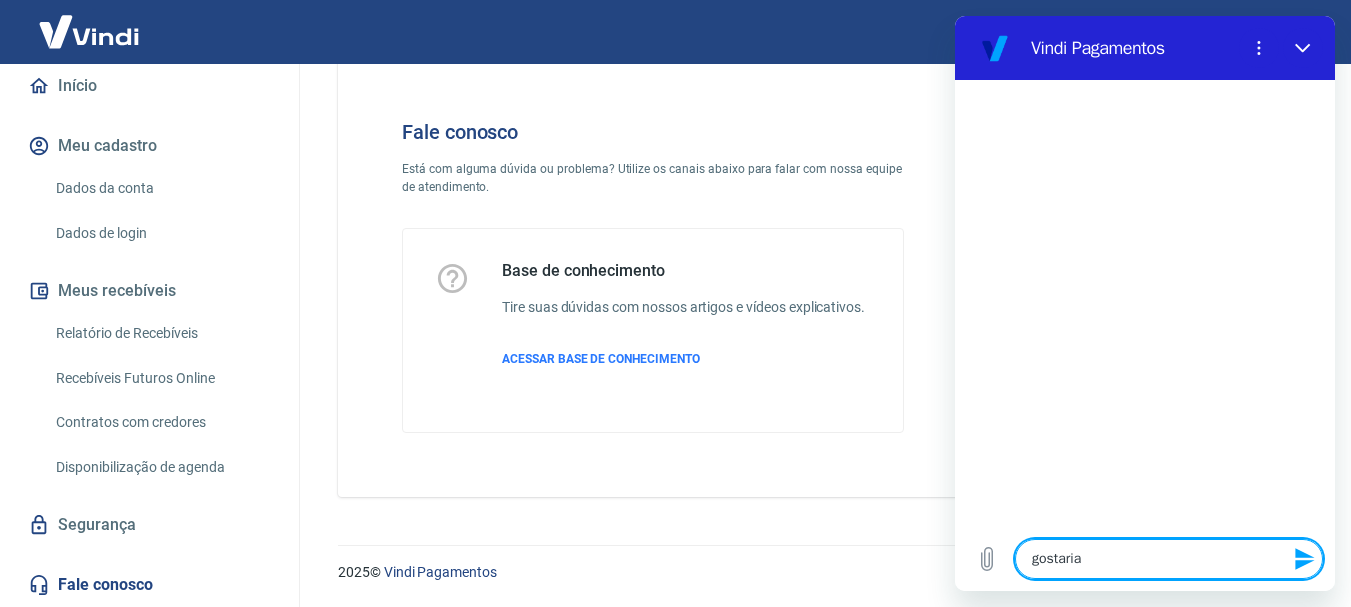 type on "gostaria" 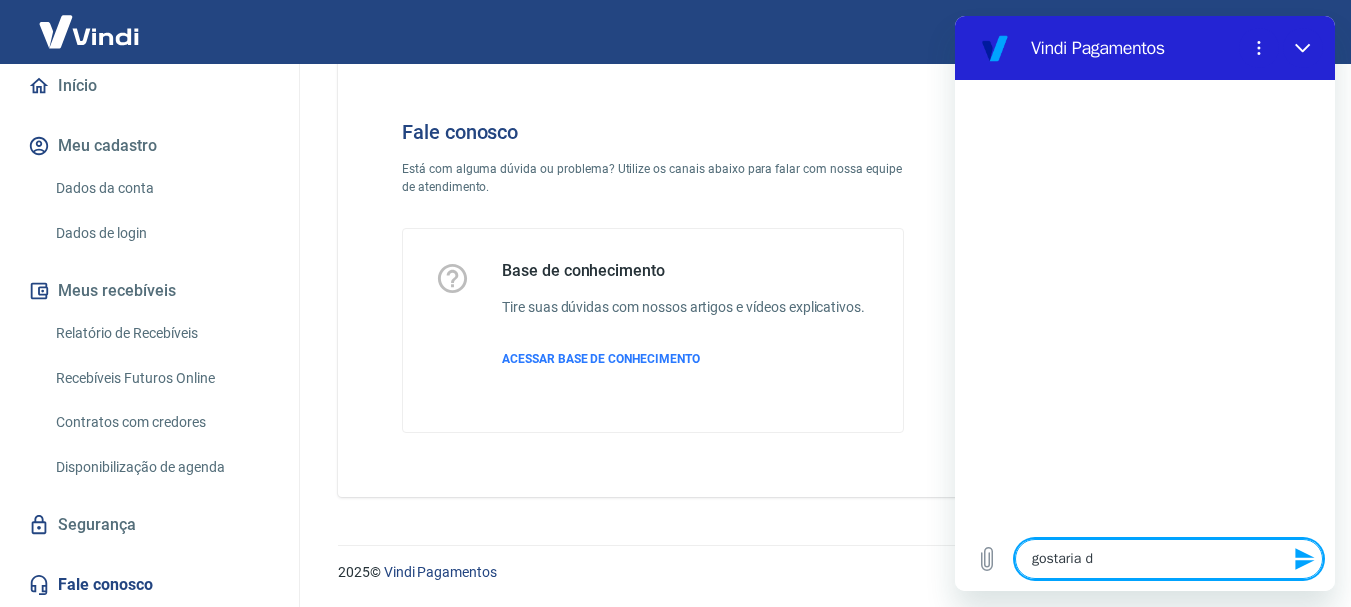 type on "gostaria de" 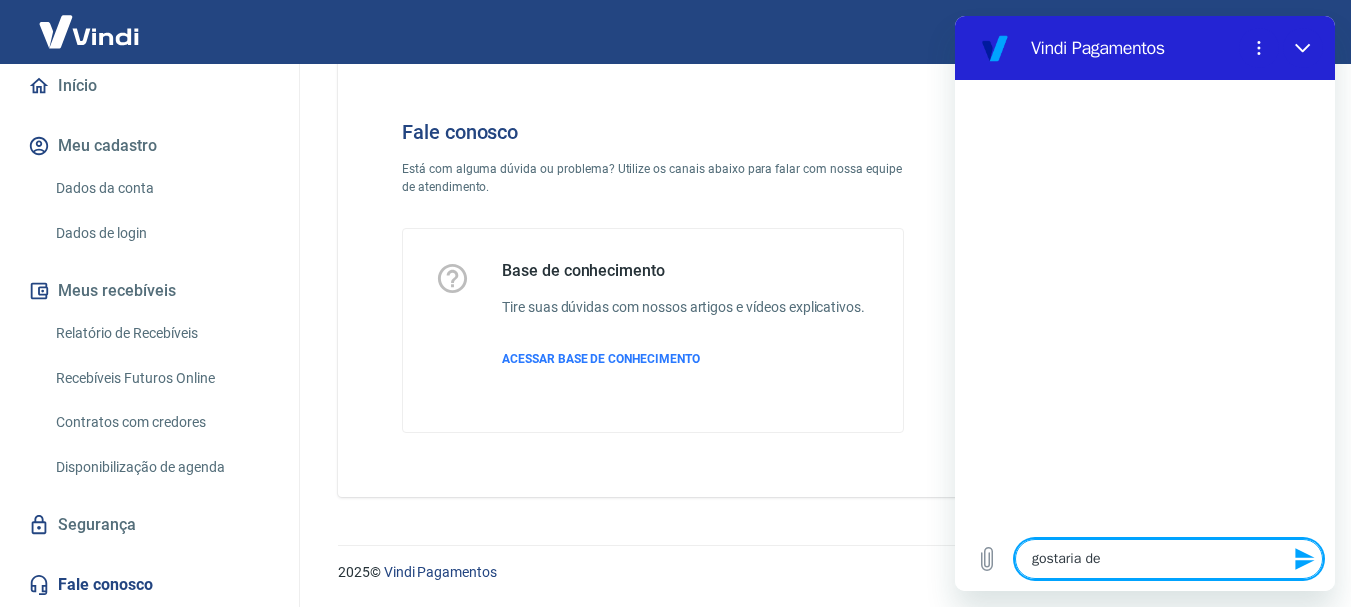 type on "gostaria de" 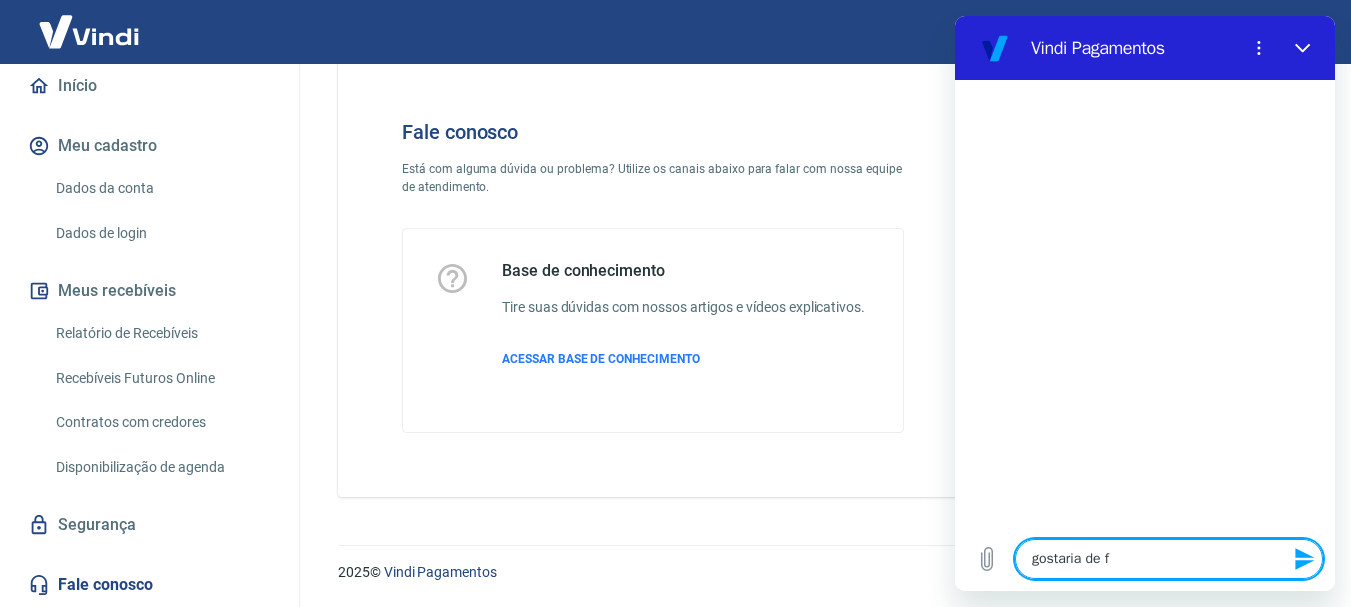 type on "gostaria de fa" 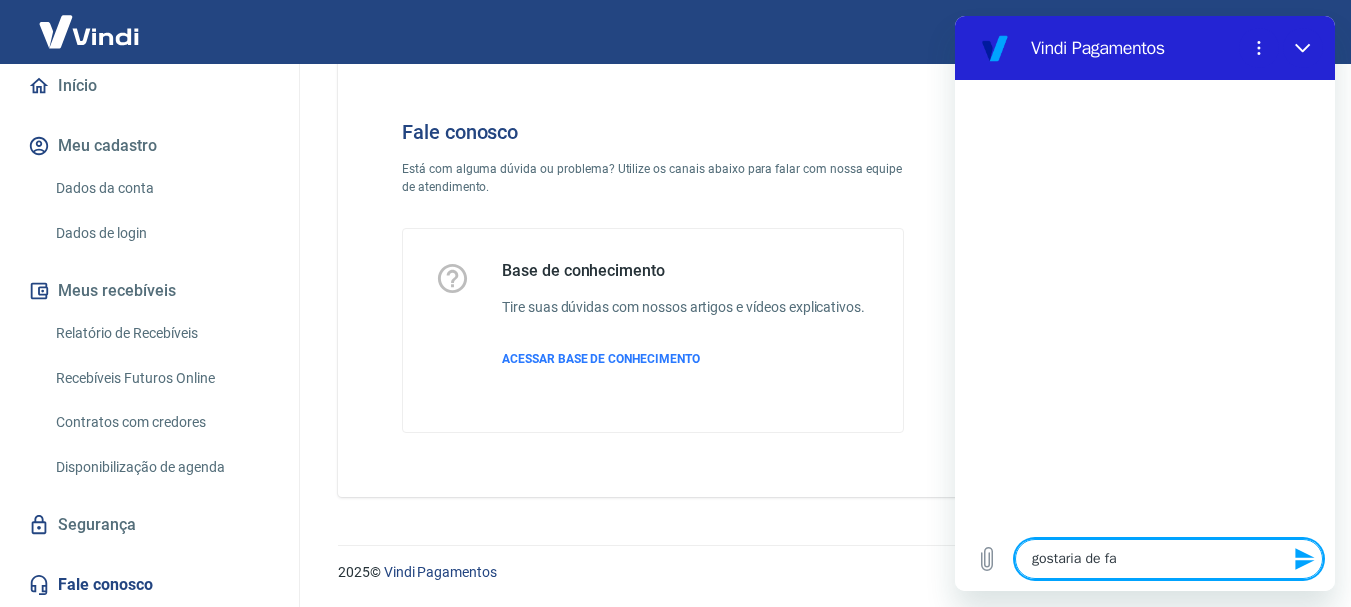type on "gostaria de fal" 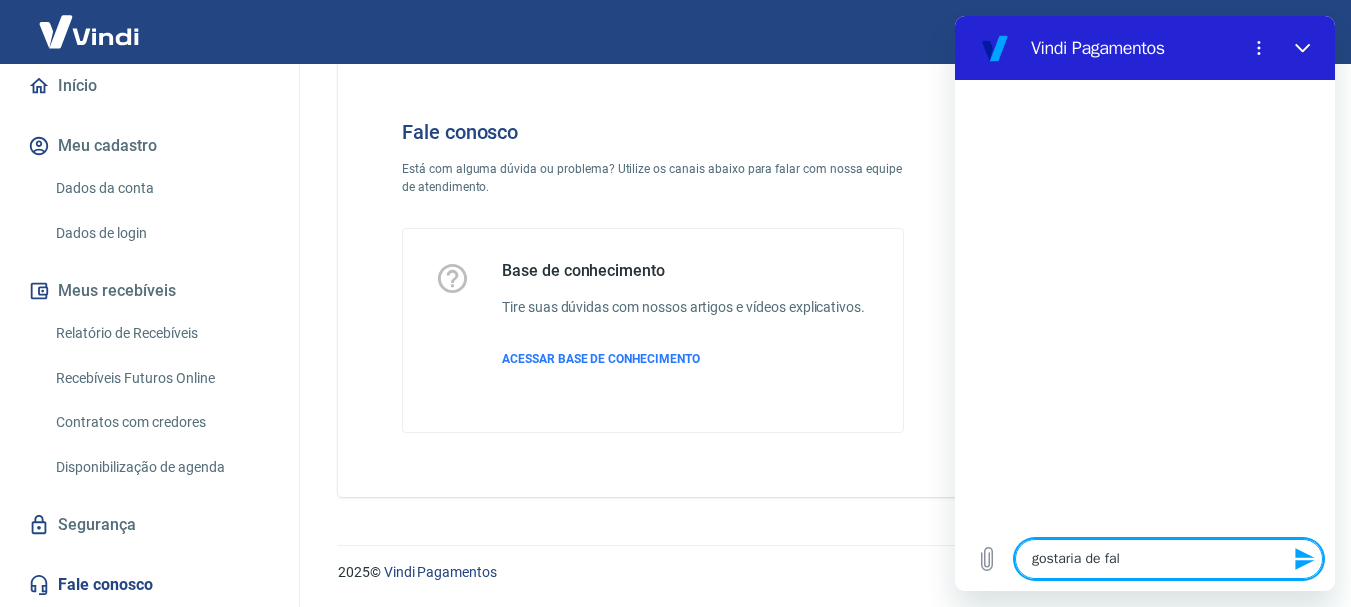 type on "gostaria de fala" 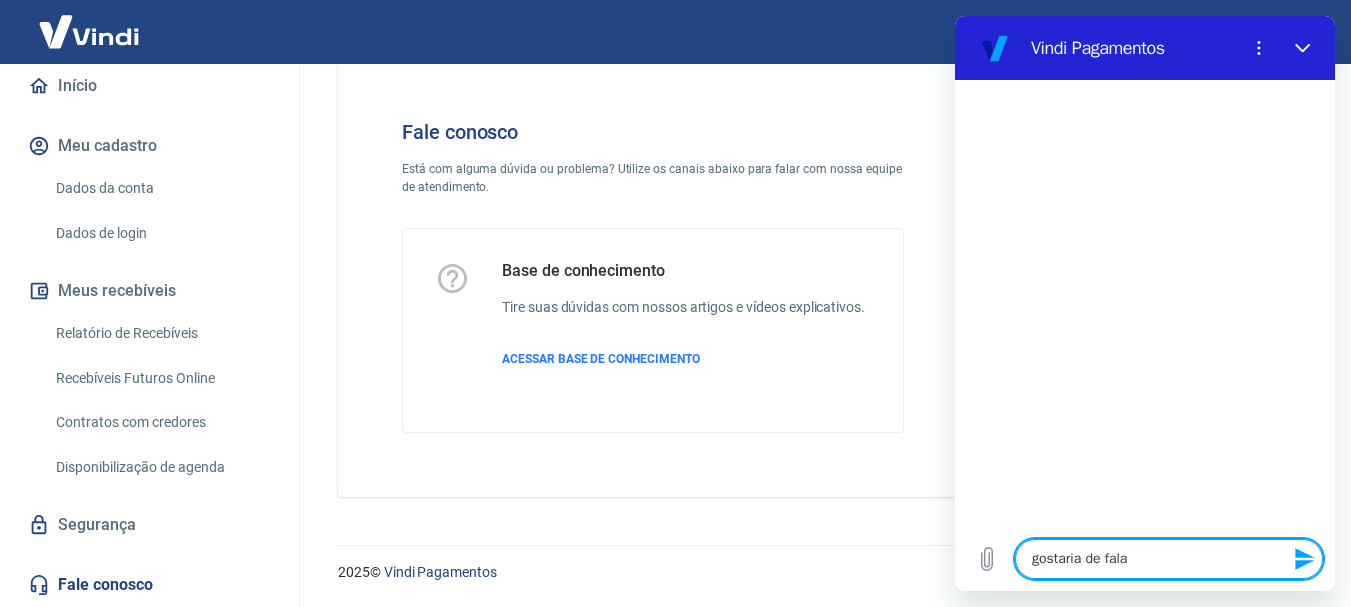 type on "gostaria de falar" 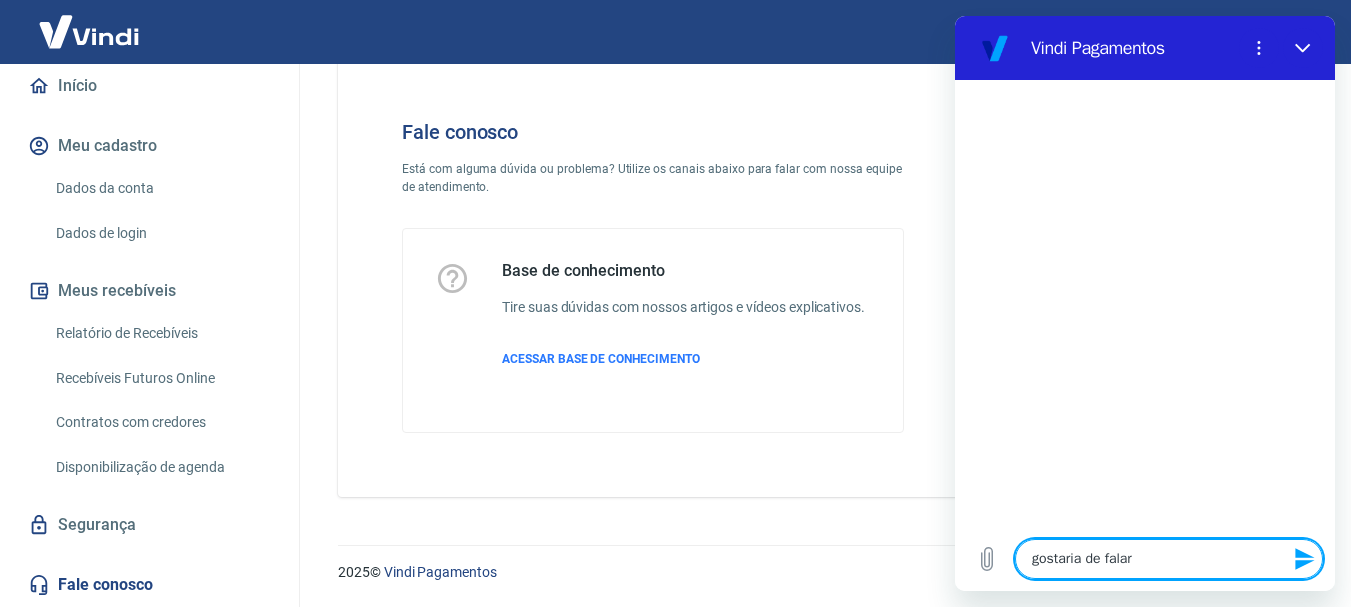 type on "gostaria de falar" 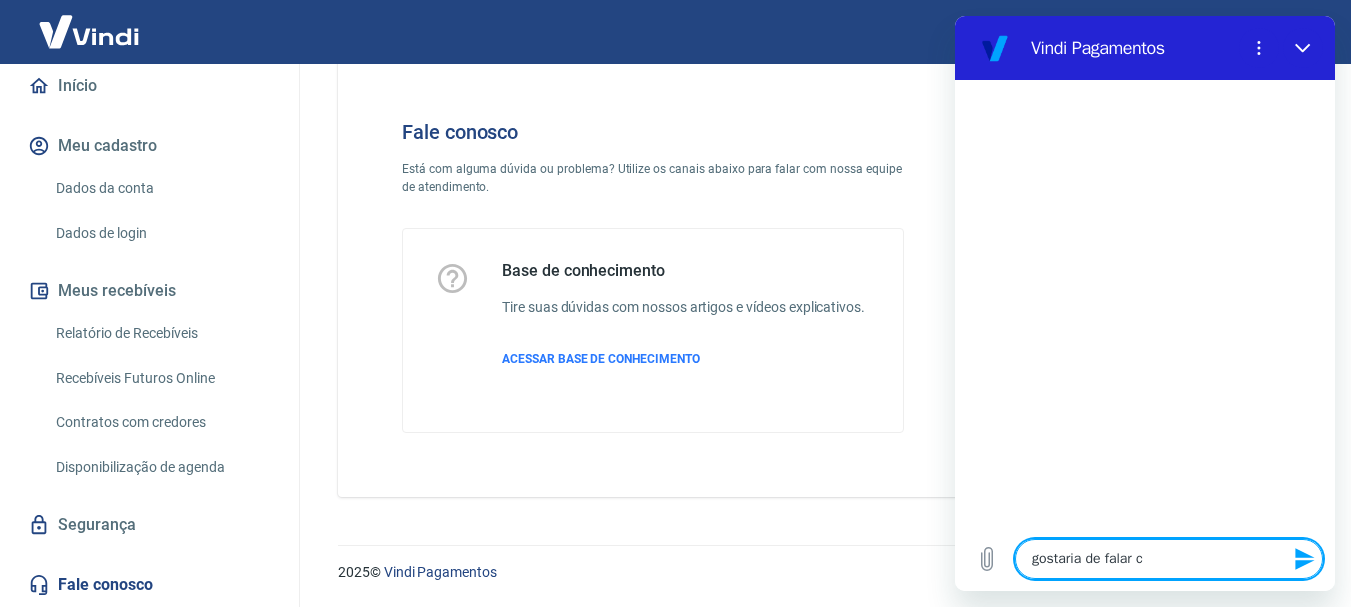 type on "gostaria de falar co" 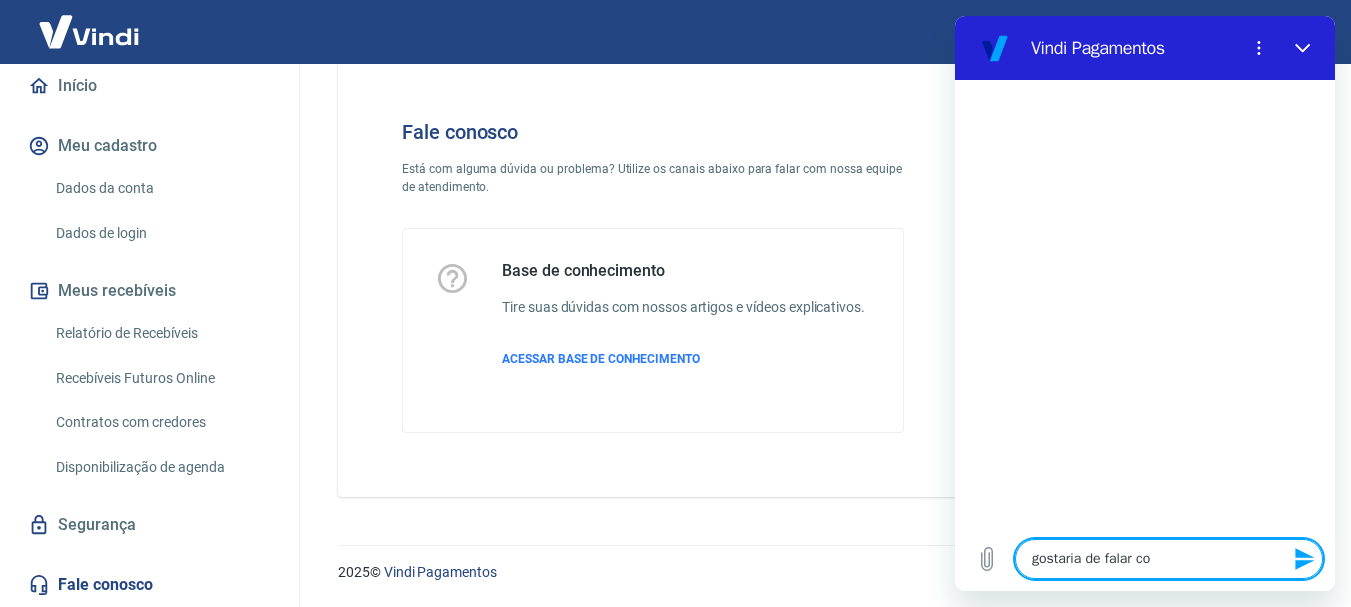 type on "gostaria de falar com" 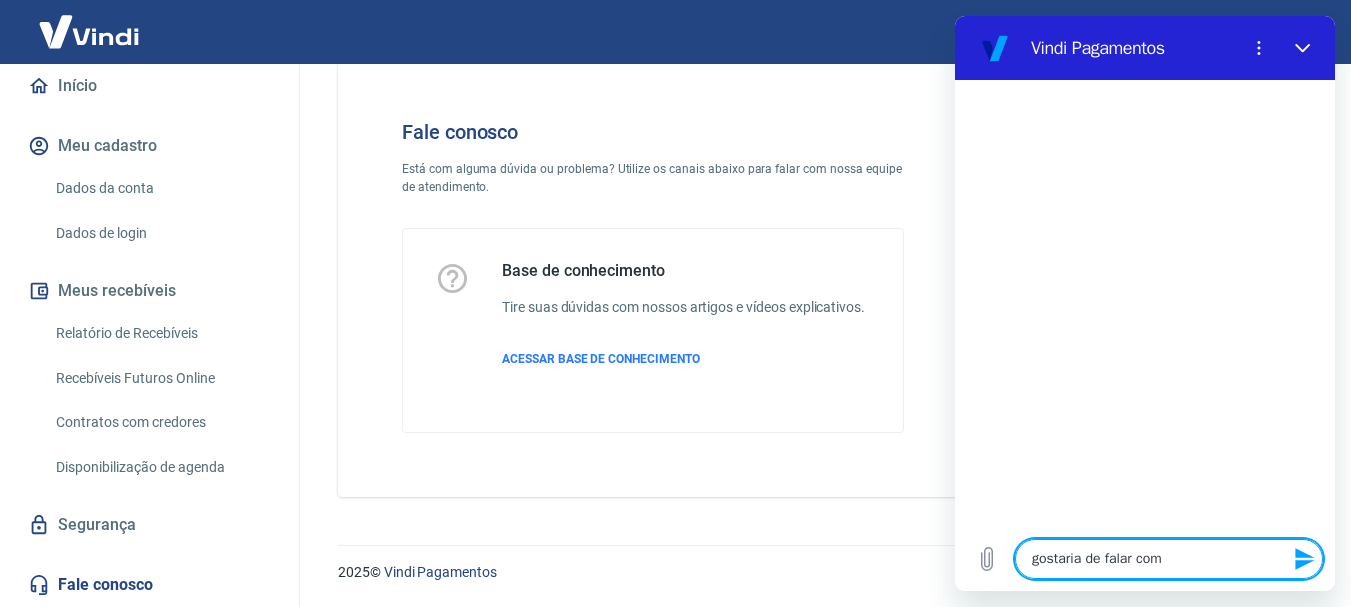 type on "gostaria de falar com" 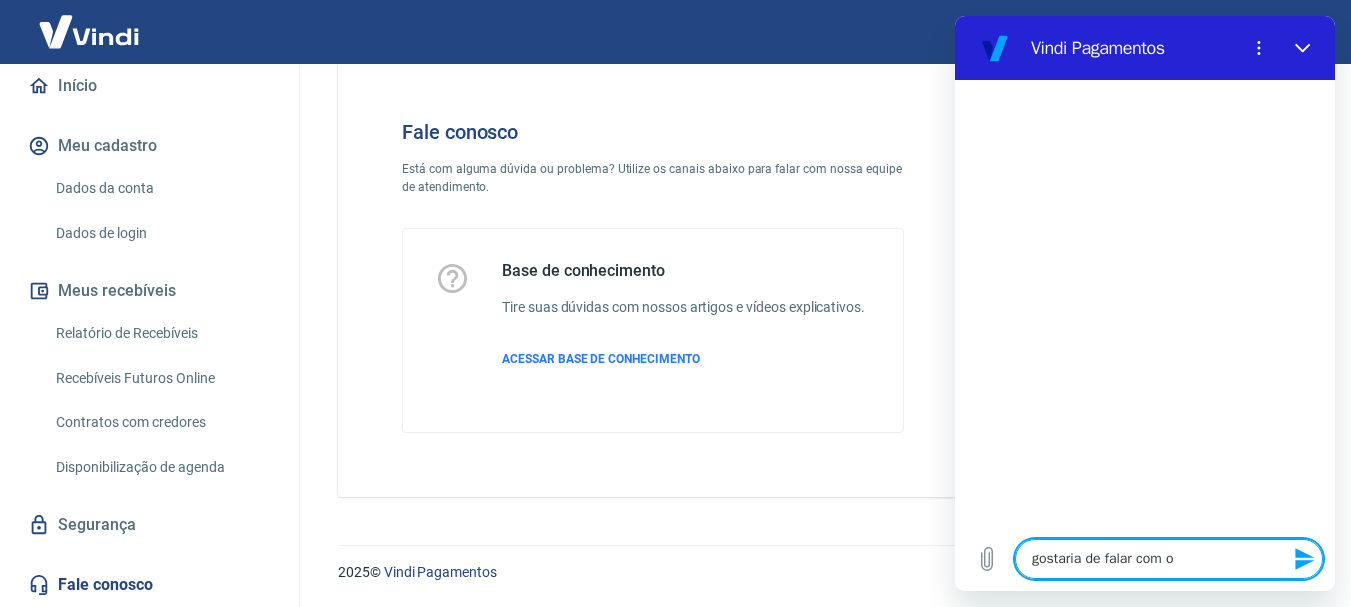 type on "gostaria de falar com o" 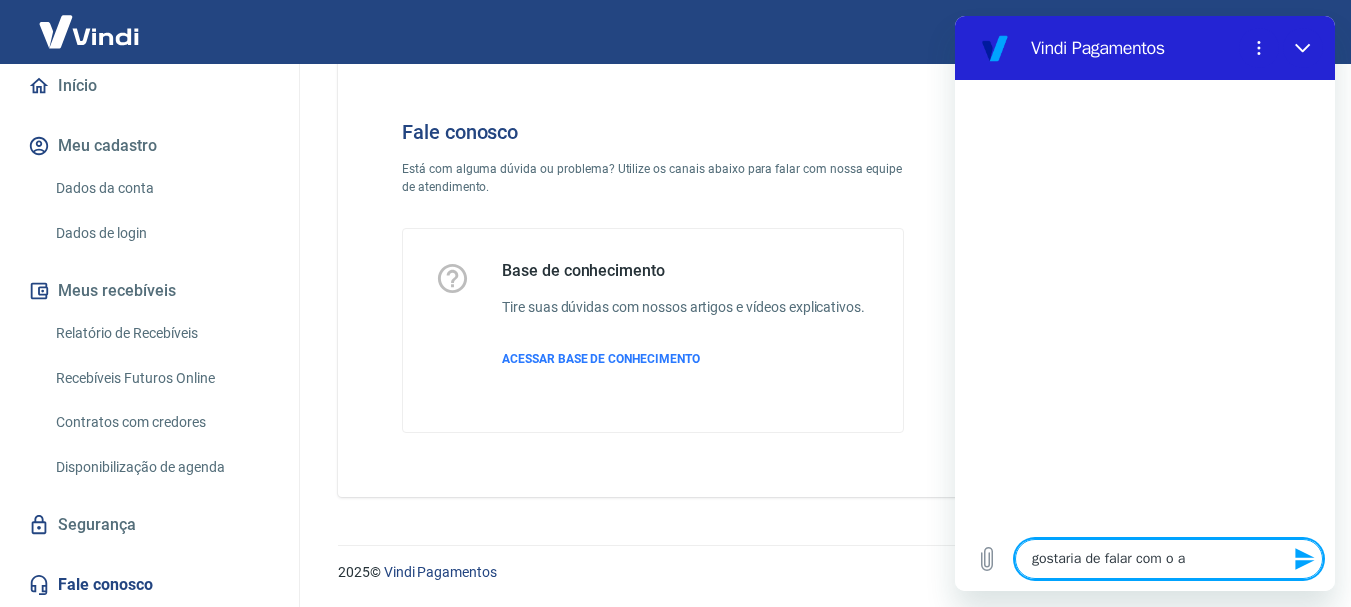 type on "gostaria de falar com o at" 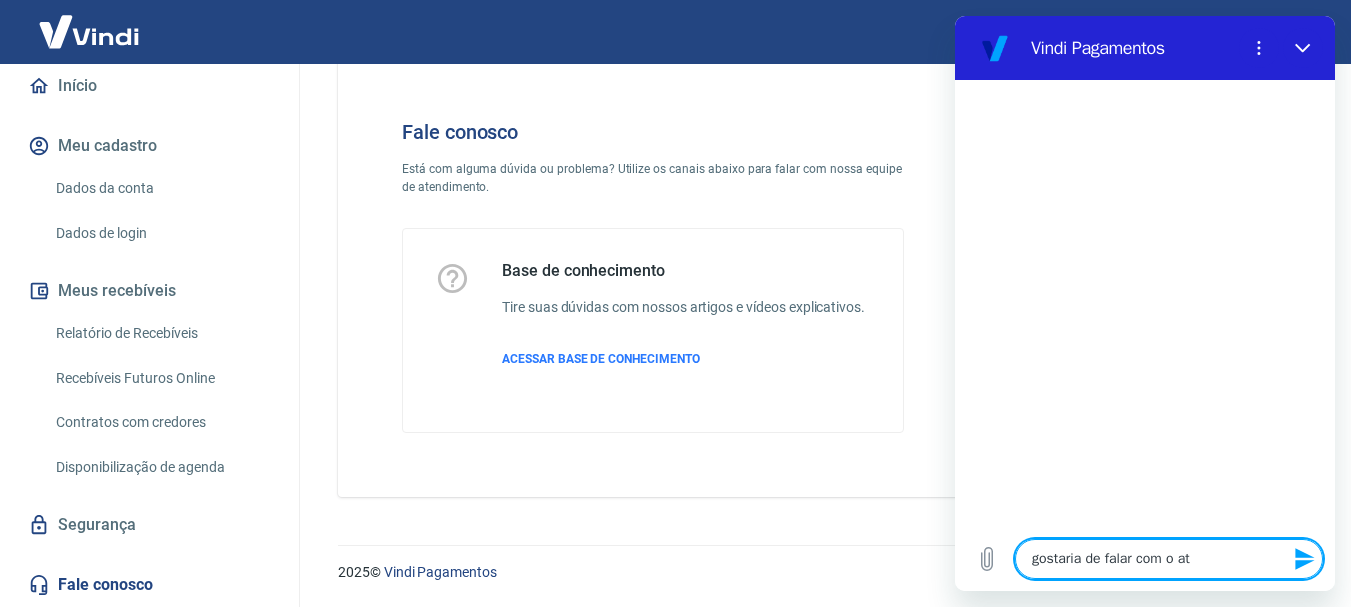 type on "gostaria de falar com o ate" 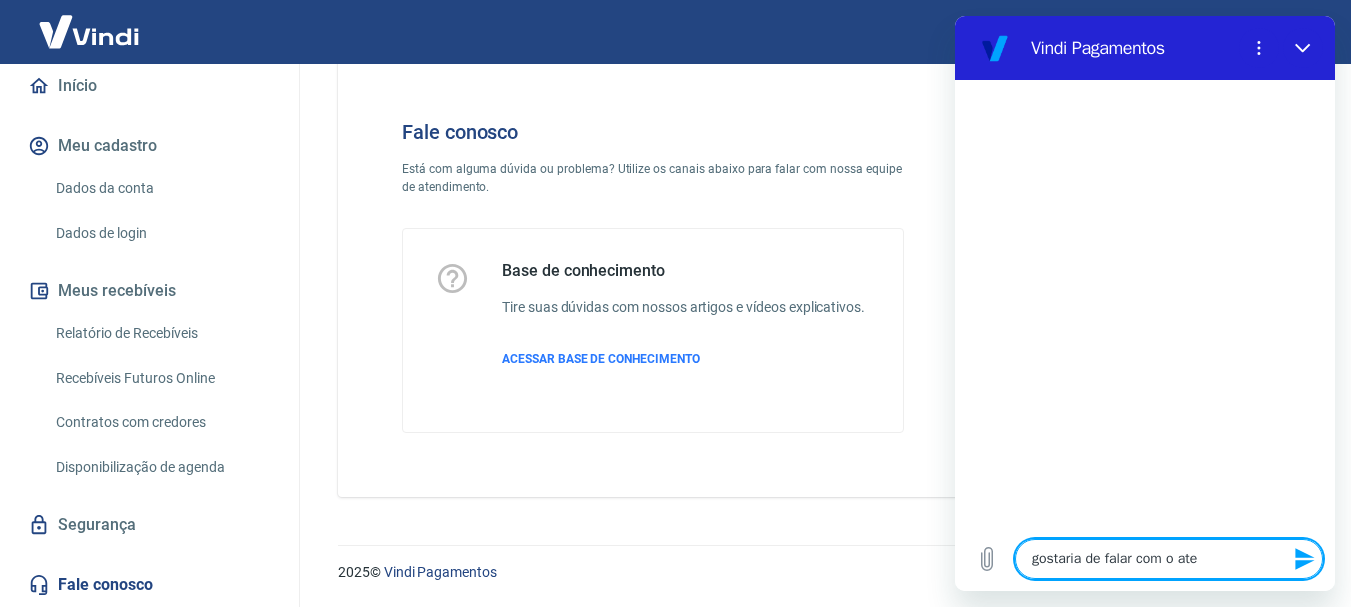 type on "gostaria de falar com o aten" 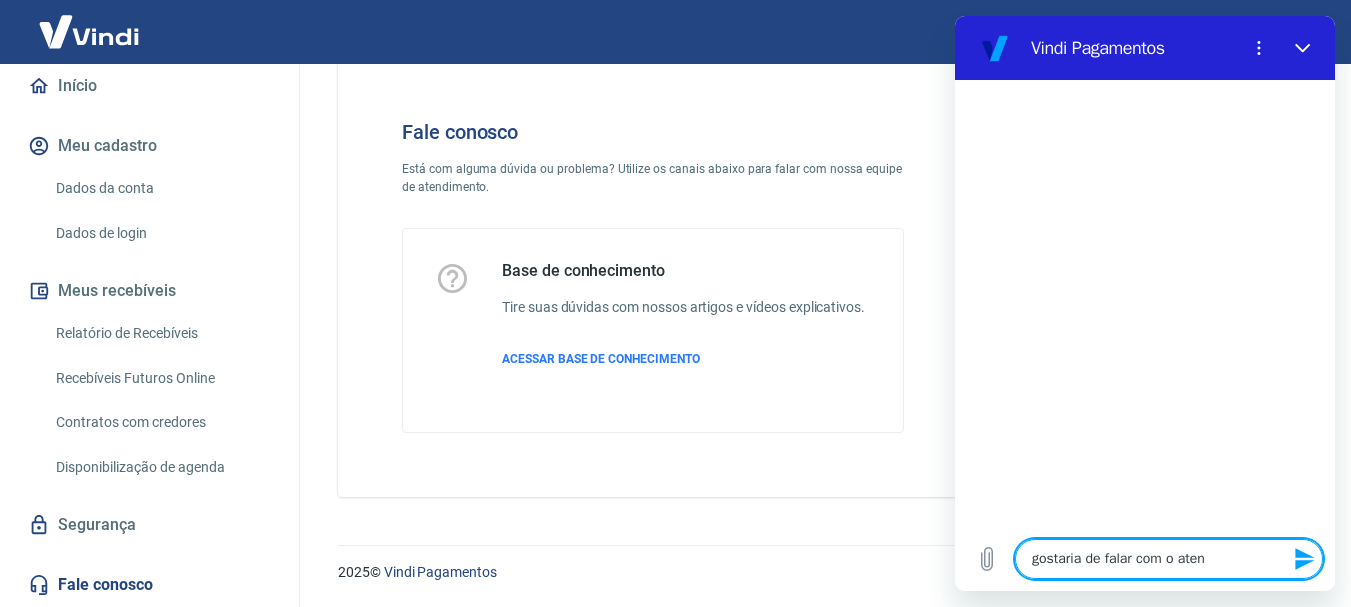 type on "gostaria de falar com o atend" 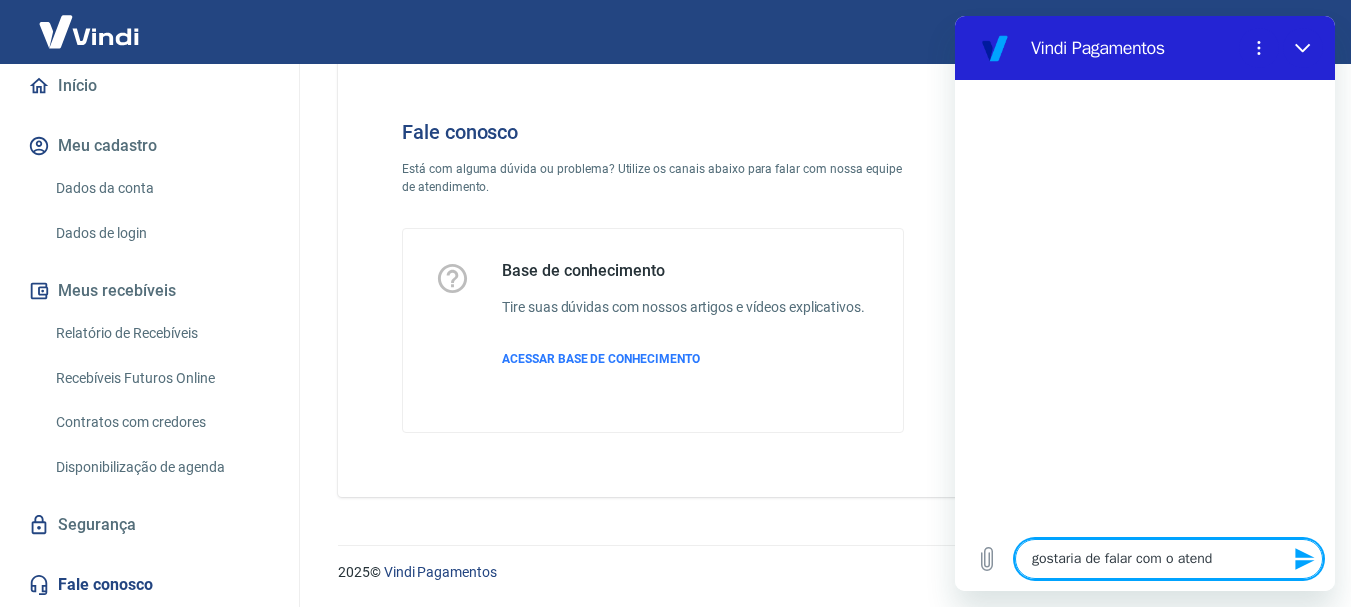 type on "gostaria de falar com o atende" 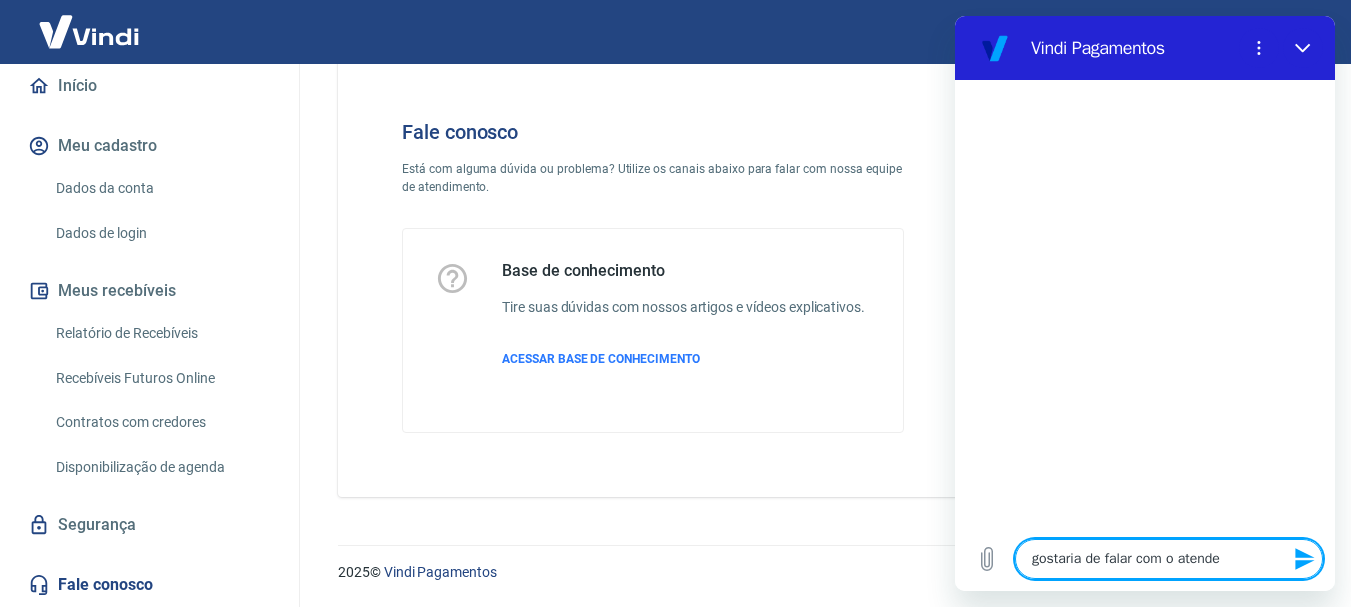 type on "gostaria de falar com o atenden" 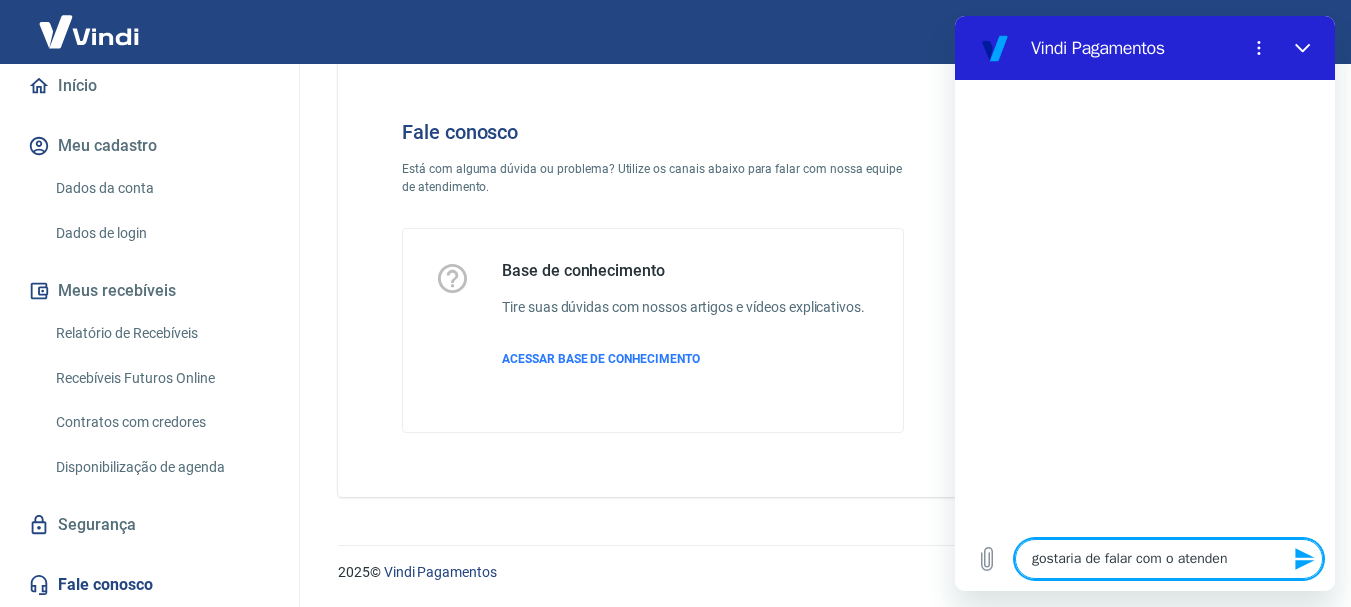type on "gostaria de falar com o atendent" 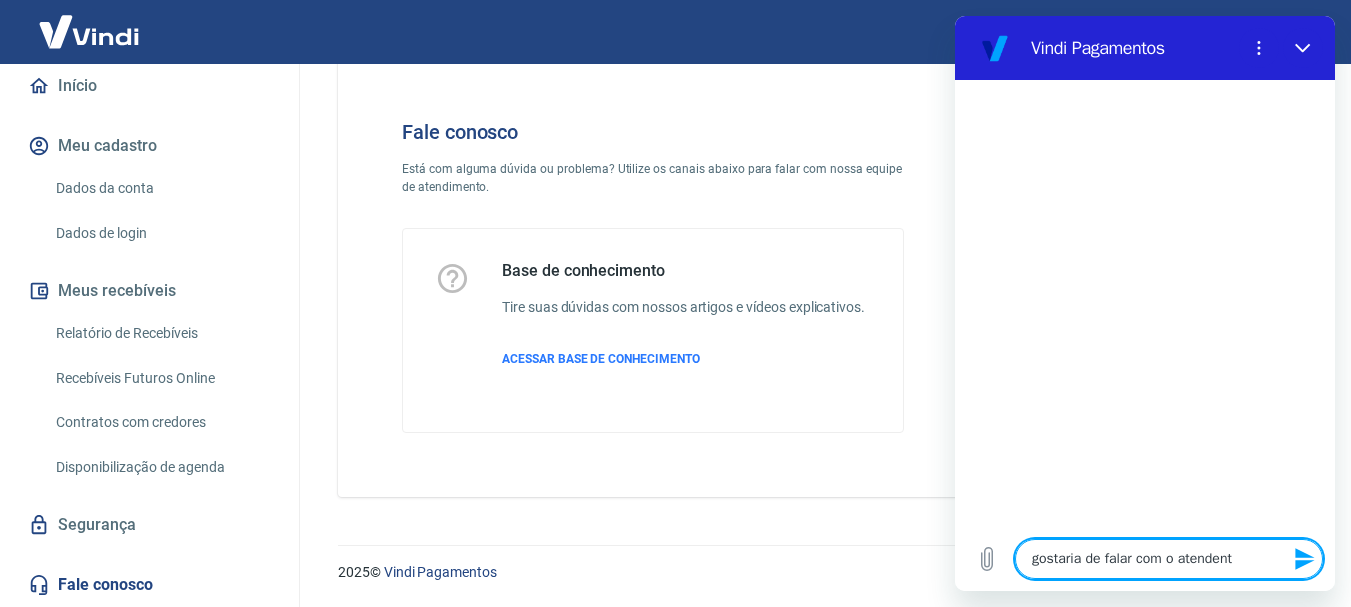 type on "gostaria de falar com o atendente" 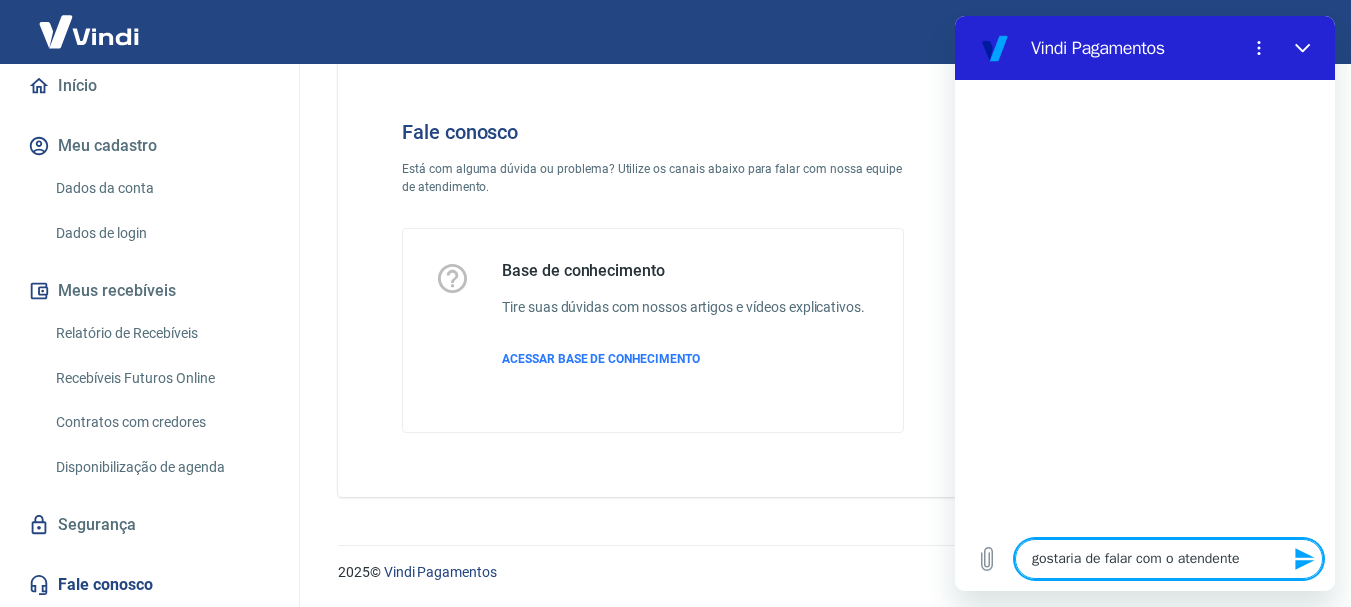 type 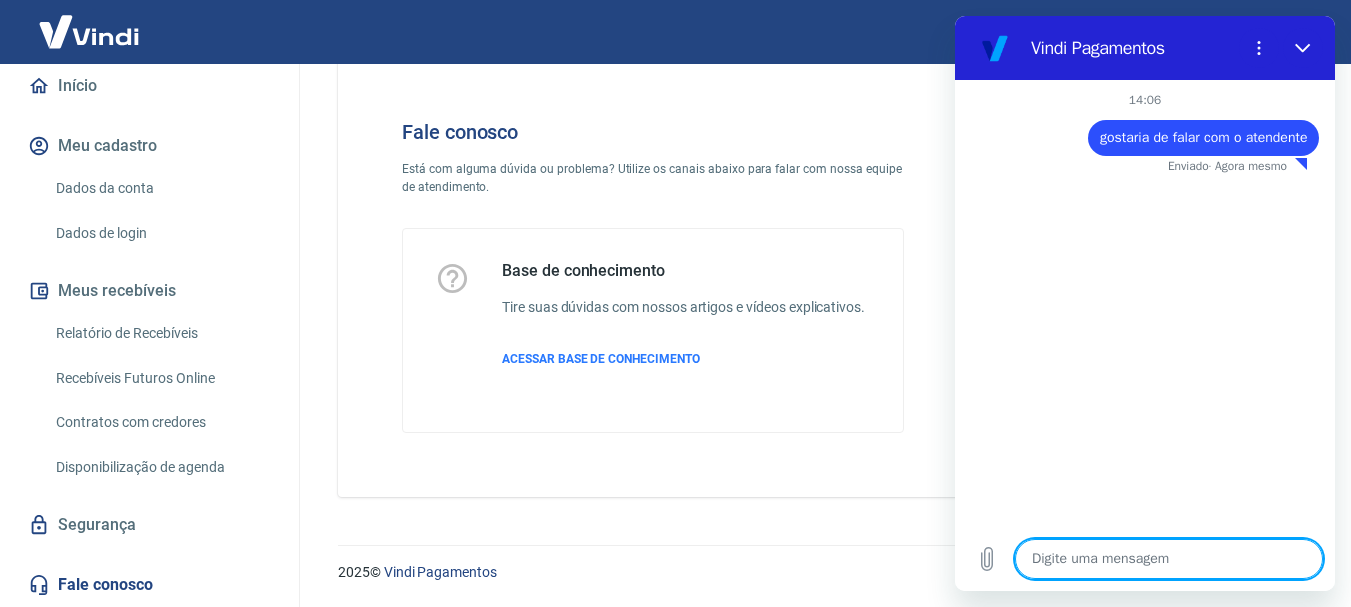type on "x" 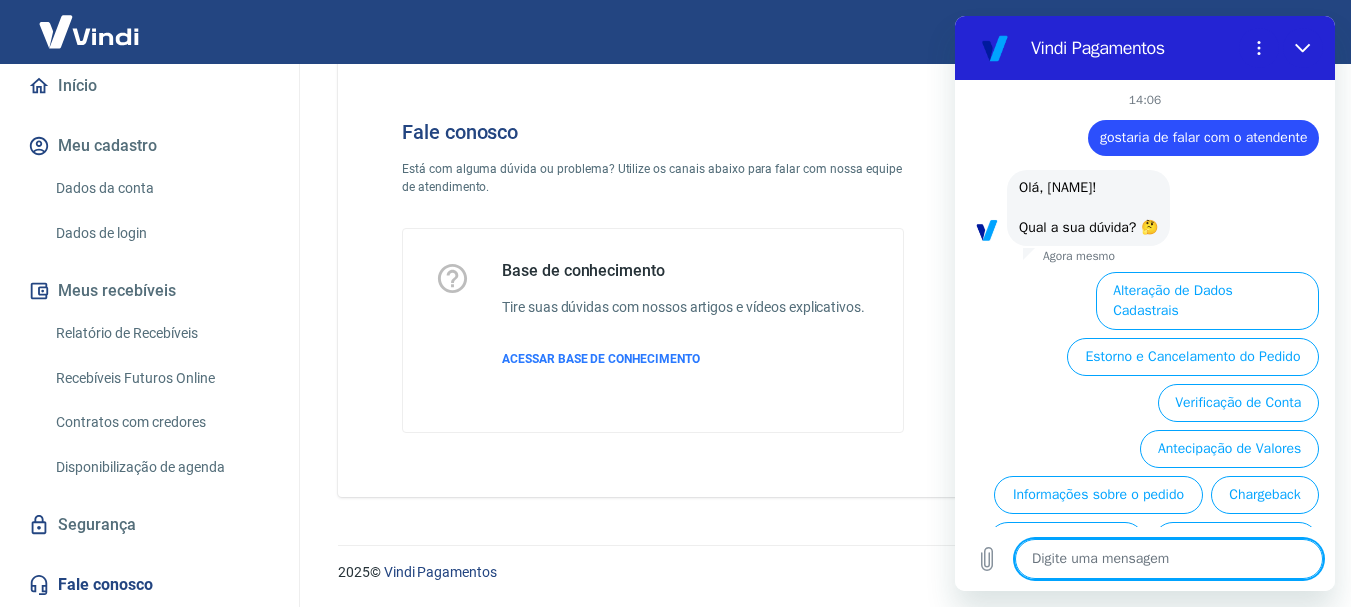 scroll, scrollTop: 110, scrollLeft: 0, axis: vertical 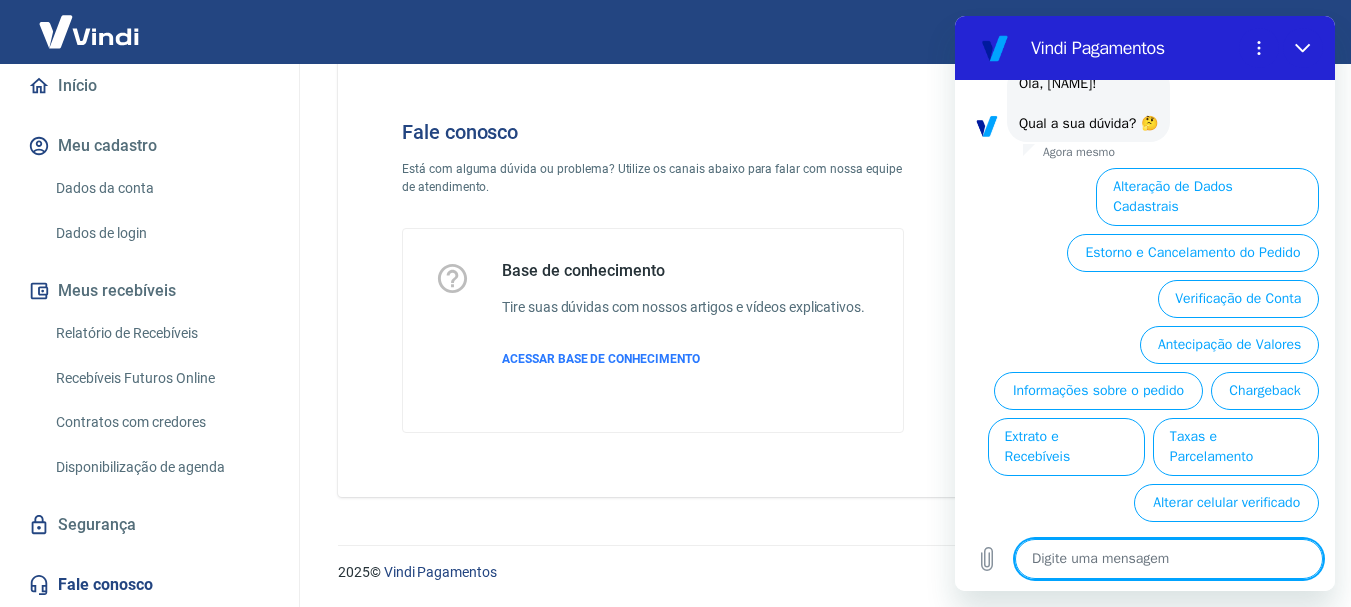 type on "f" 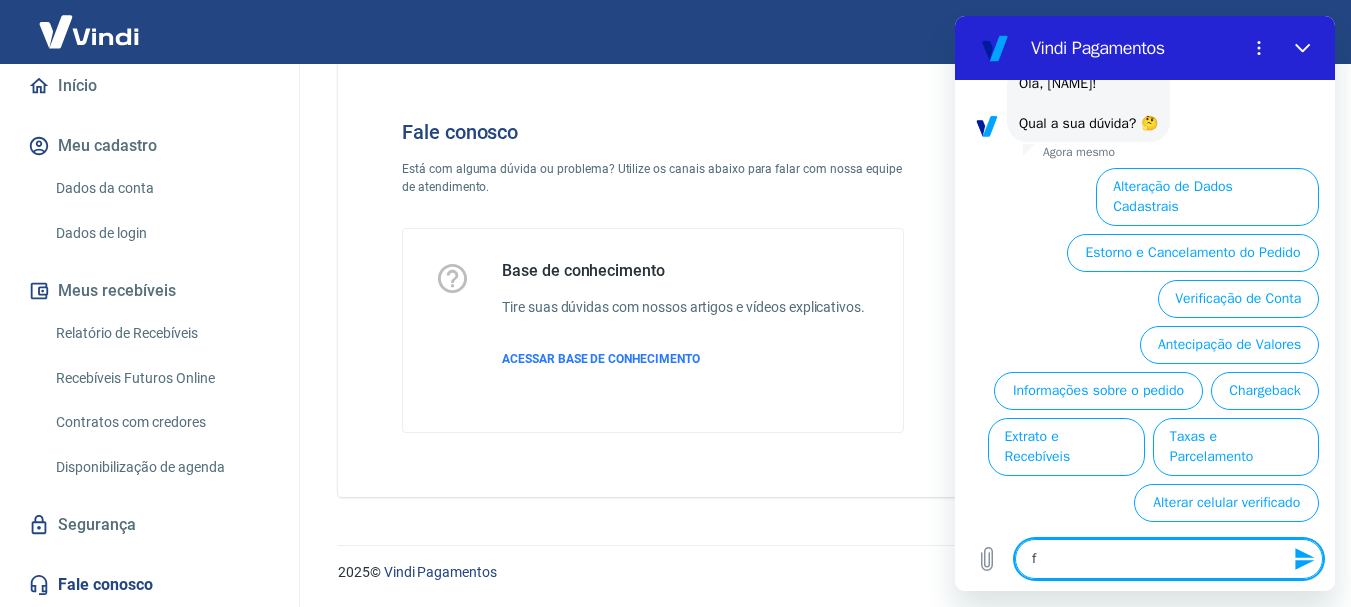 type on "fa" 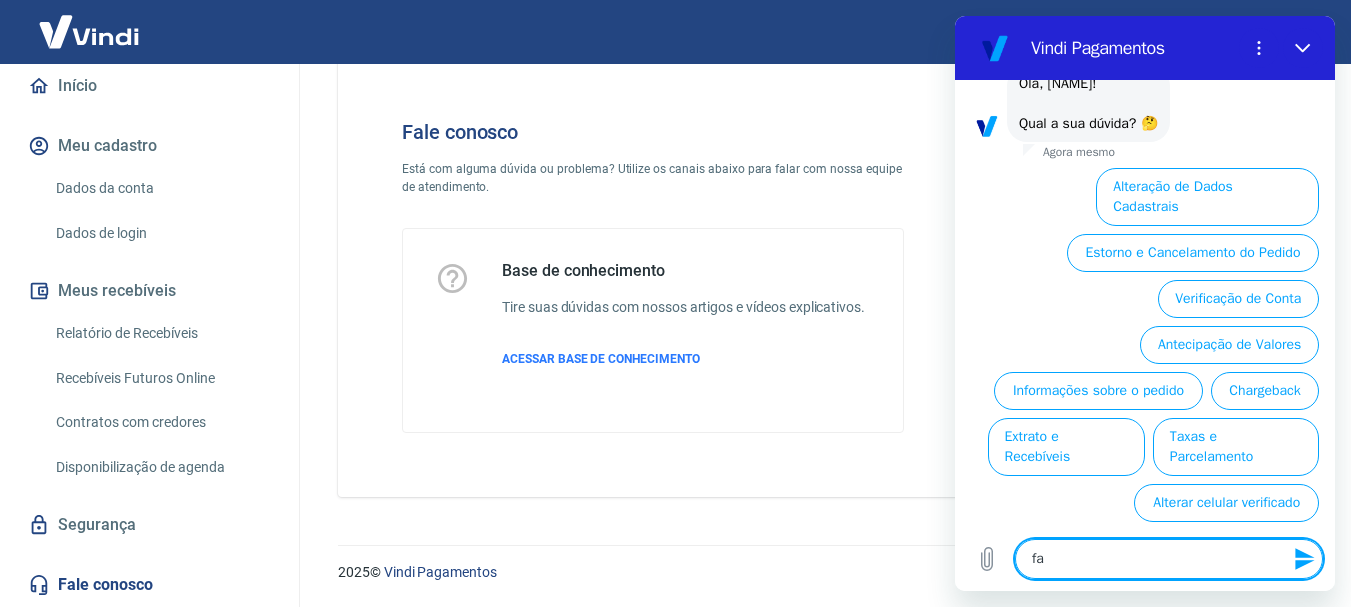 type on "fal" 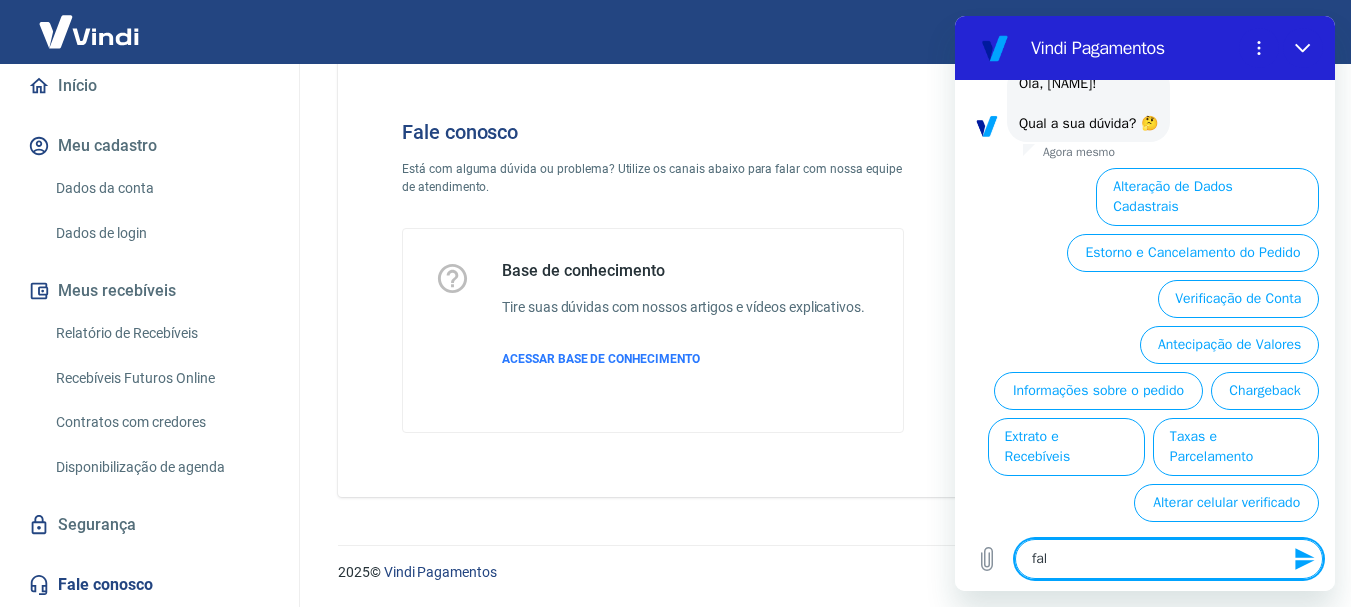 type on "fala" 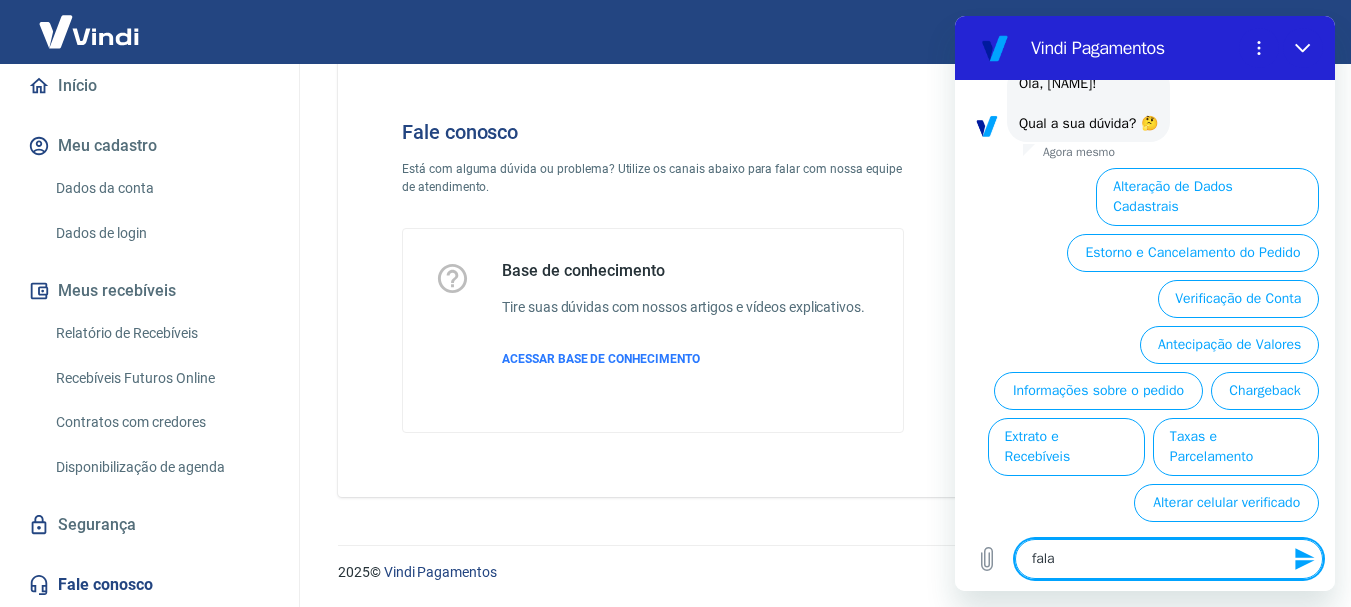 type on "falar" 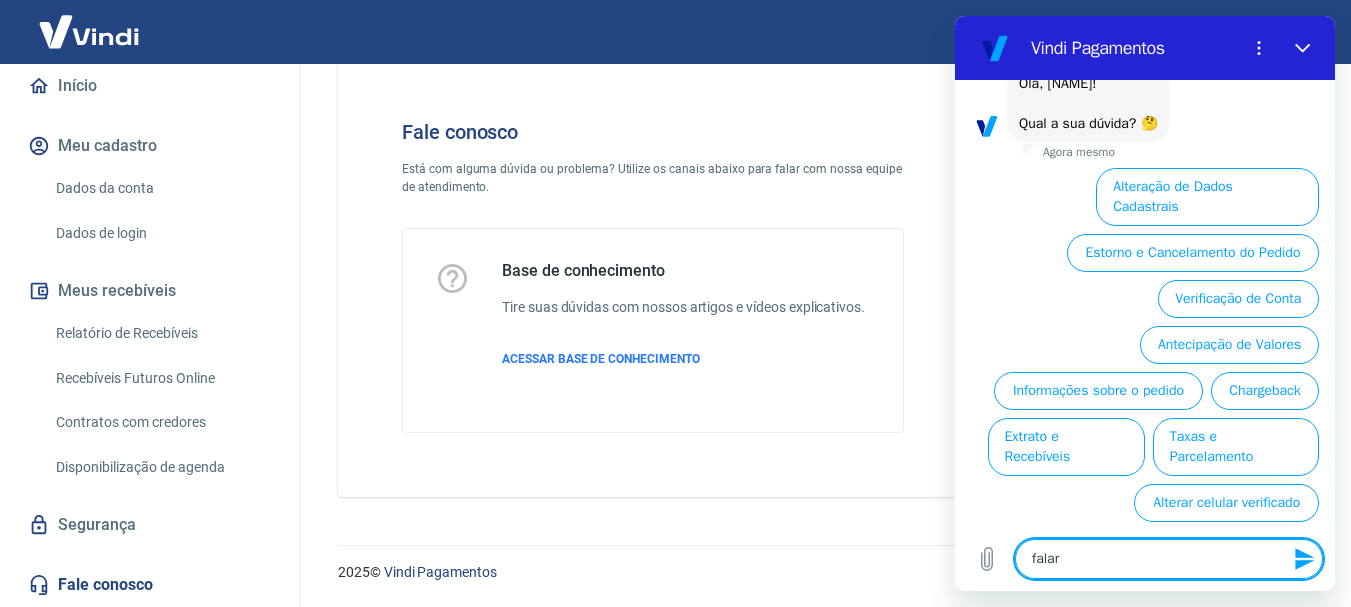 type on "falar" 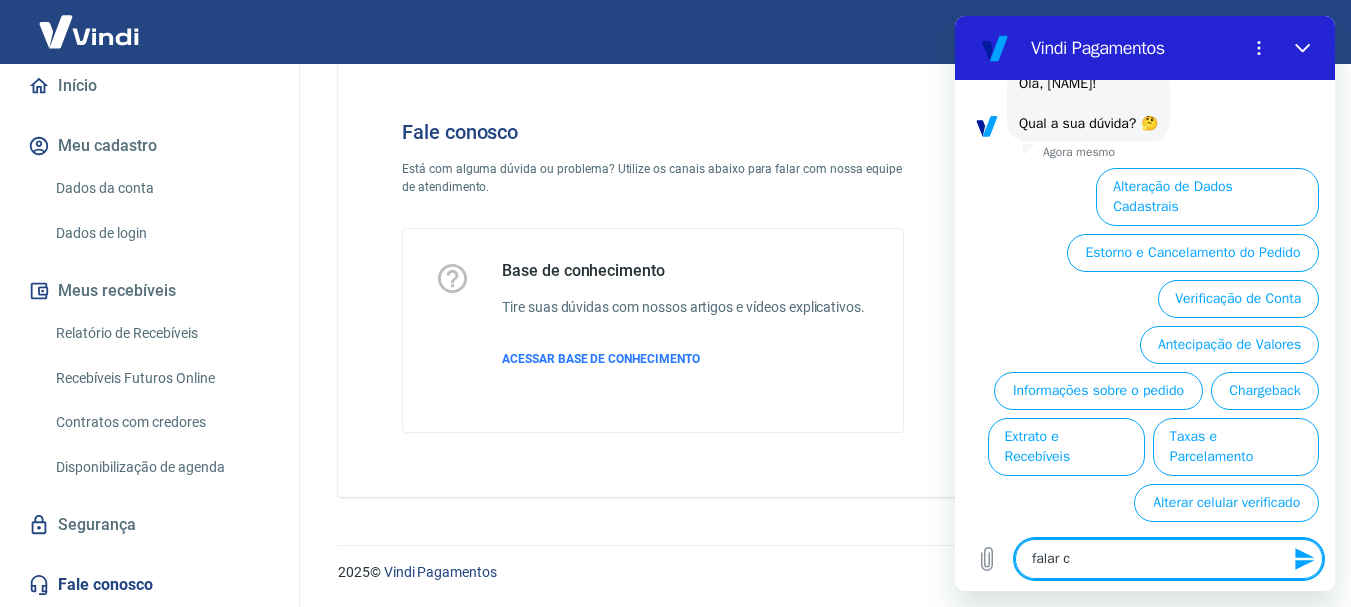 type on "falar co" 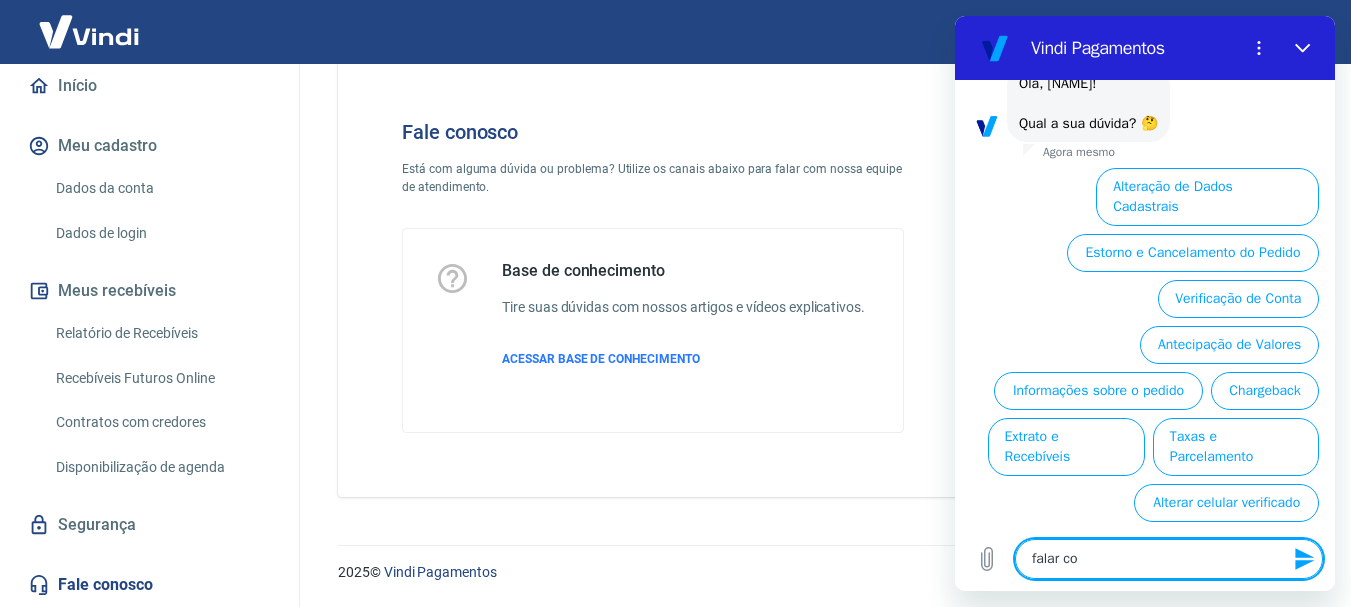 type on "falar com" 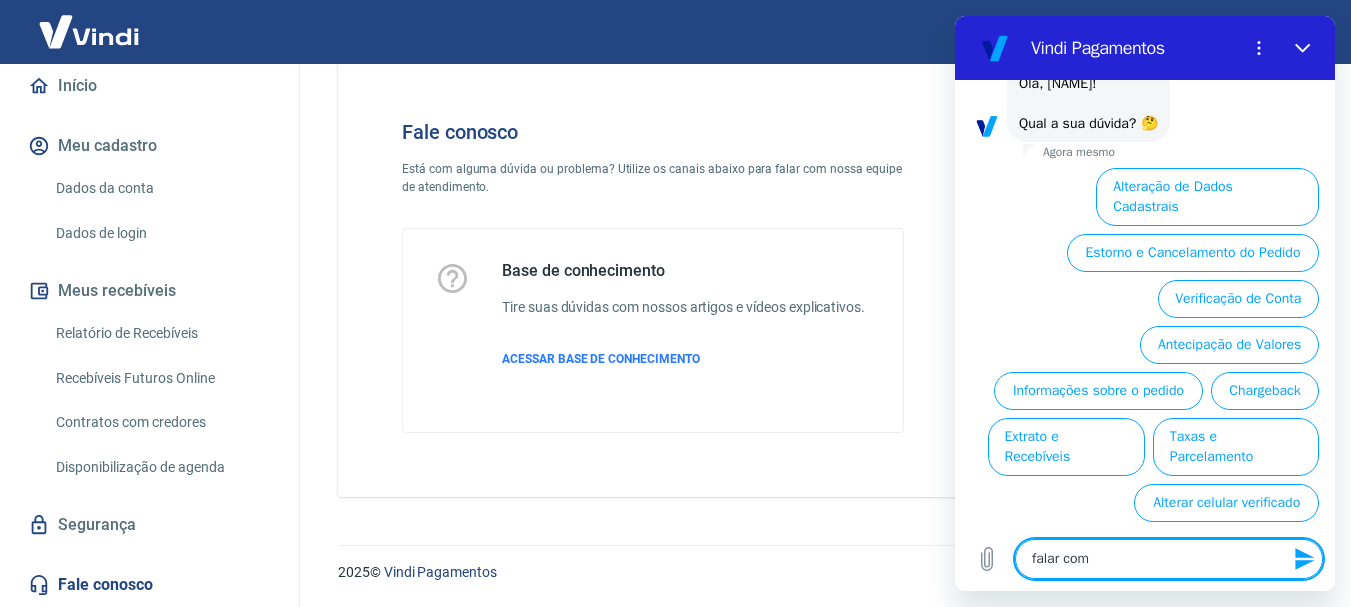 type on "falar comm" 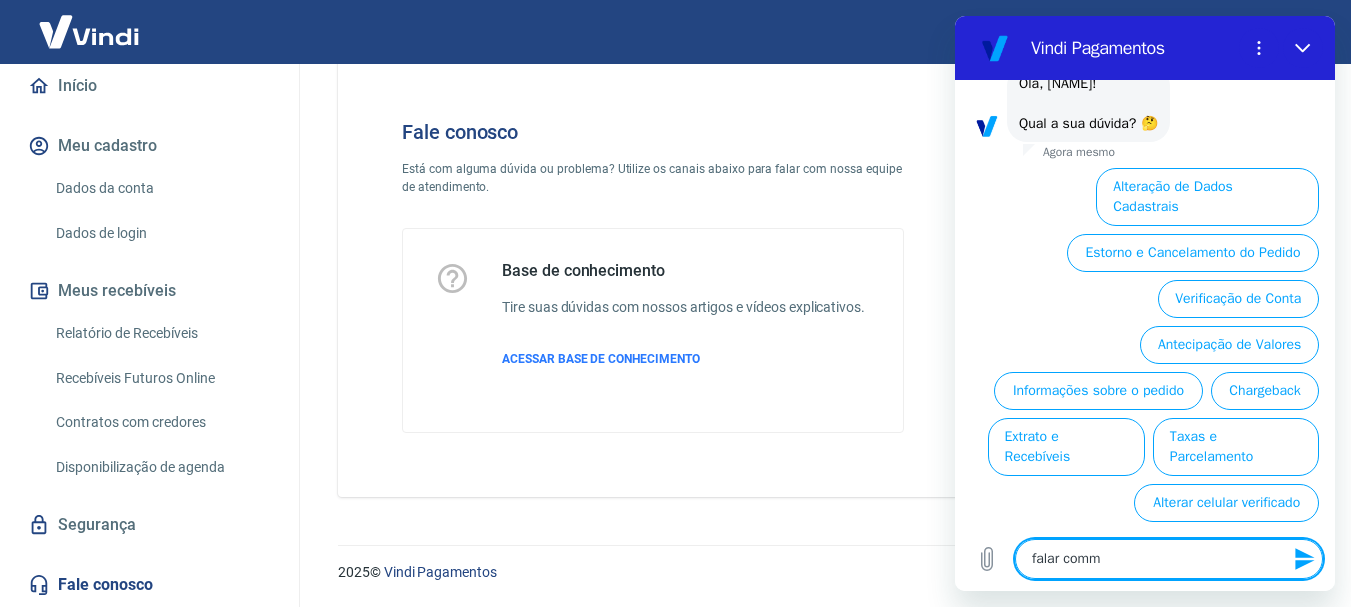 type on "falar com" 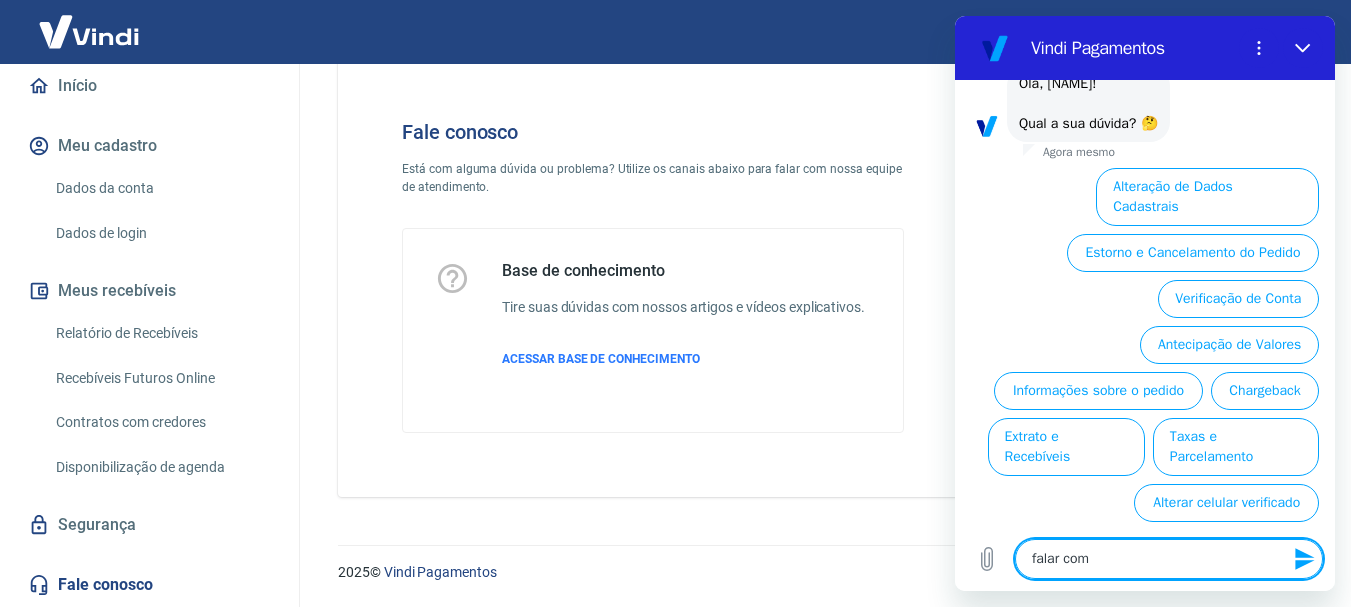 type on "falar com" 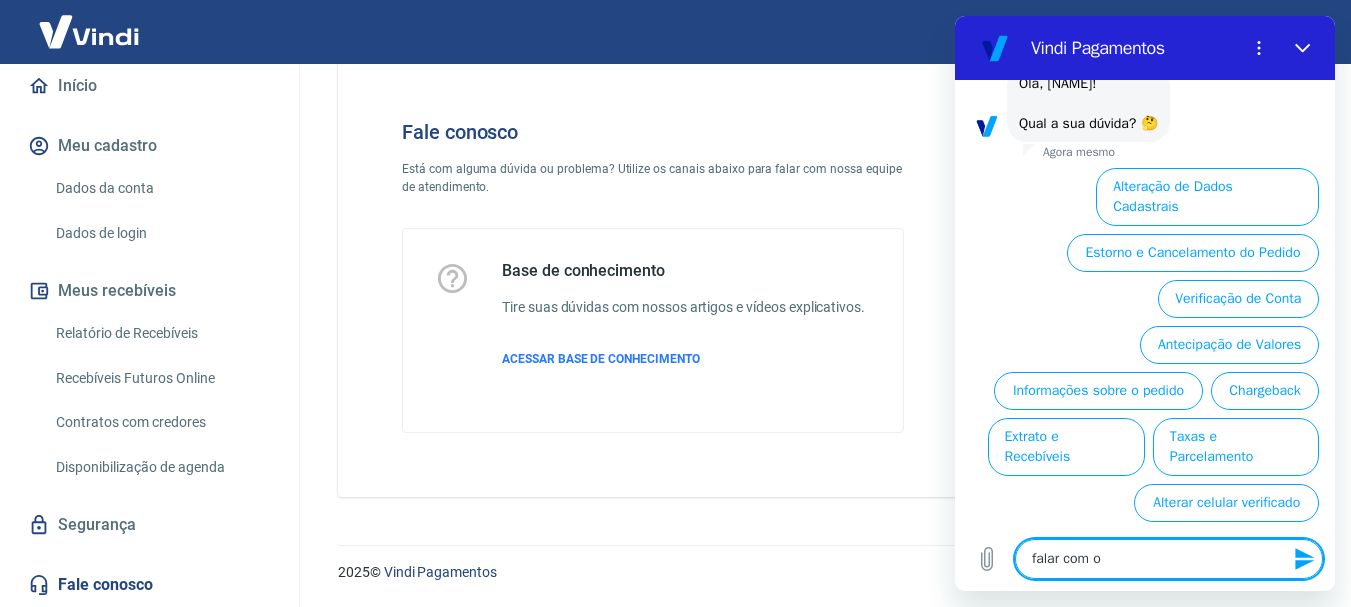 type on "falar com o" 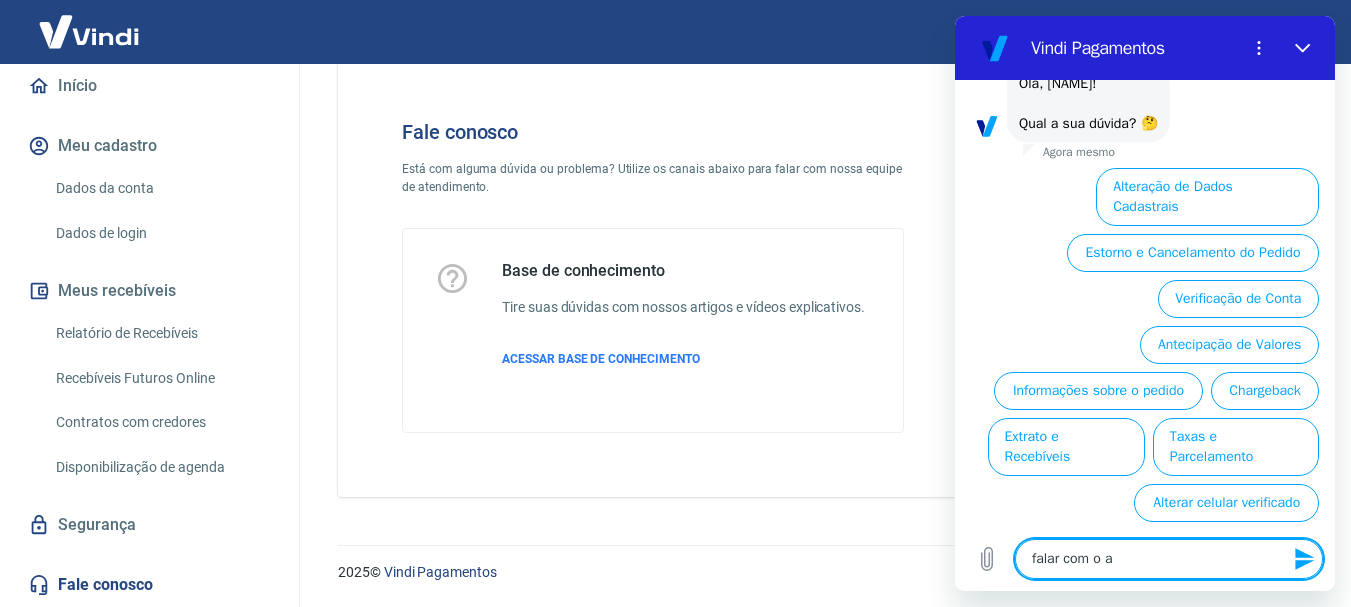 type on "falar com o at" 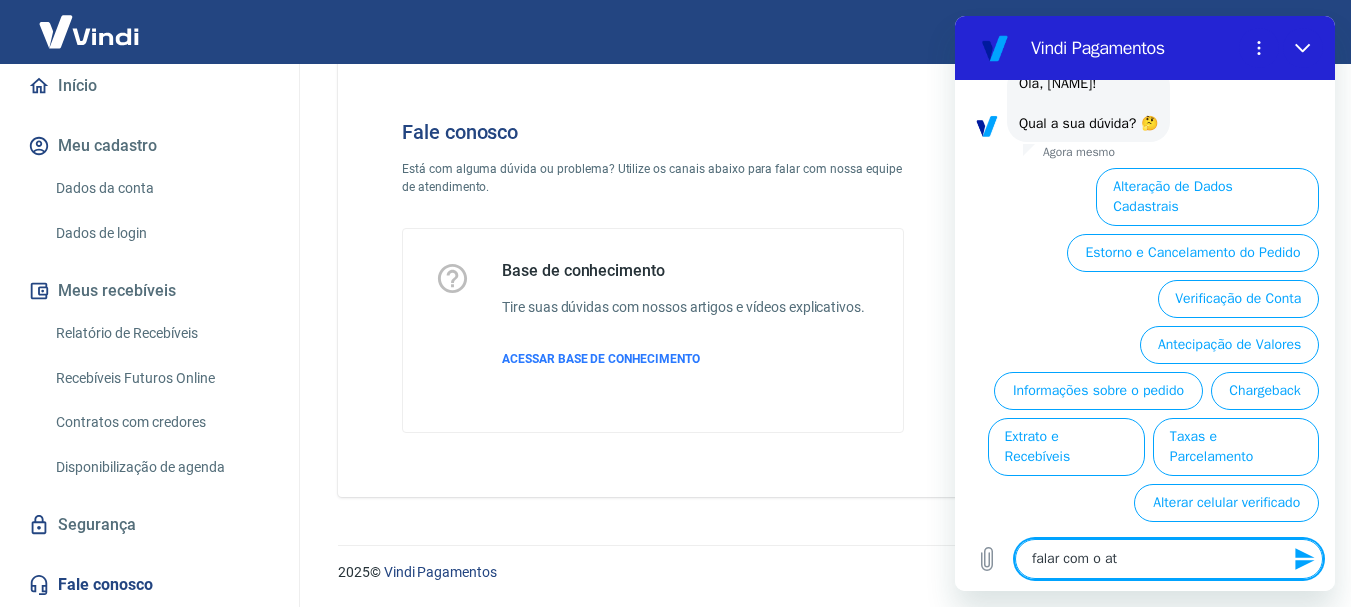 type on "falar com o ate" 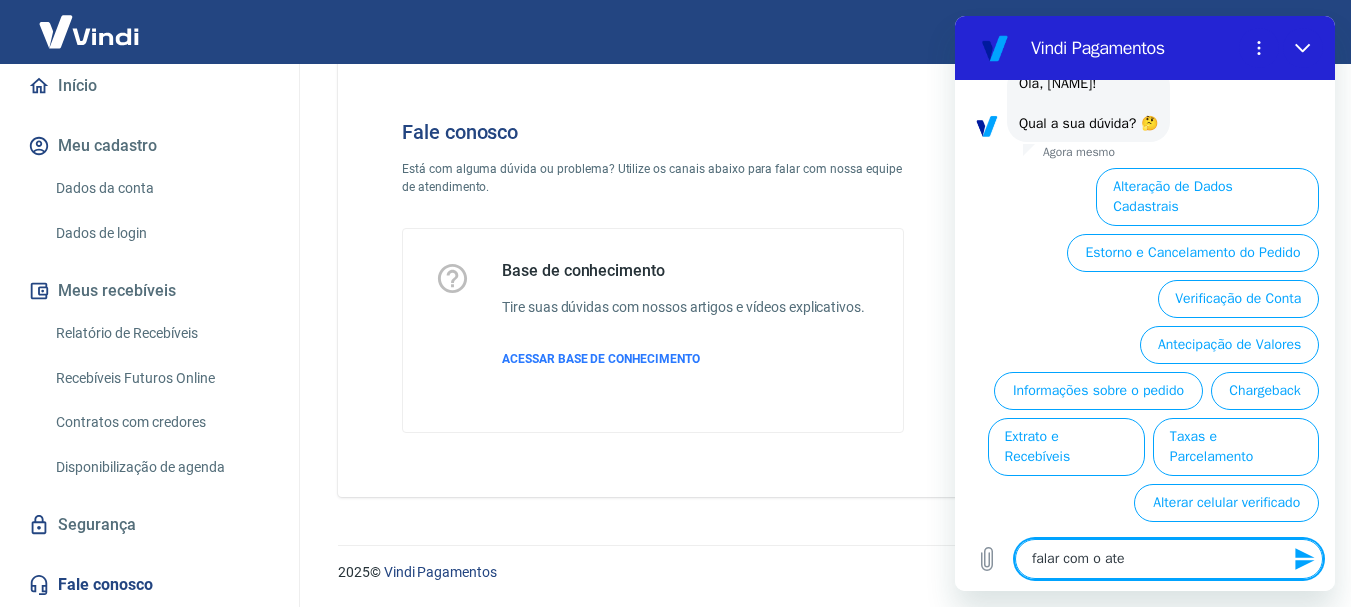 type on "falar com o aten" 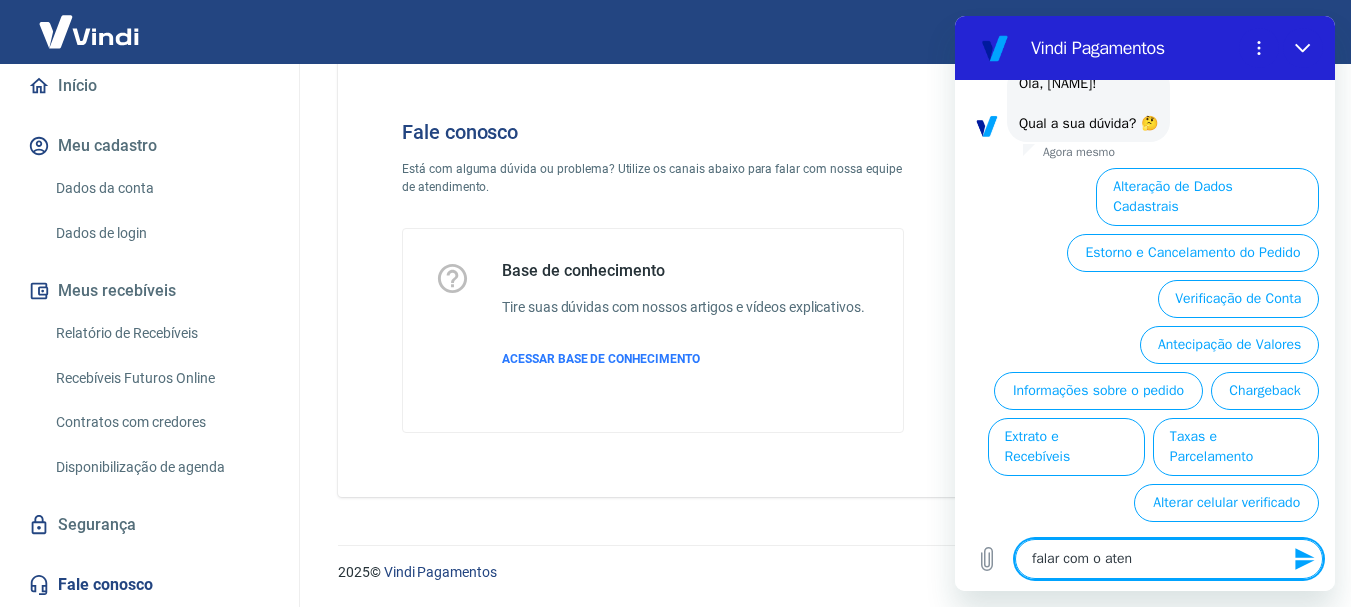 type on "falar com o atend" 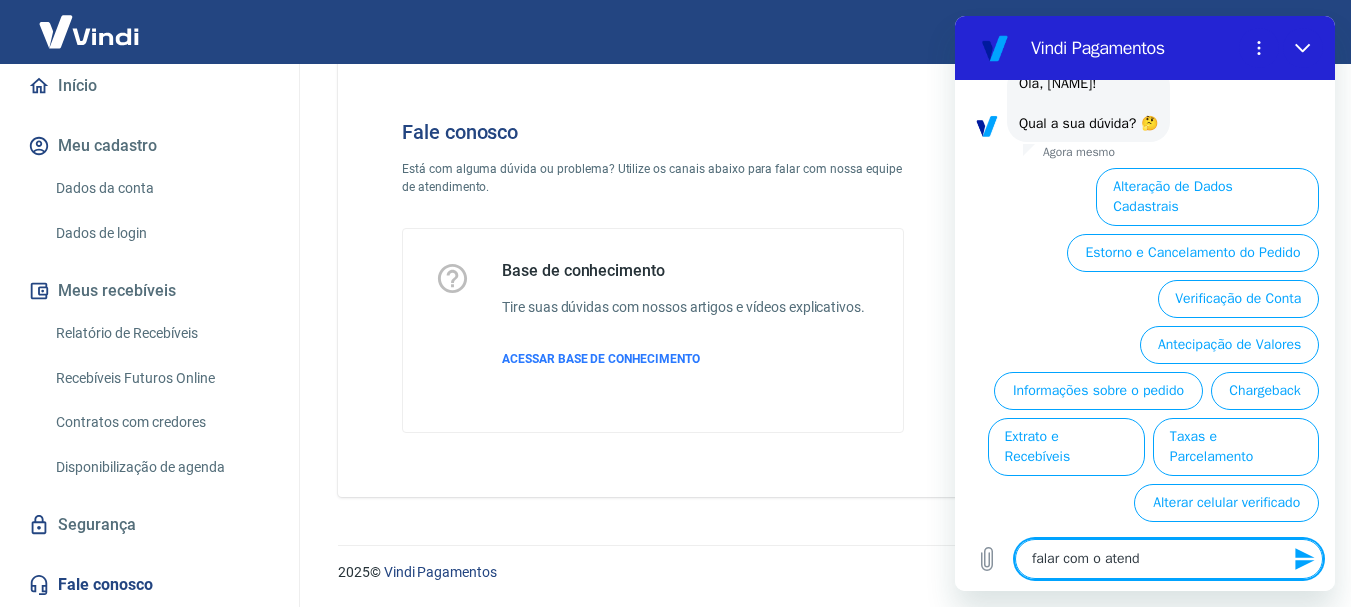 type on "falar com o atende" 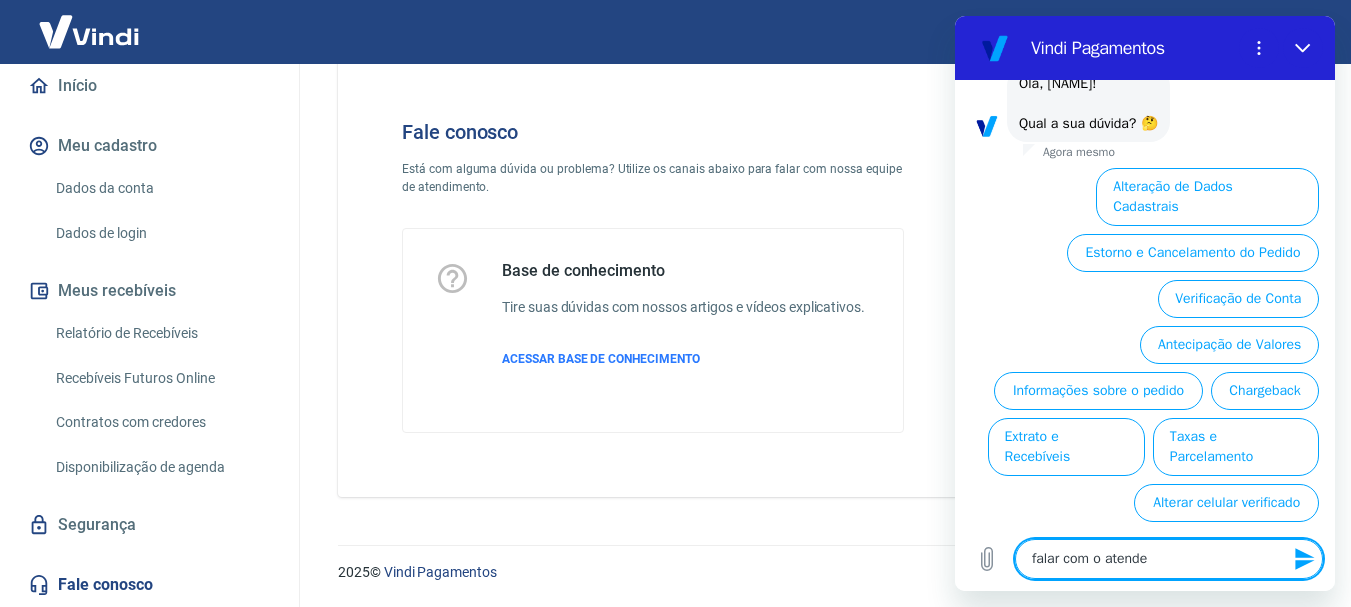 type on "falar com o atenden" 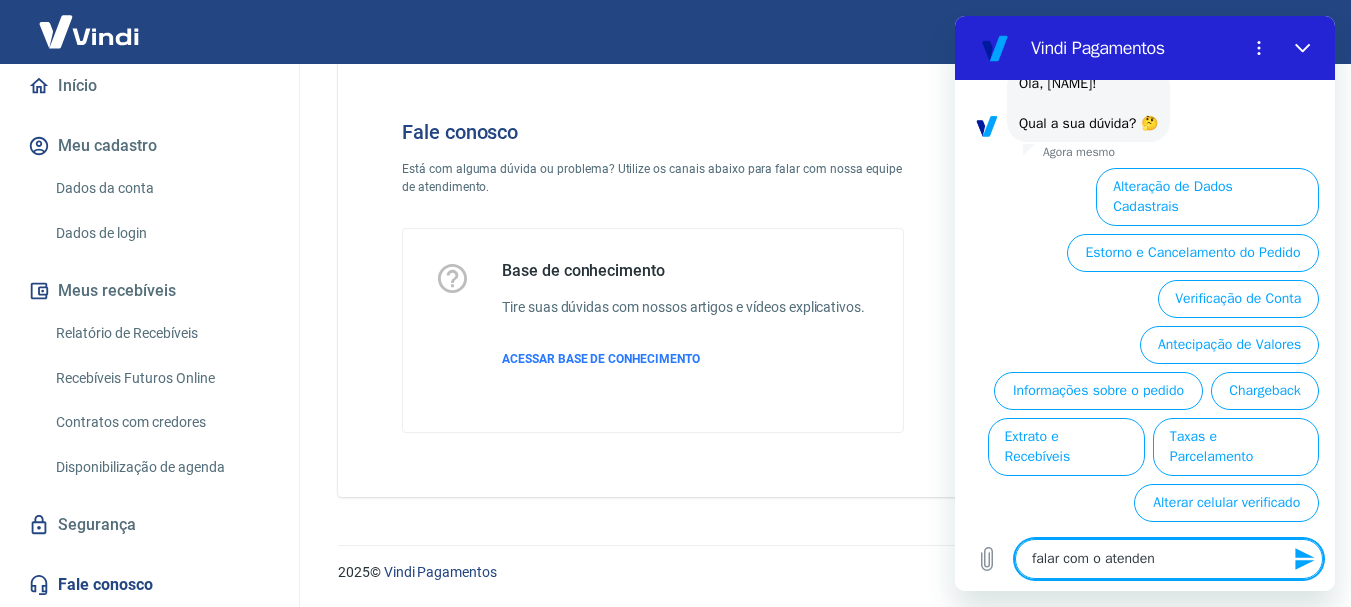 type on "falar com o atendent" 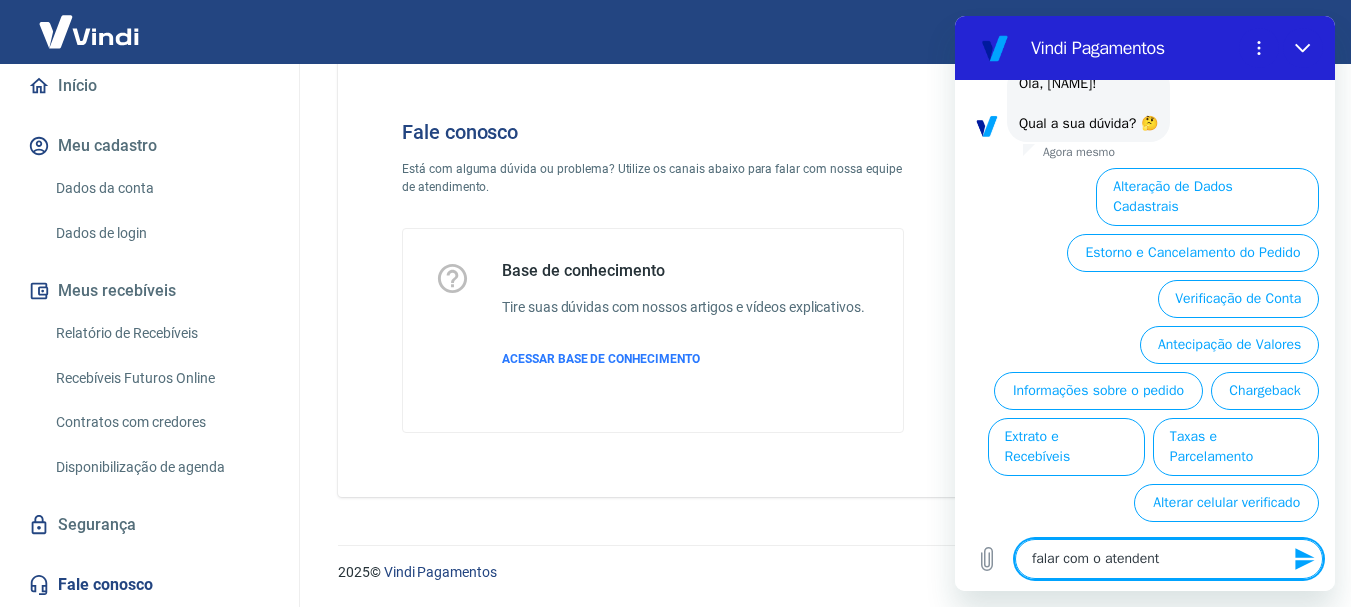 type on "falar com o atendente" 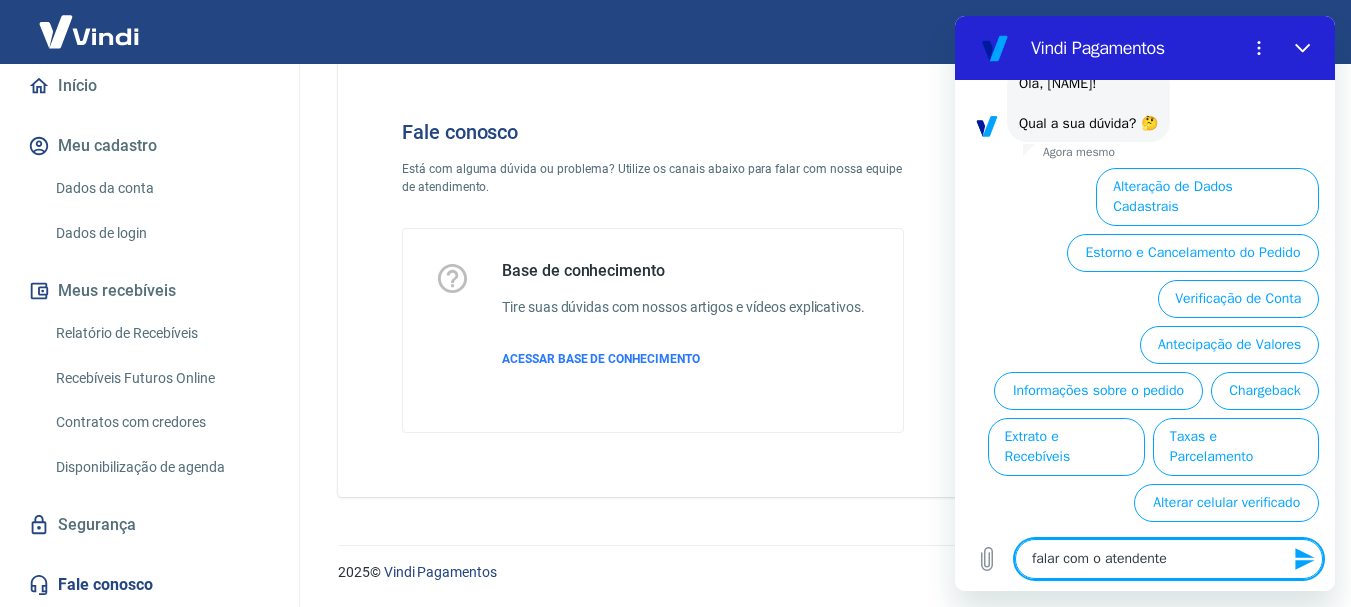 type 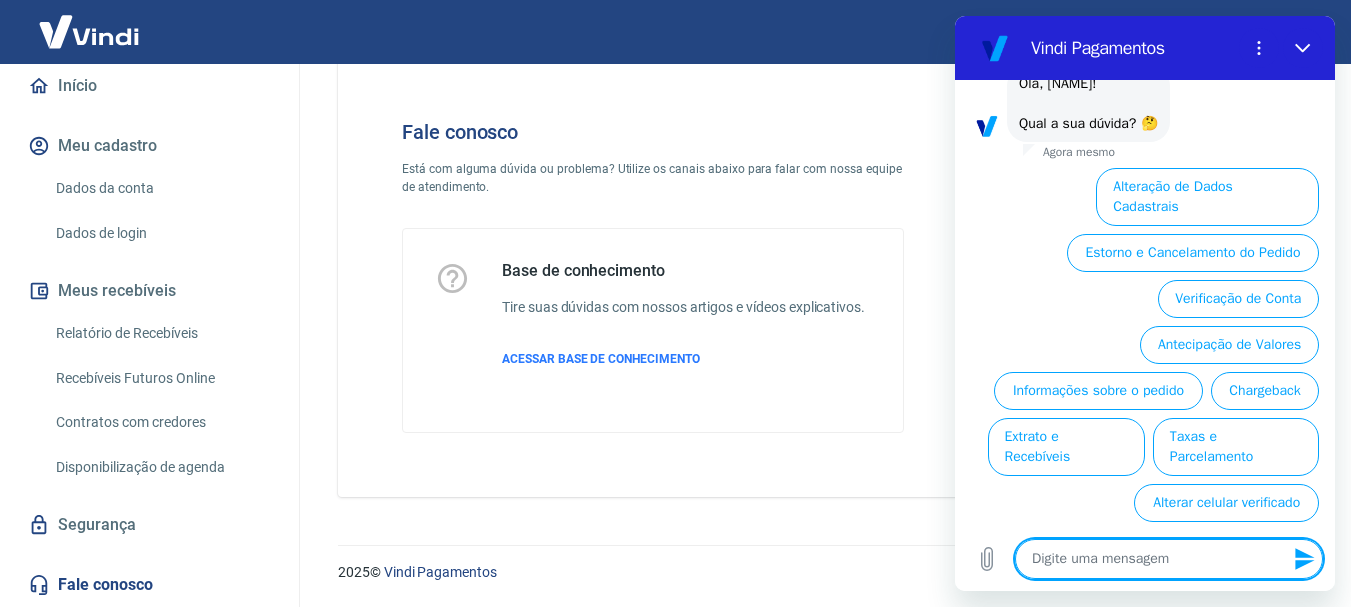scroll, scrollTop: 0, scrollLeft: 0, axis: both 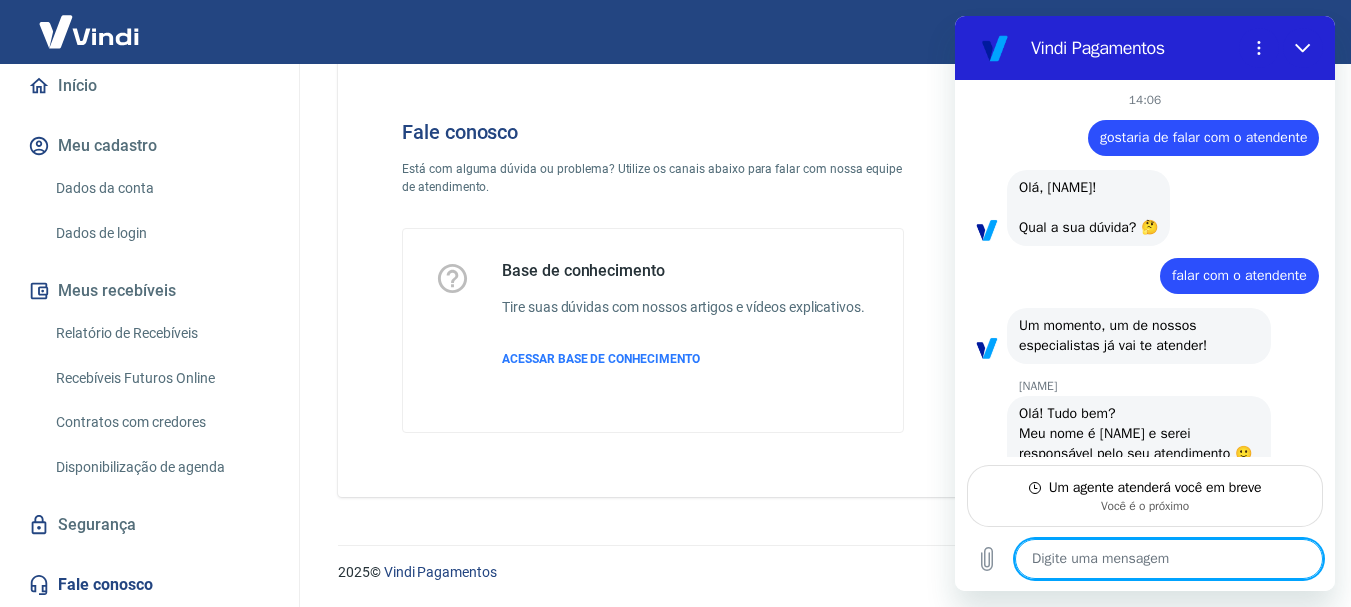 type on "x" 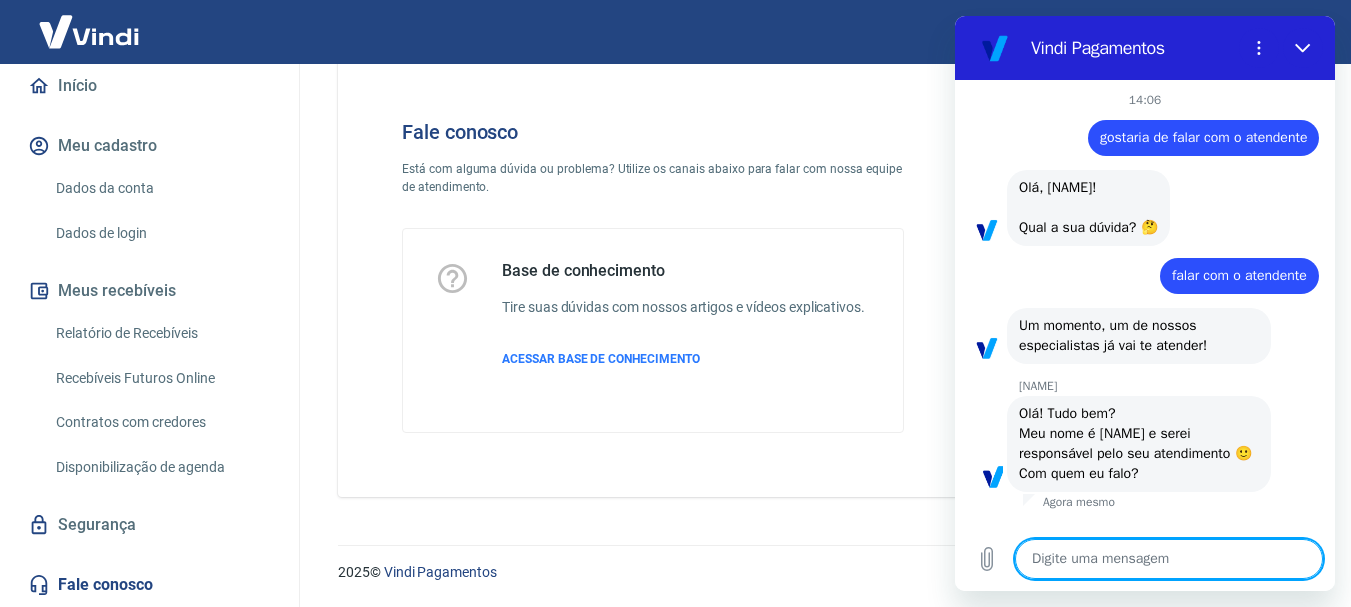 scroll, scrollTop: 0, scrollLeft: 0, axis: both 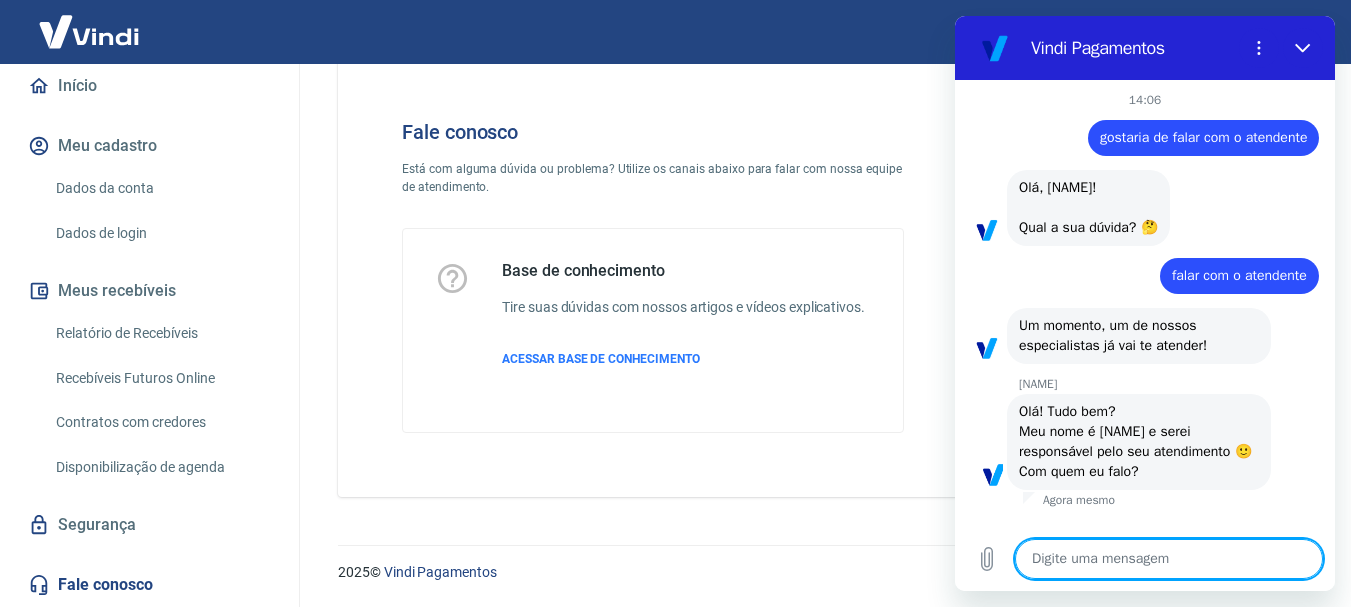 type on "O" 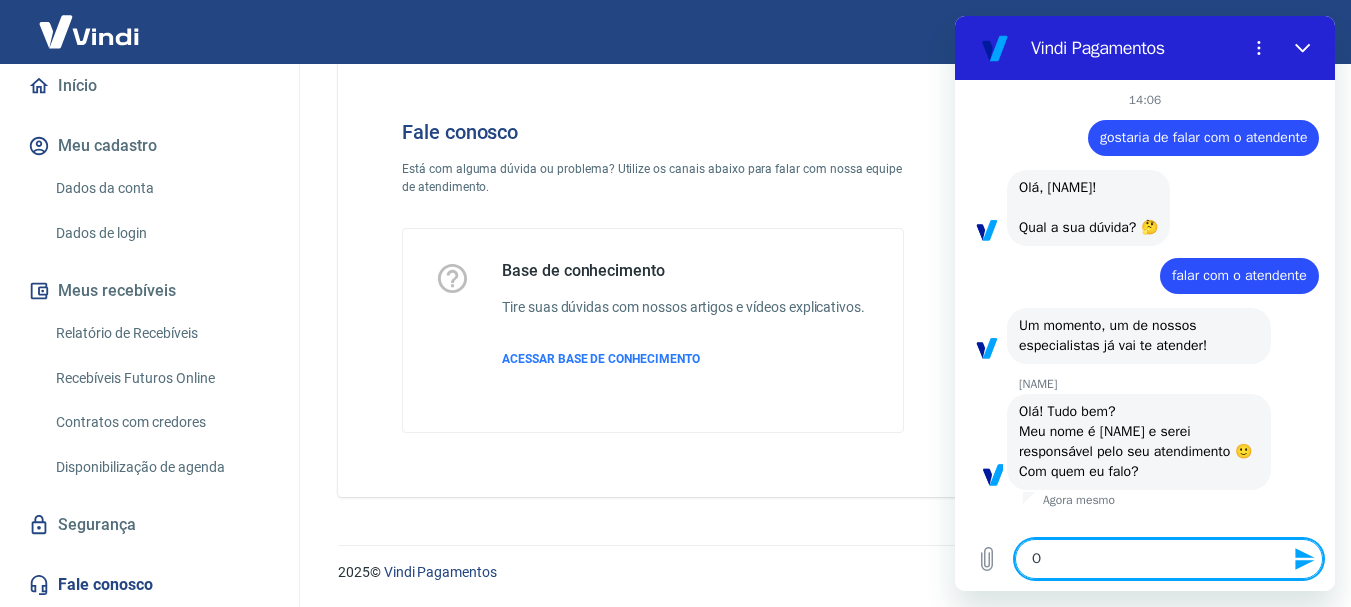 type on "Ol" 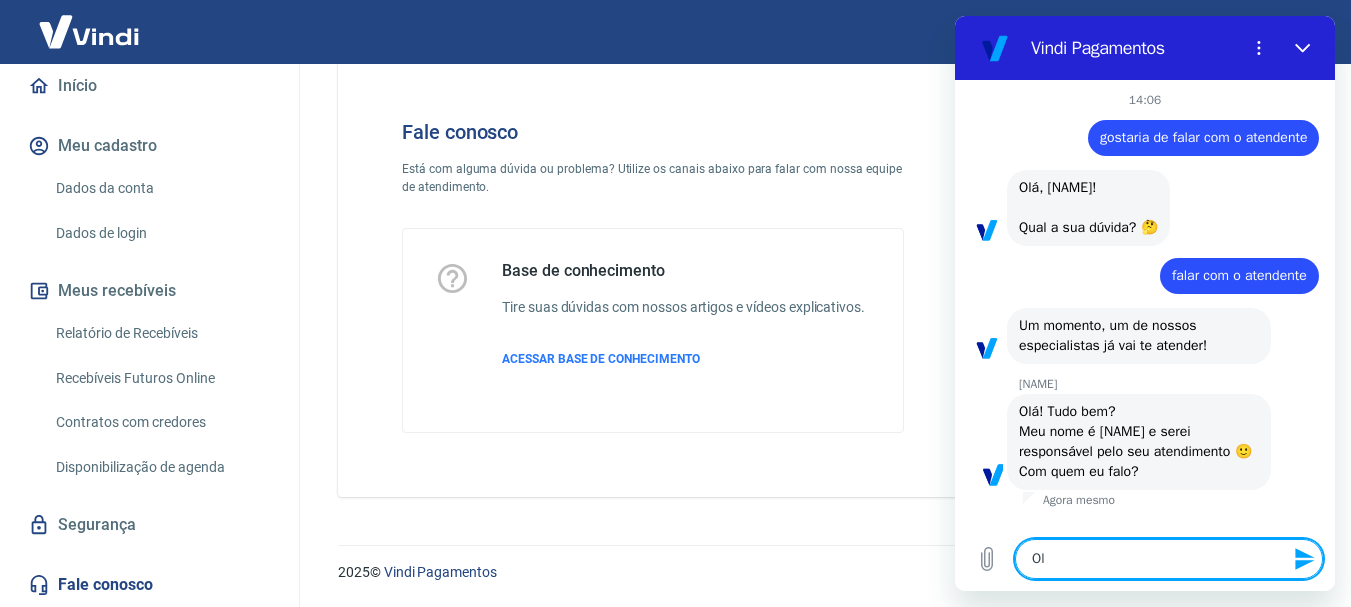 type on "Olp" 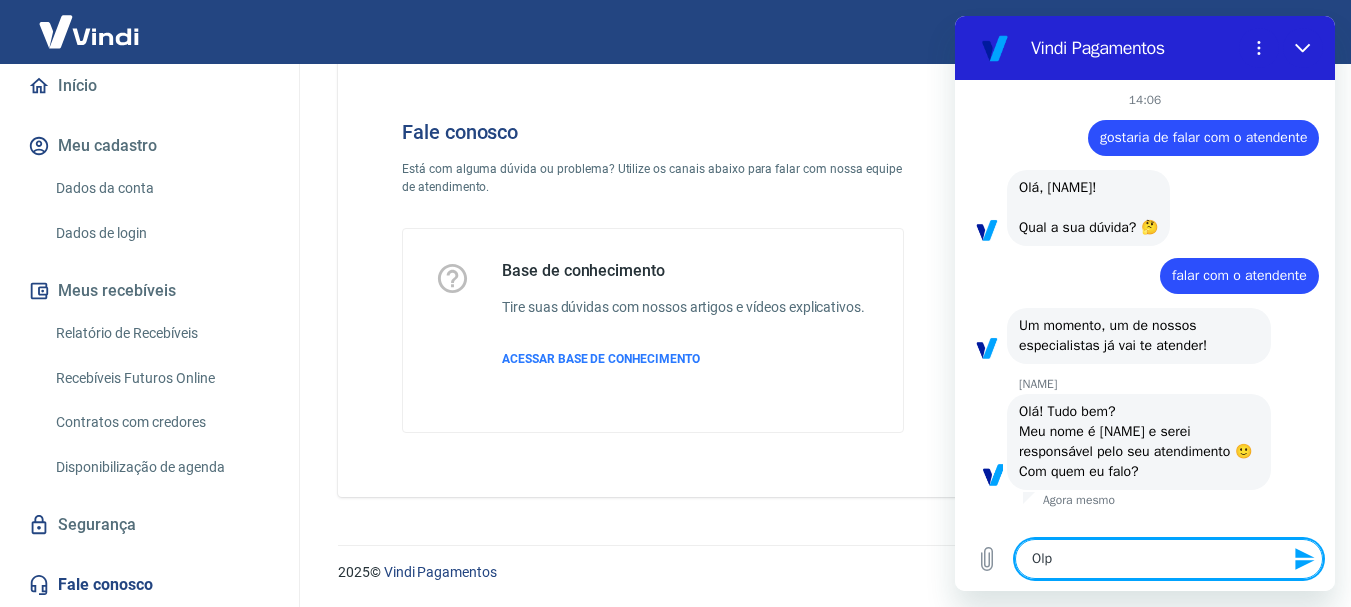 type on "Olpa" 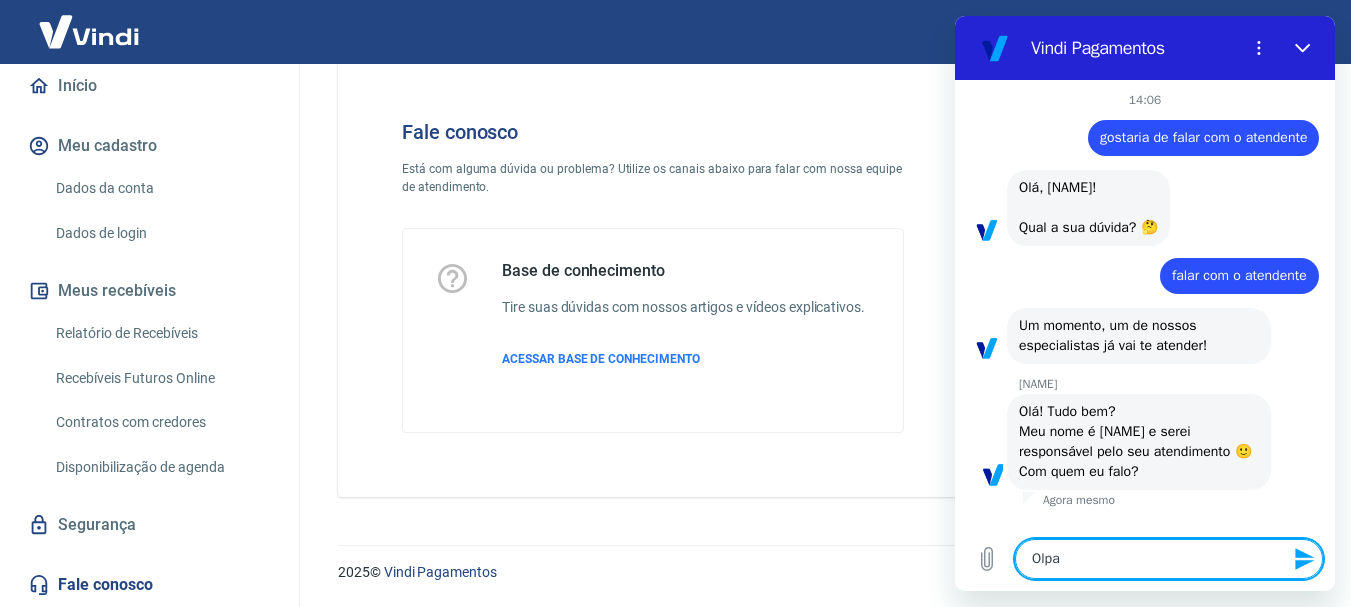 type on "Olp" 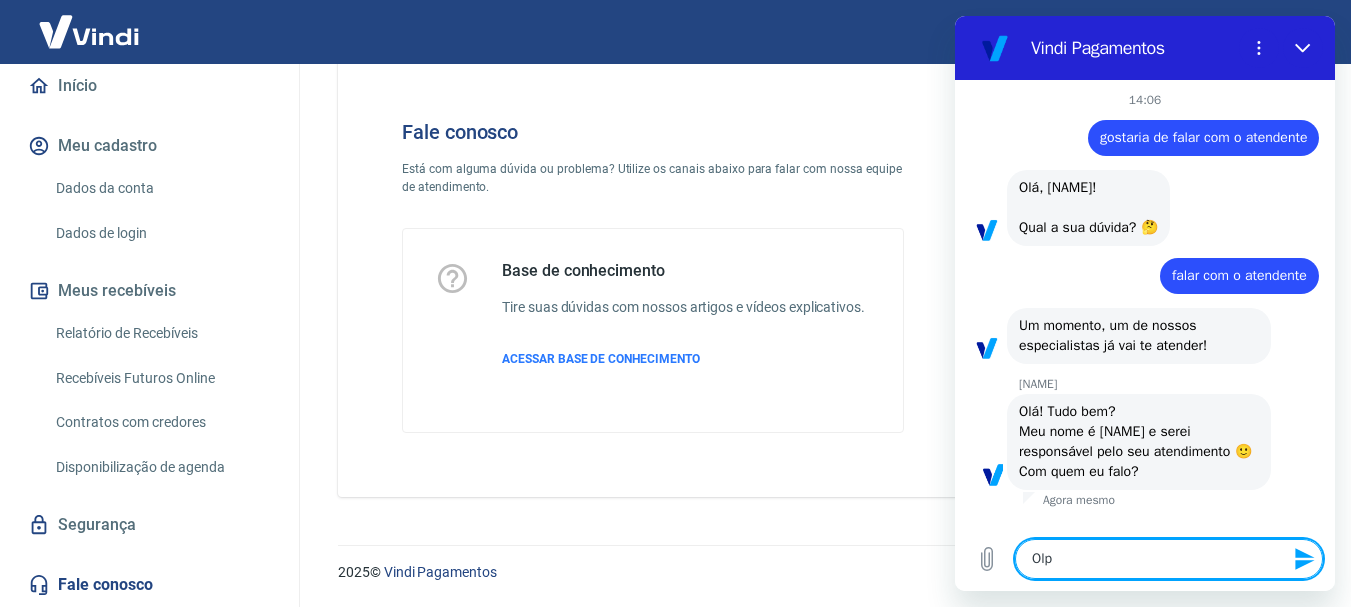type on "Ol" 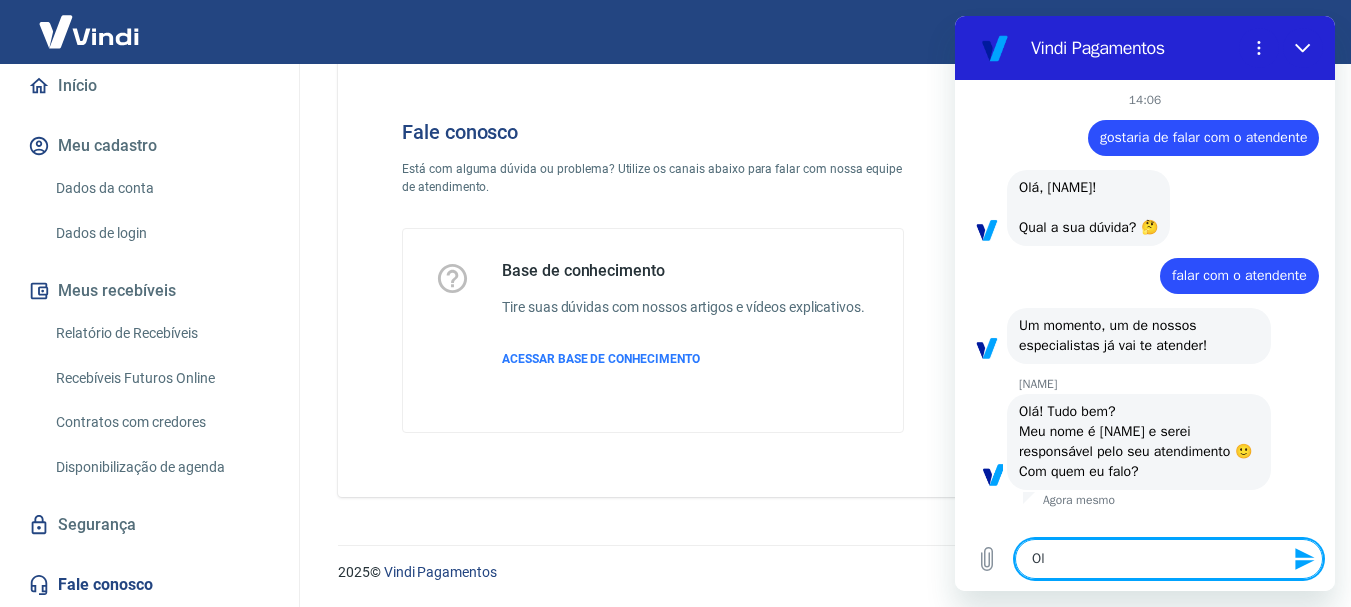 type on "Olá" 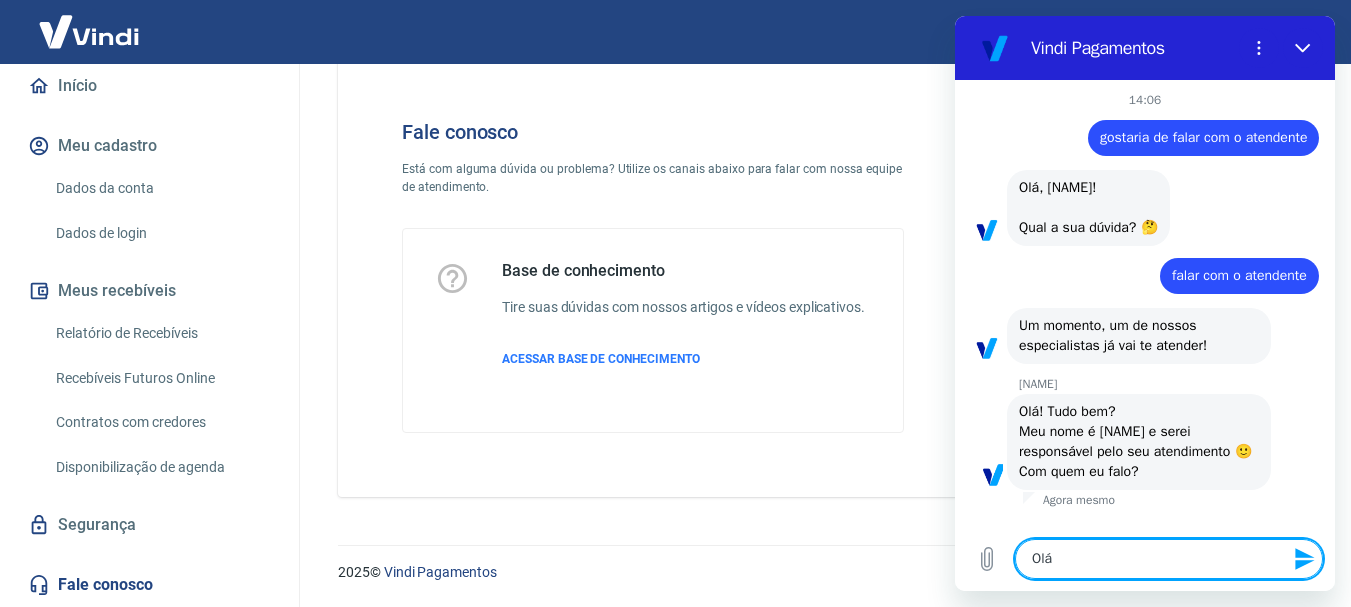 type on "Olá" 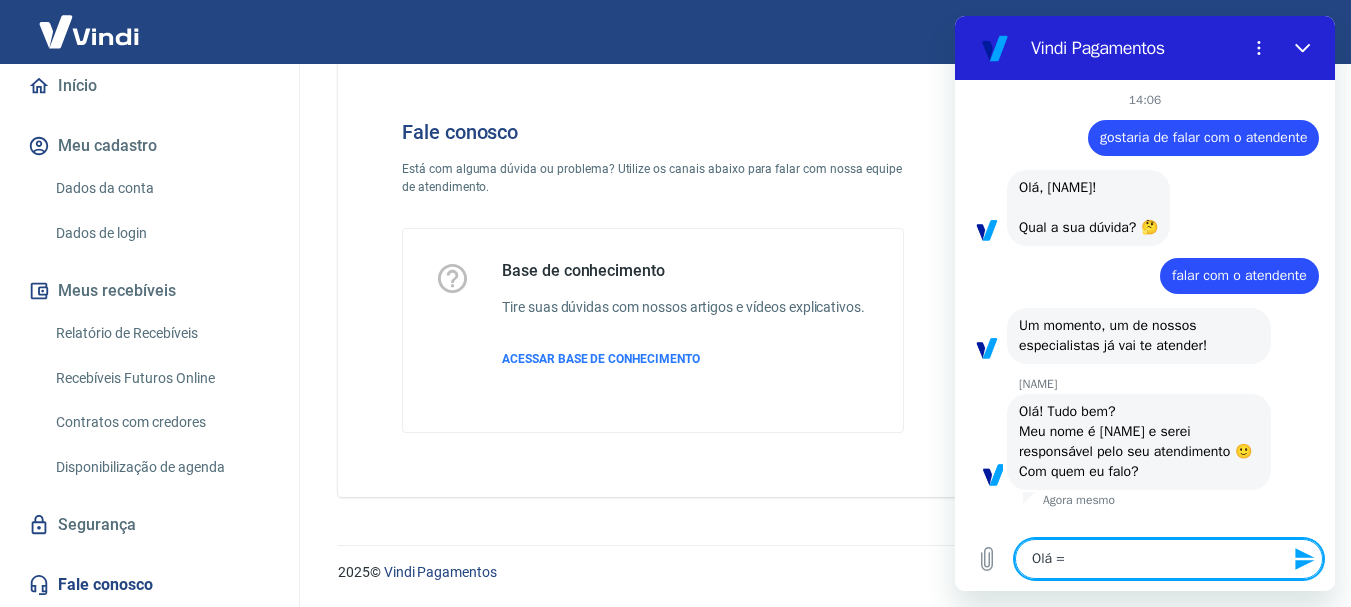 type on "x" 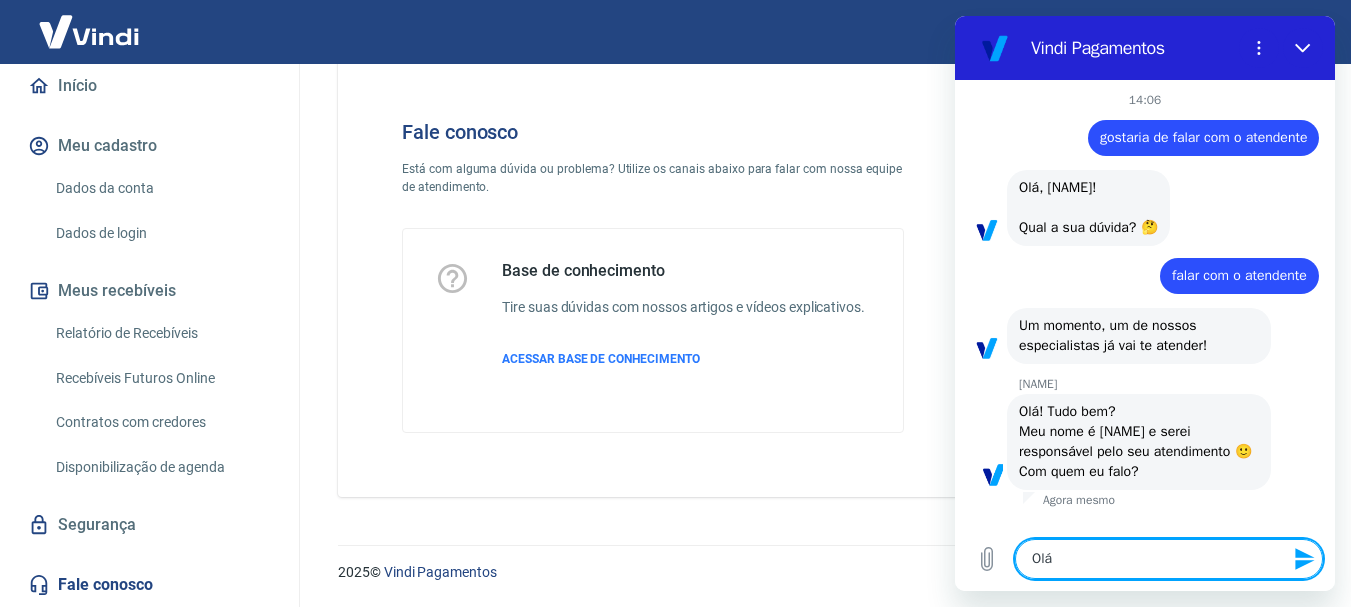 type on "Olá M" 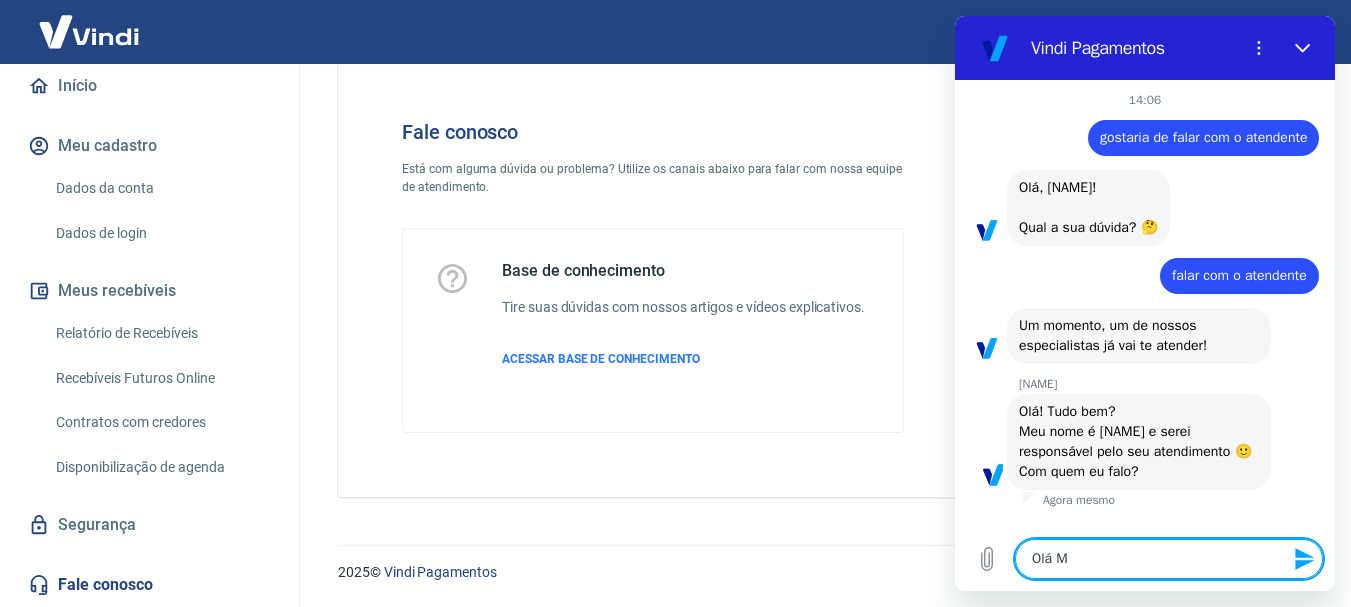 type on "Olá Ma" 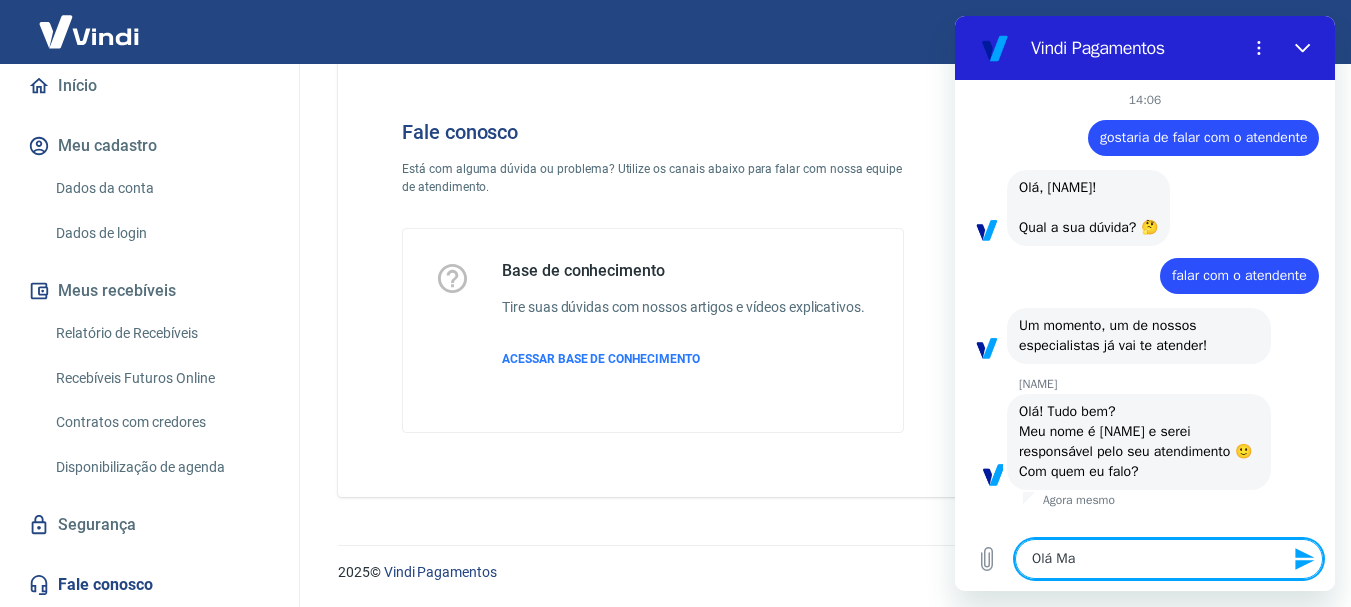 type on "Olá [NAME]" 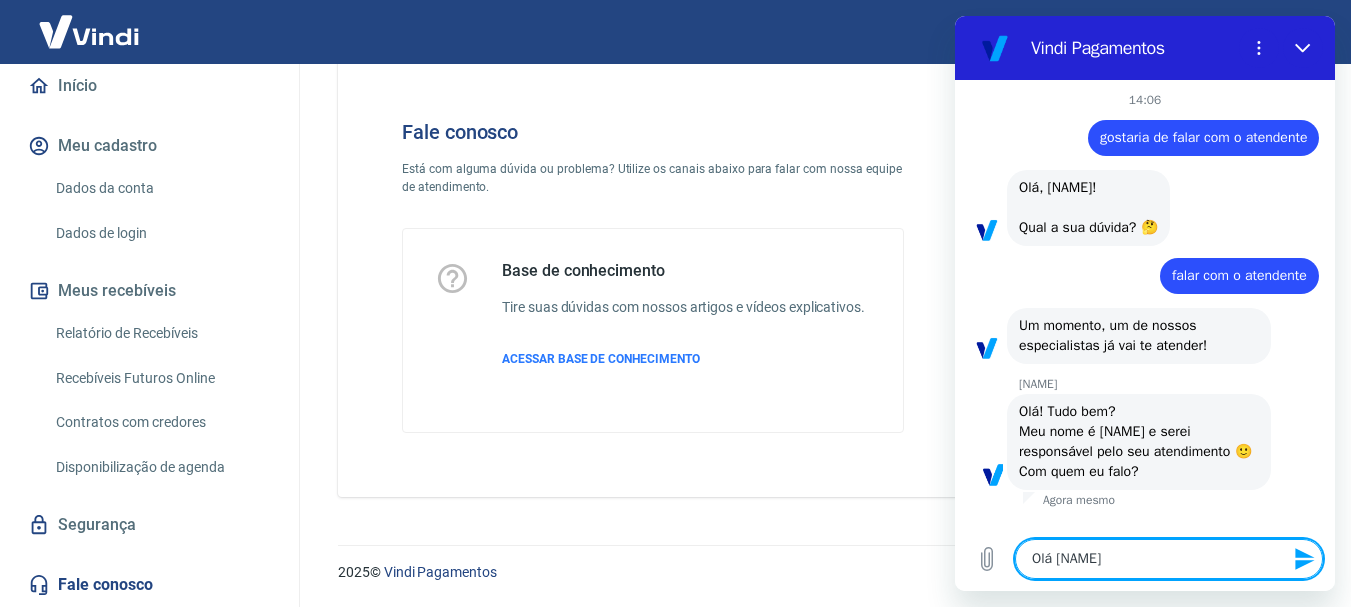type on "Olá [NAME]" 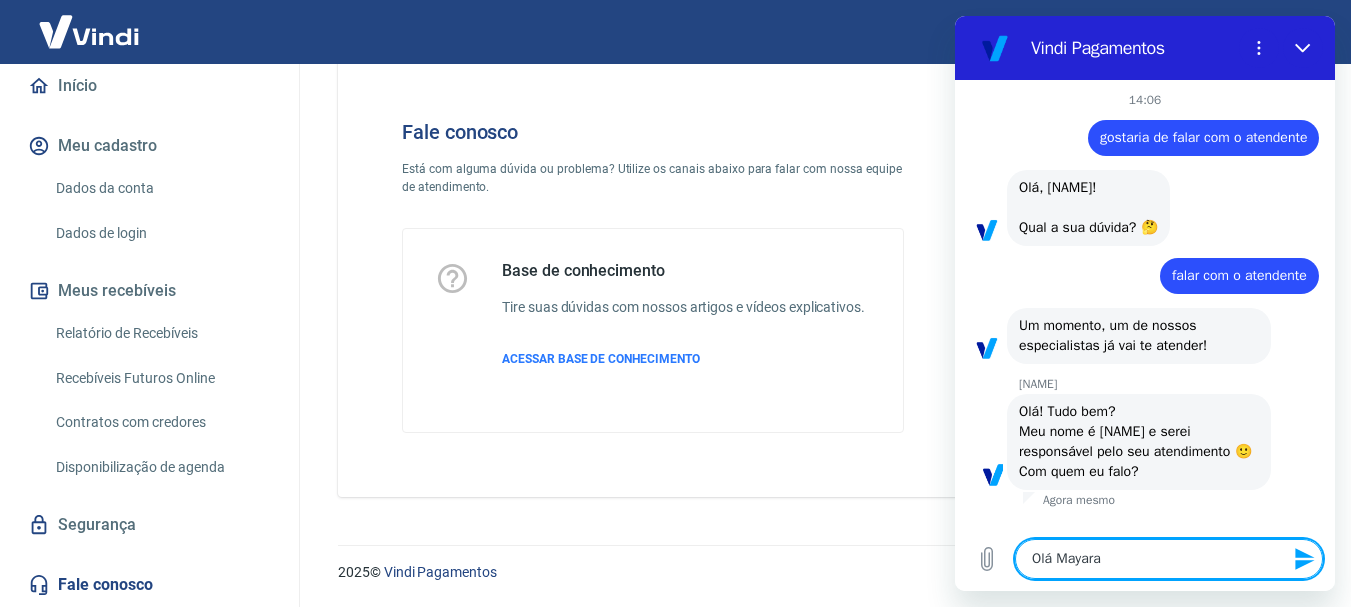 type on "Olá [NAME]," 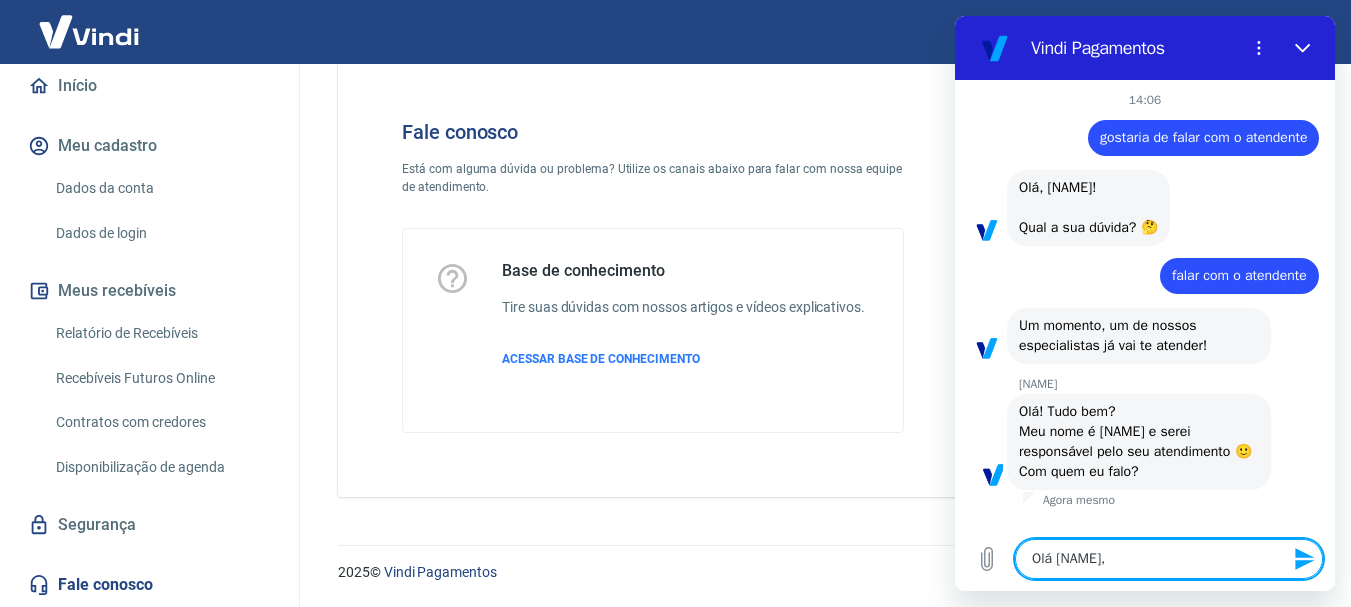 type on "Olá [NAME]," 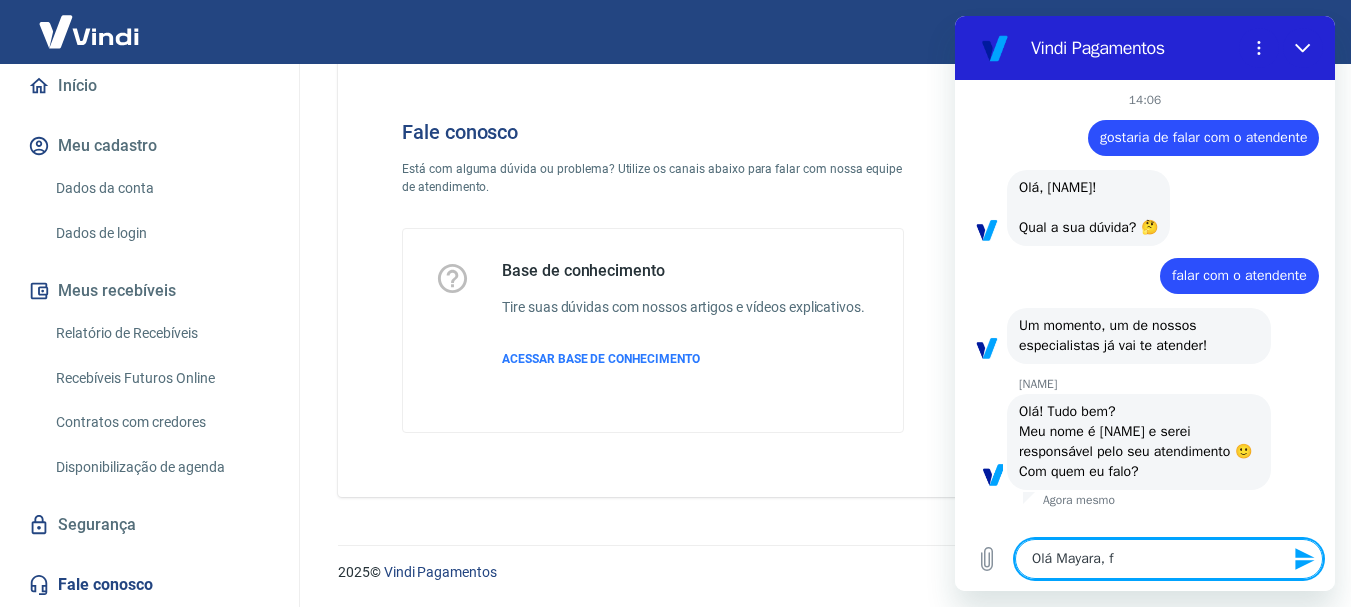 type on "Olá [NAME], fa" 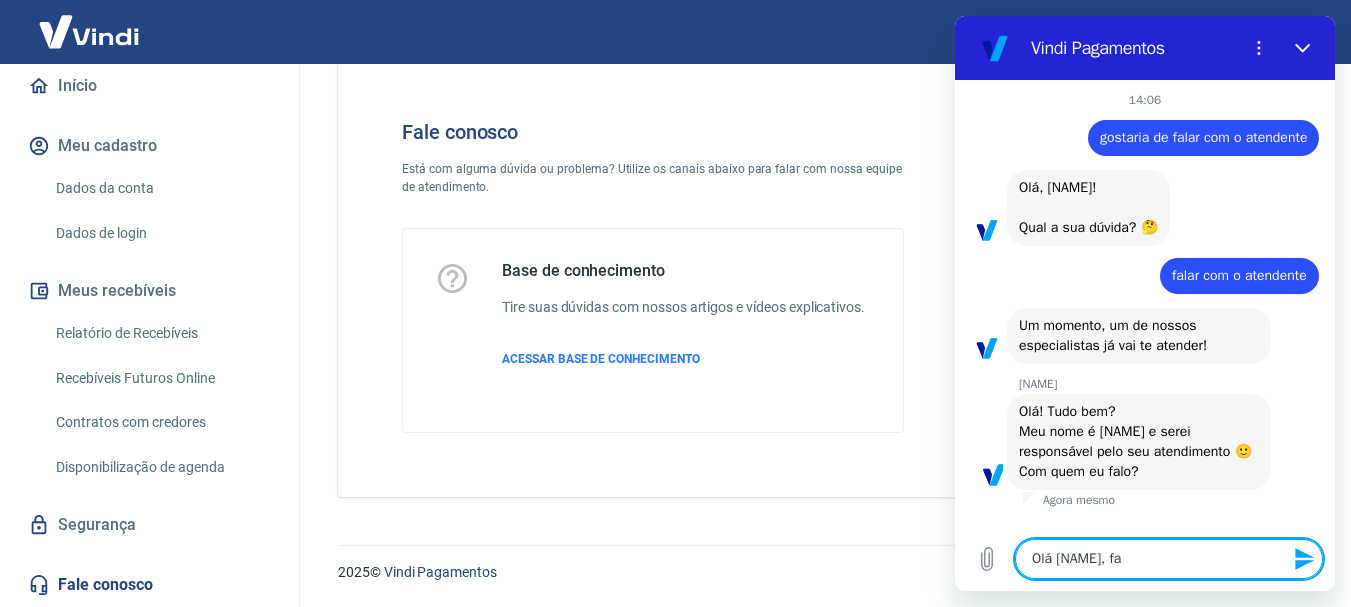 type on "Olá [NAME], fal" 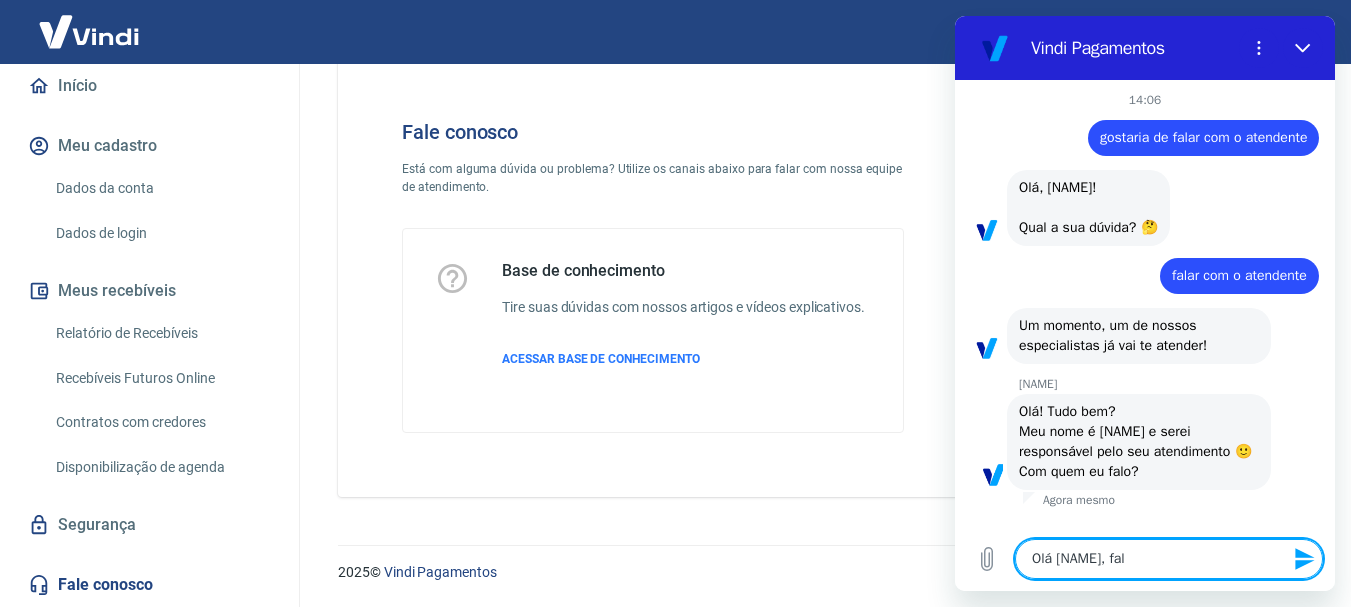type on "Olá [NAME], fala" 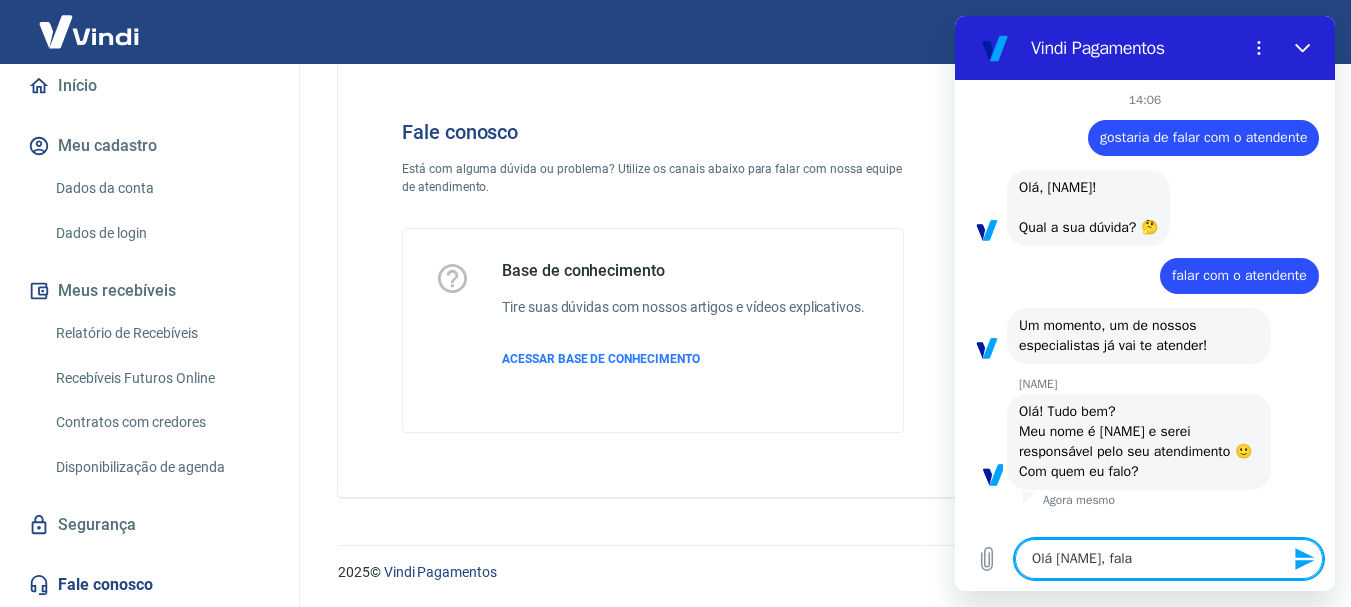 type on "Olá [NAME], fala" 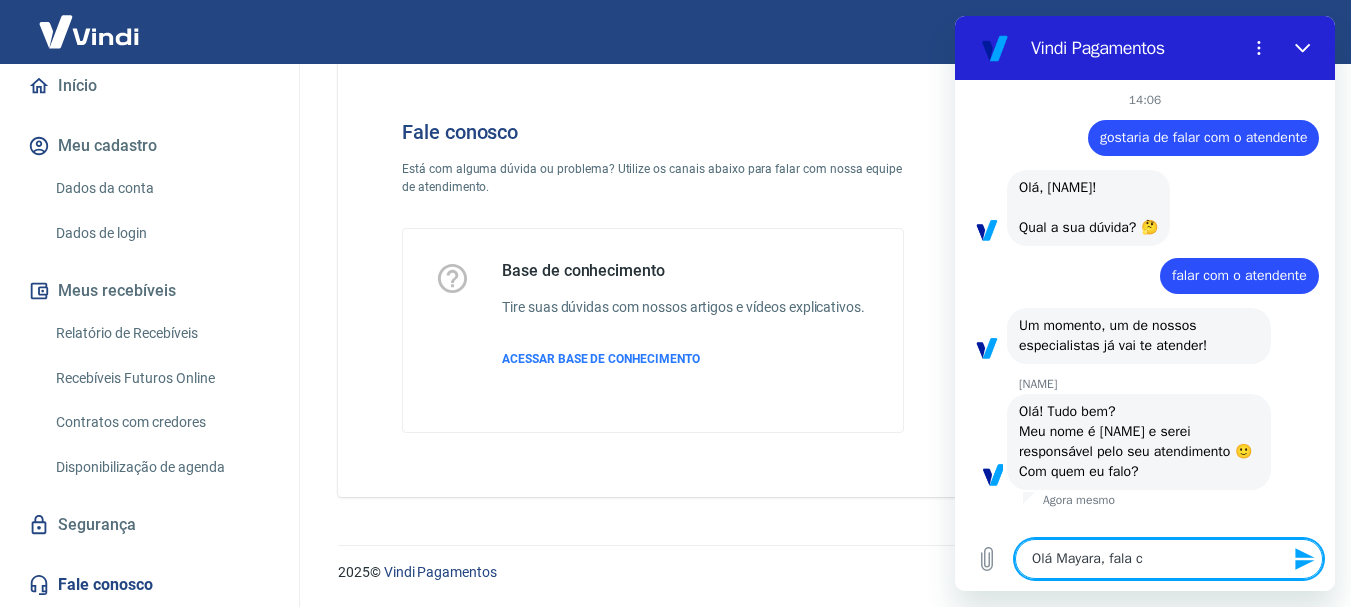 type on "Olá [NAME], fala co" 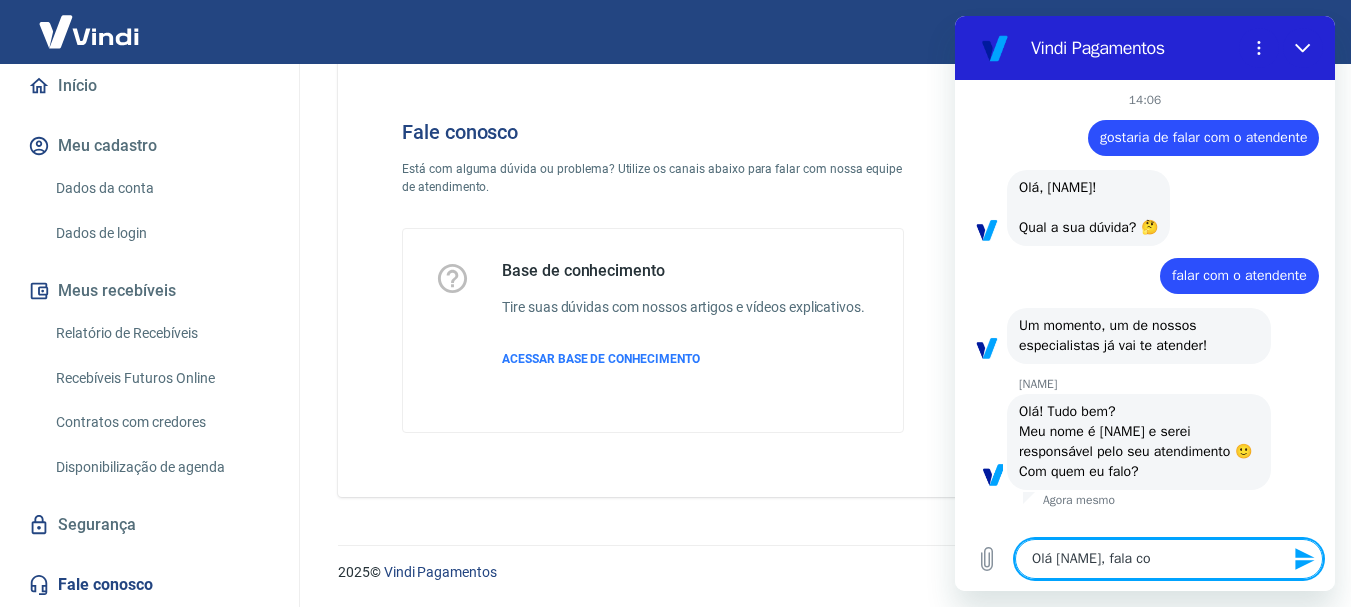 type on "Olá [NAME], fala com" 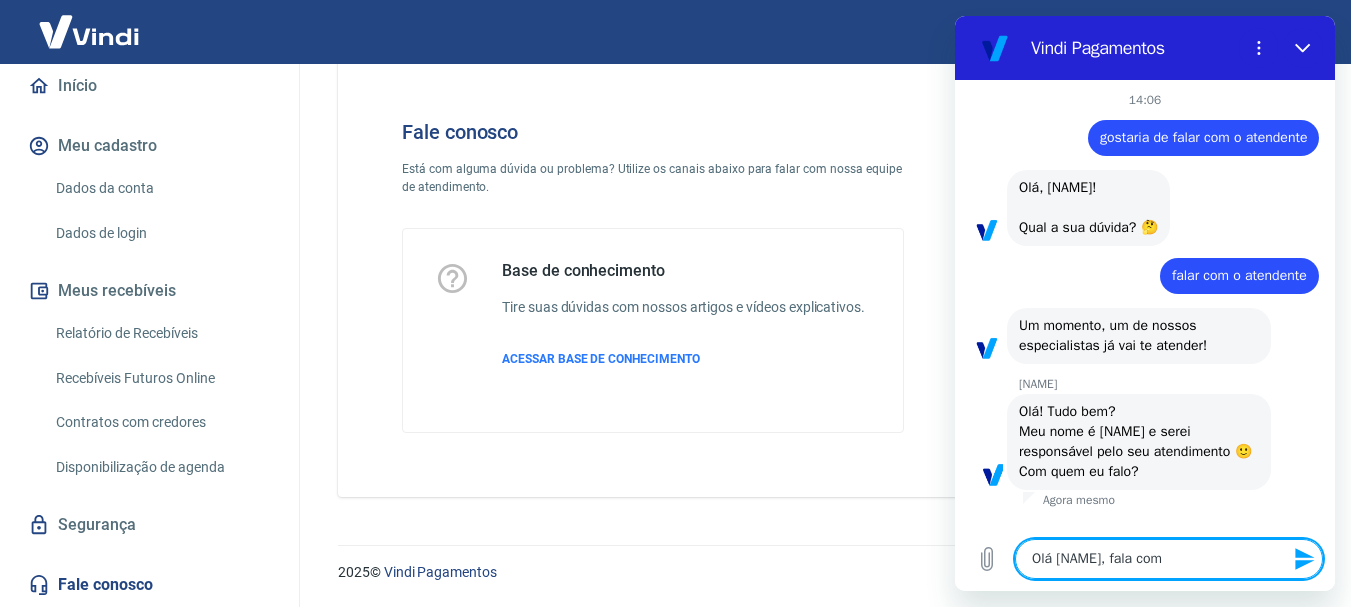 type on "x" 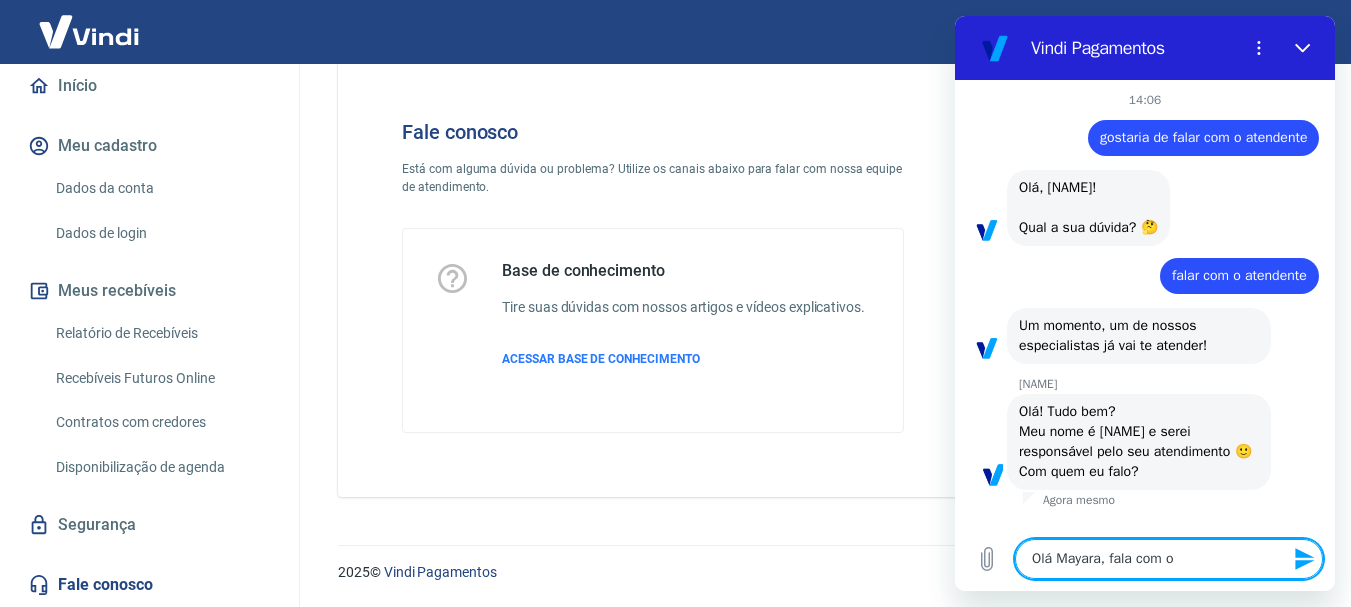 type on "Olá Mayara, fala com o" 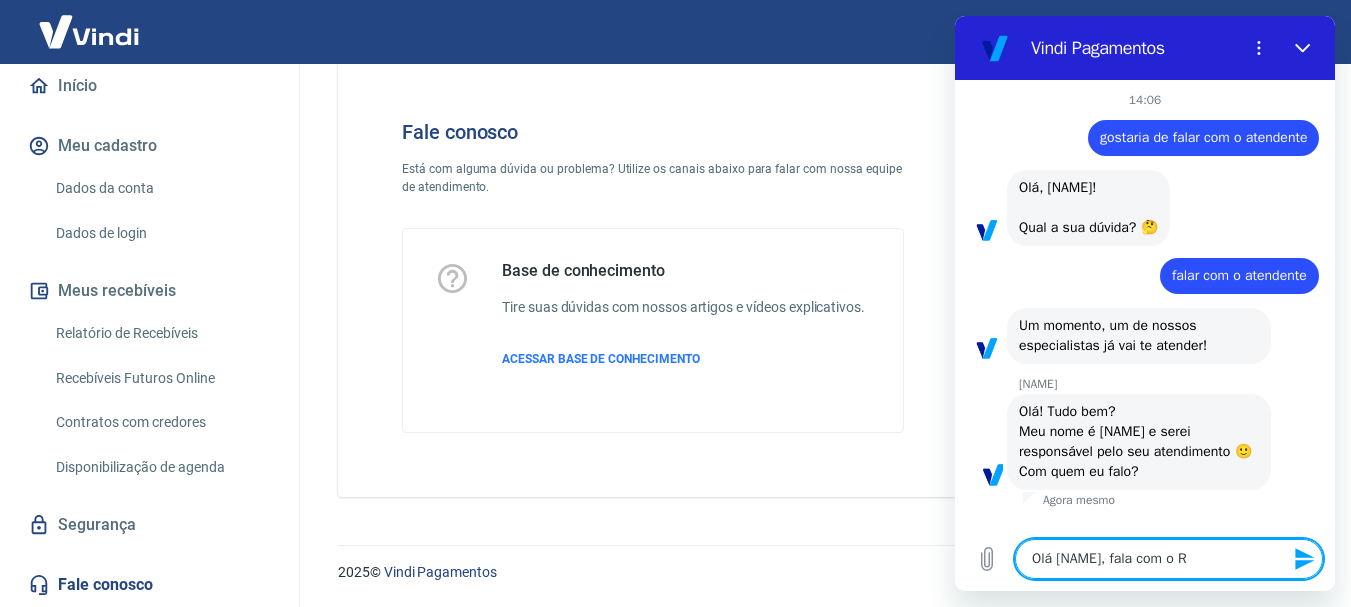 type on "Olá [NAME], fala com o Ra" 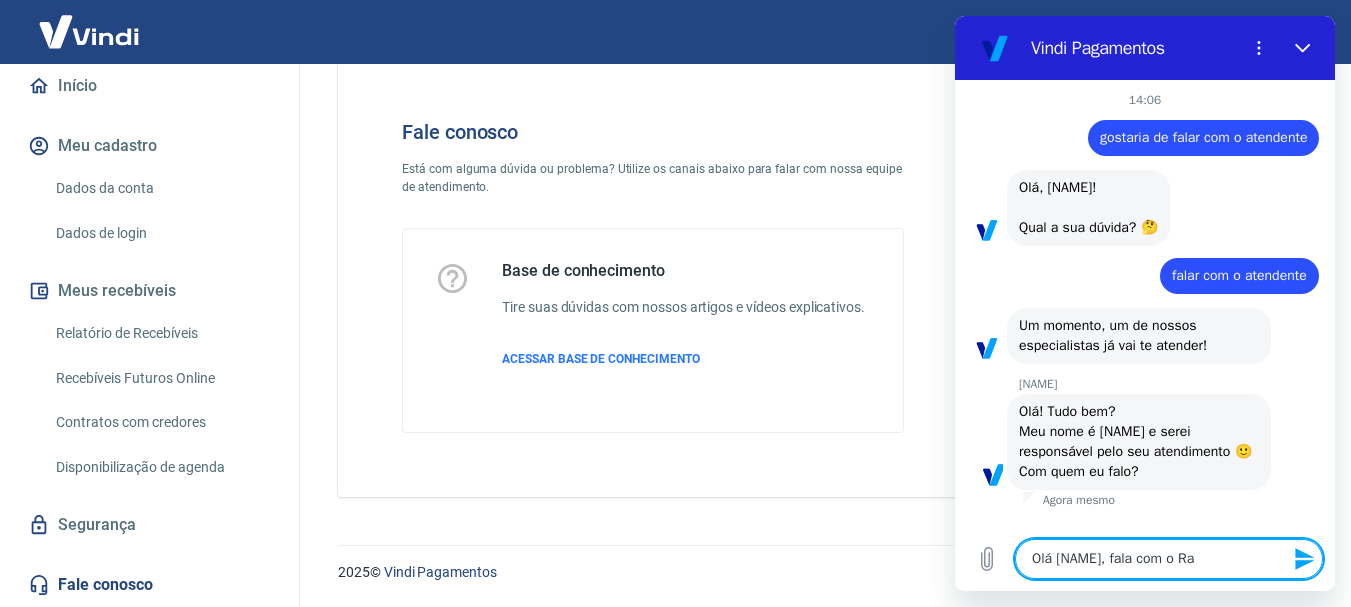 type on "Olá [NAME], fala com o Rao" 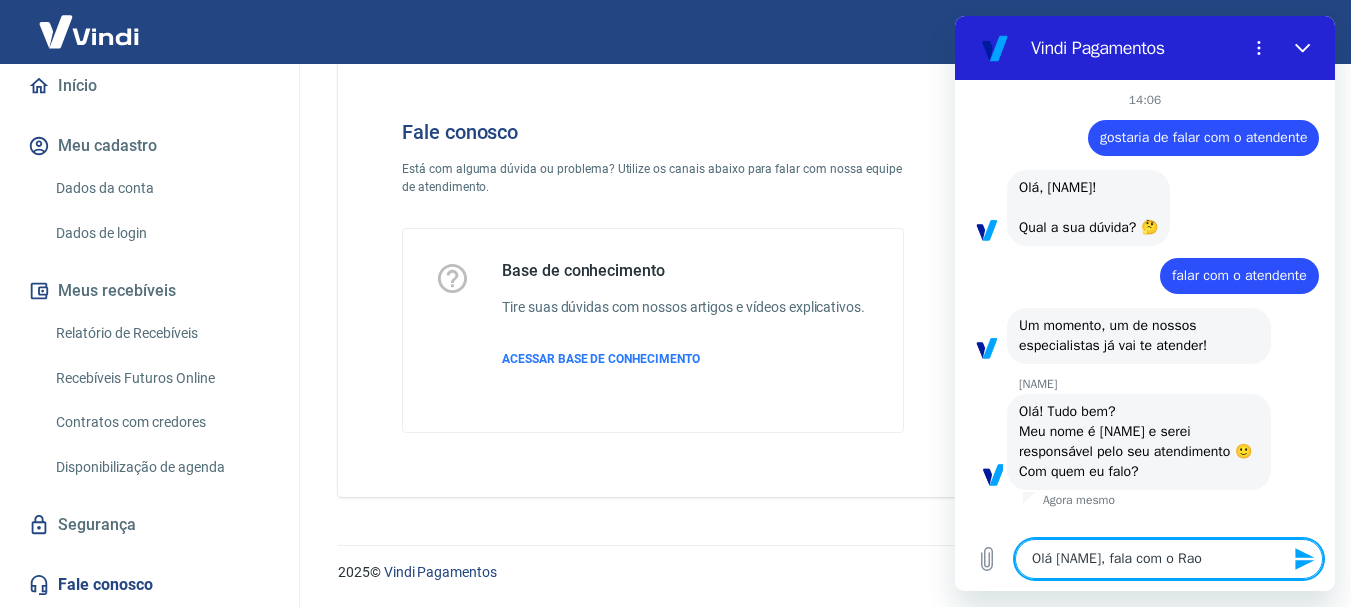 type on "Olá [NAME], fala com o Raon" 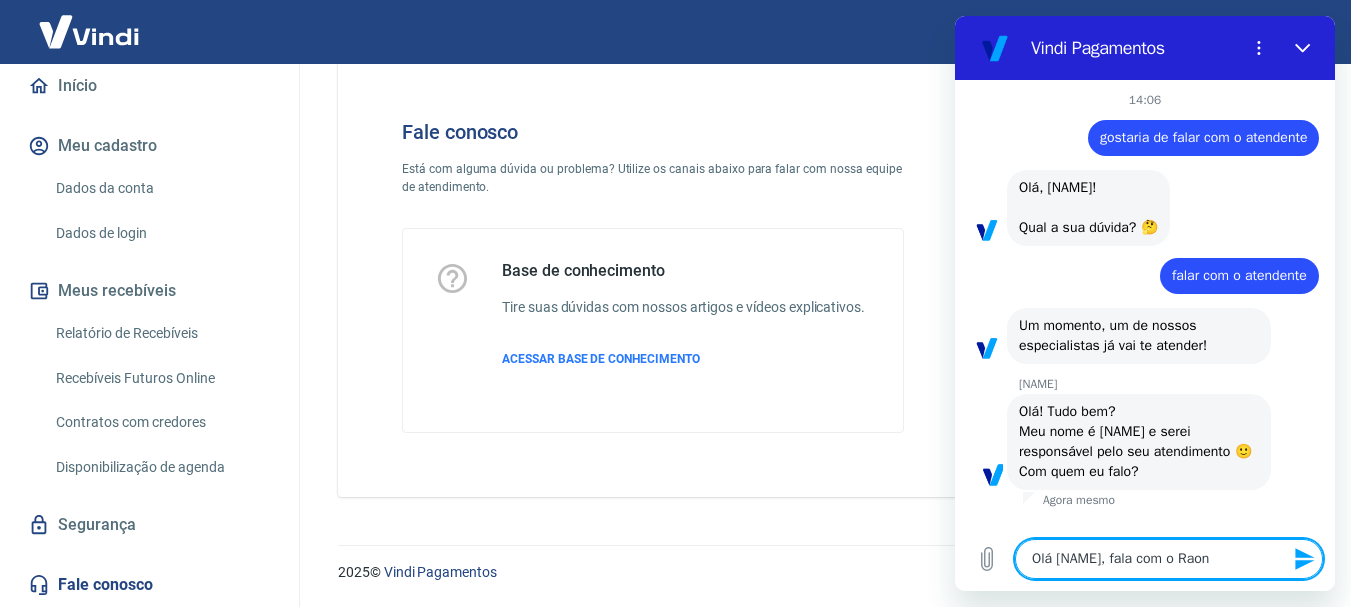 type on "Olá [NAME], fala com o [NAME]" 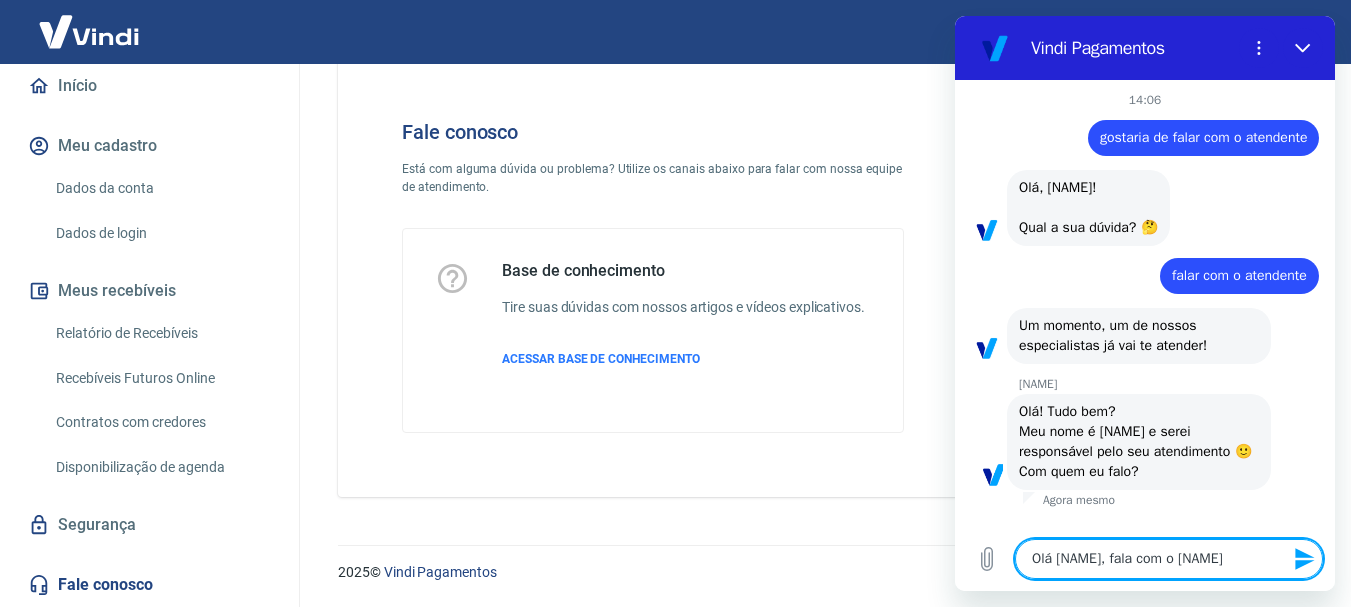 type 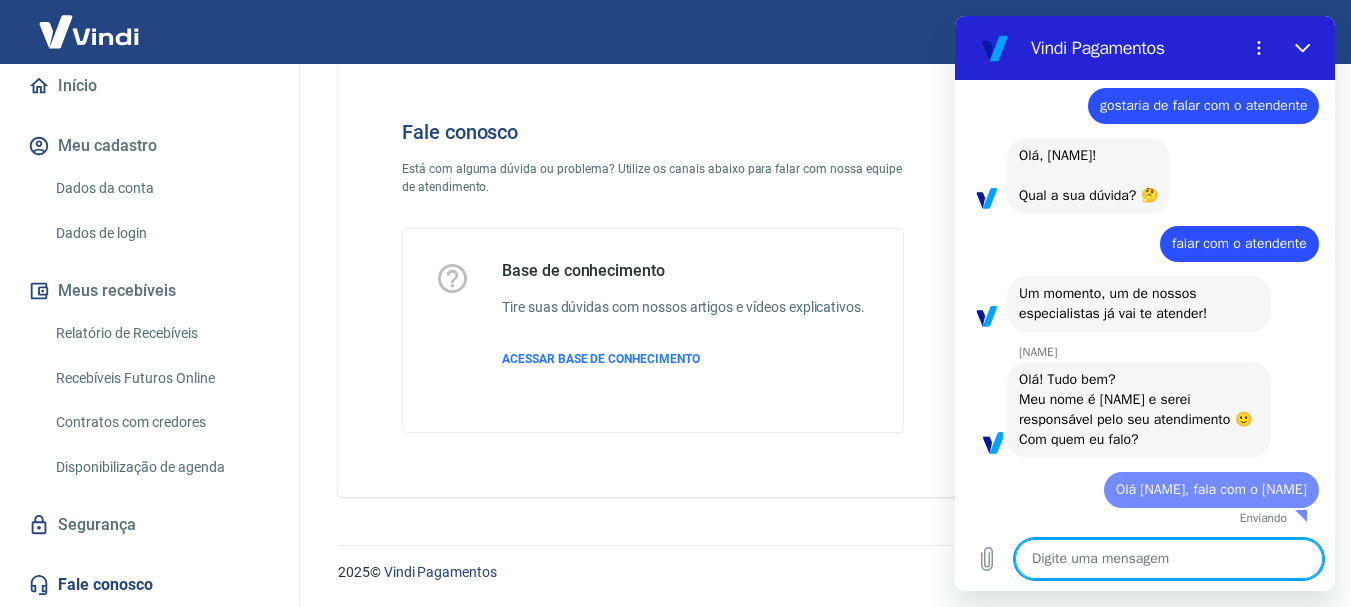 type on "x" 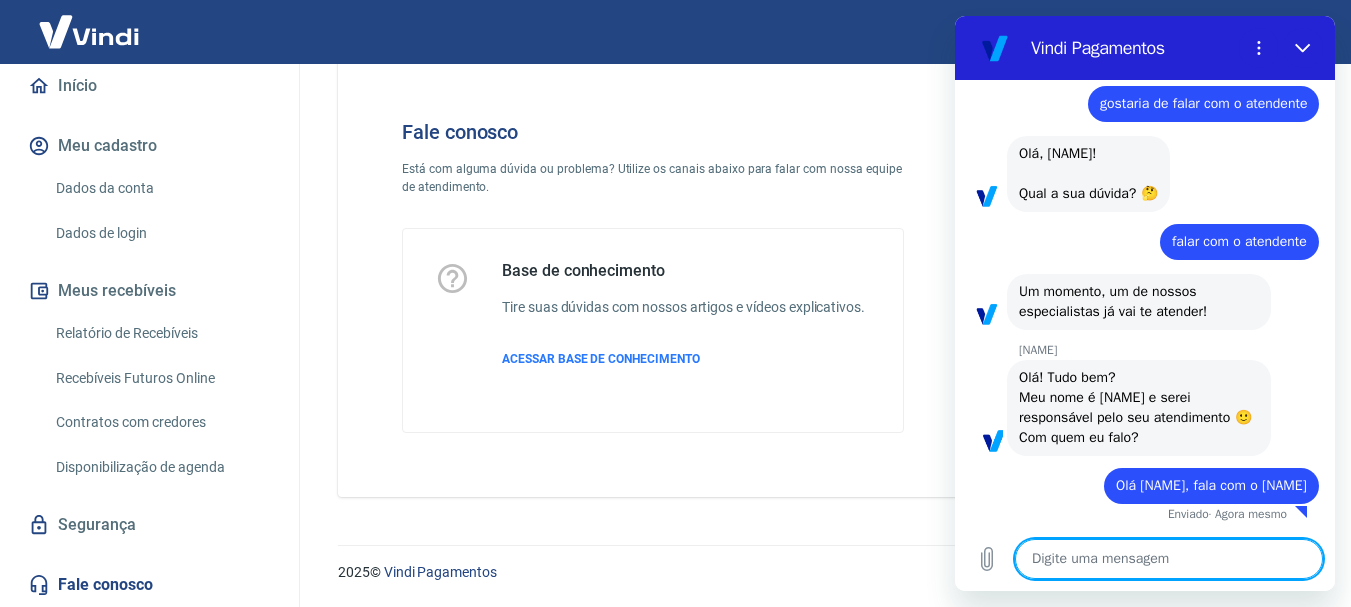 scroll, scrollTop: 54, scrollLeft: 0, axis: vertical 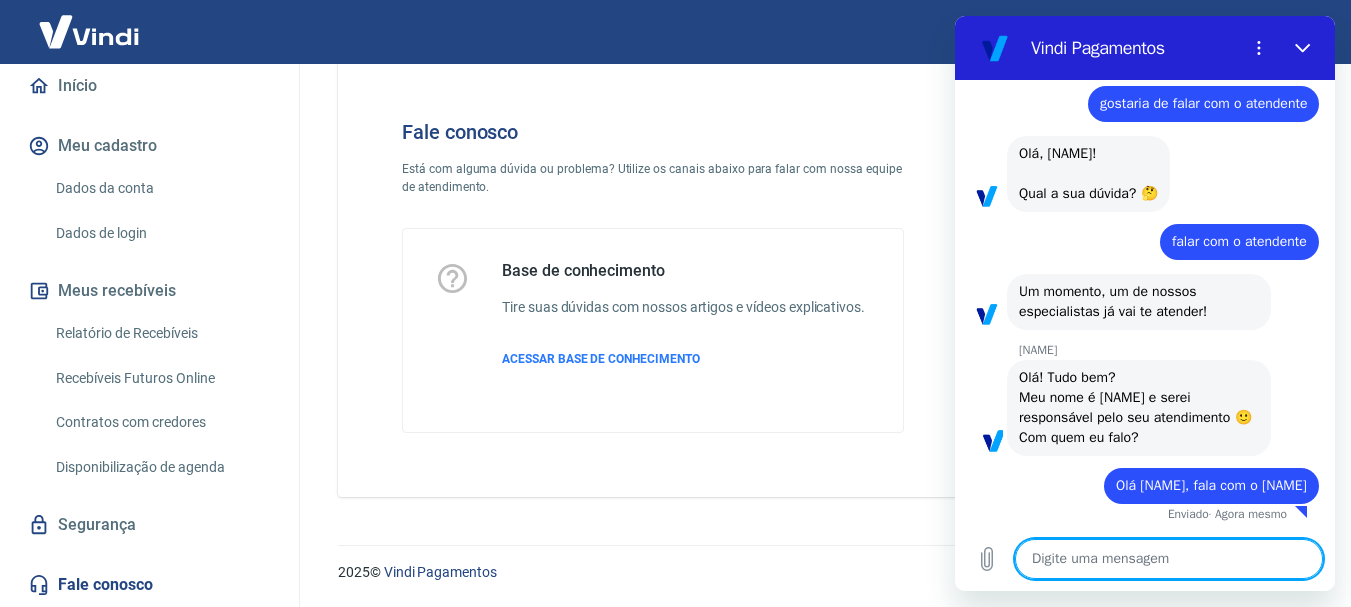 type on "O" 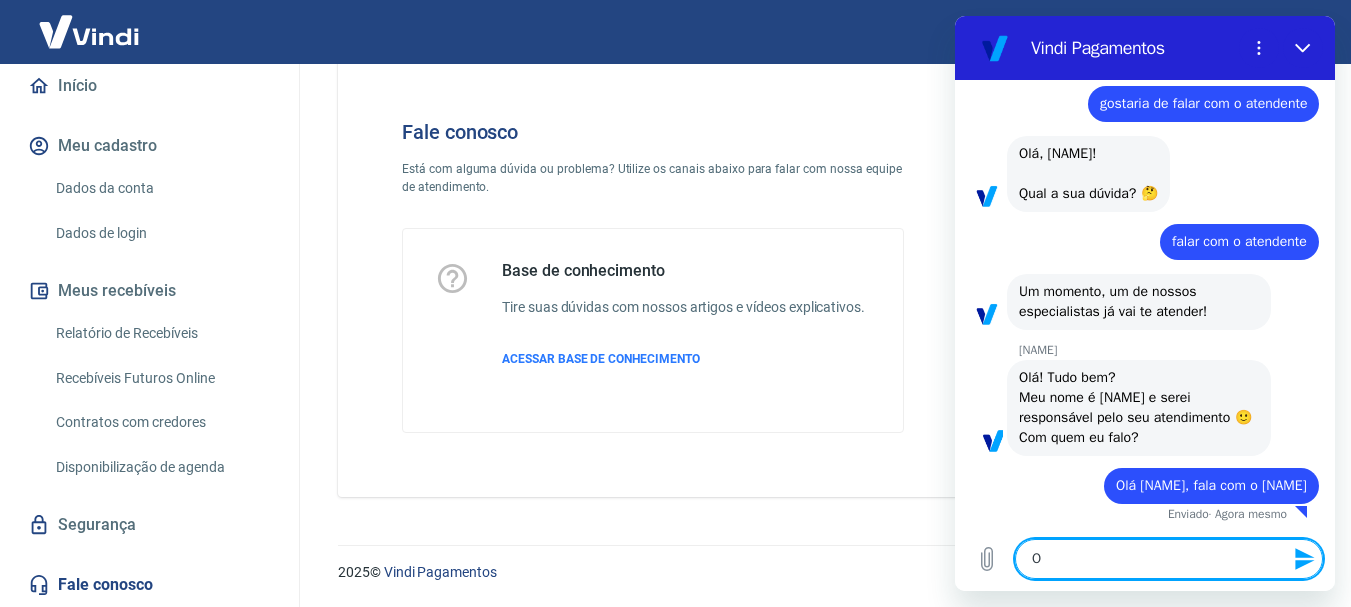type on "On" 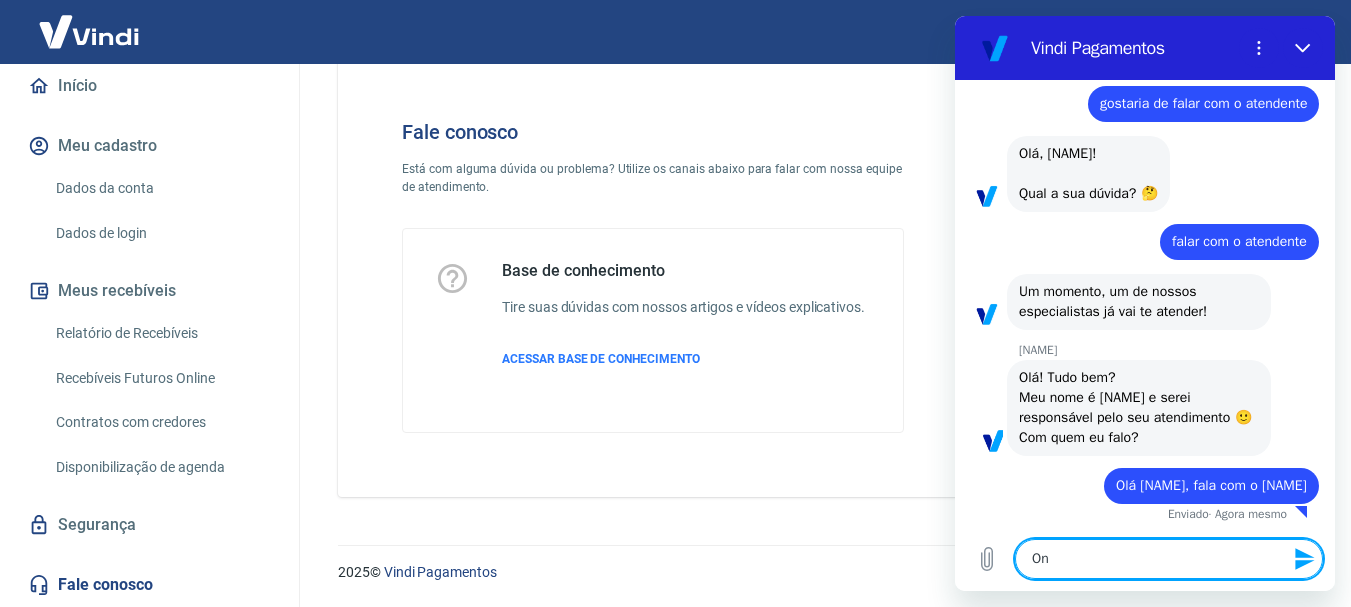 type on "Ond" 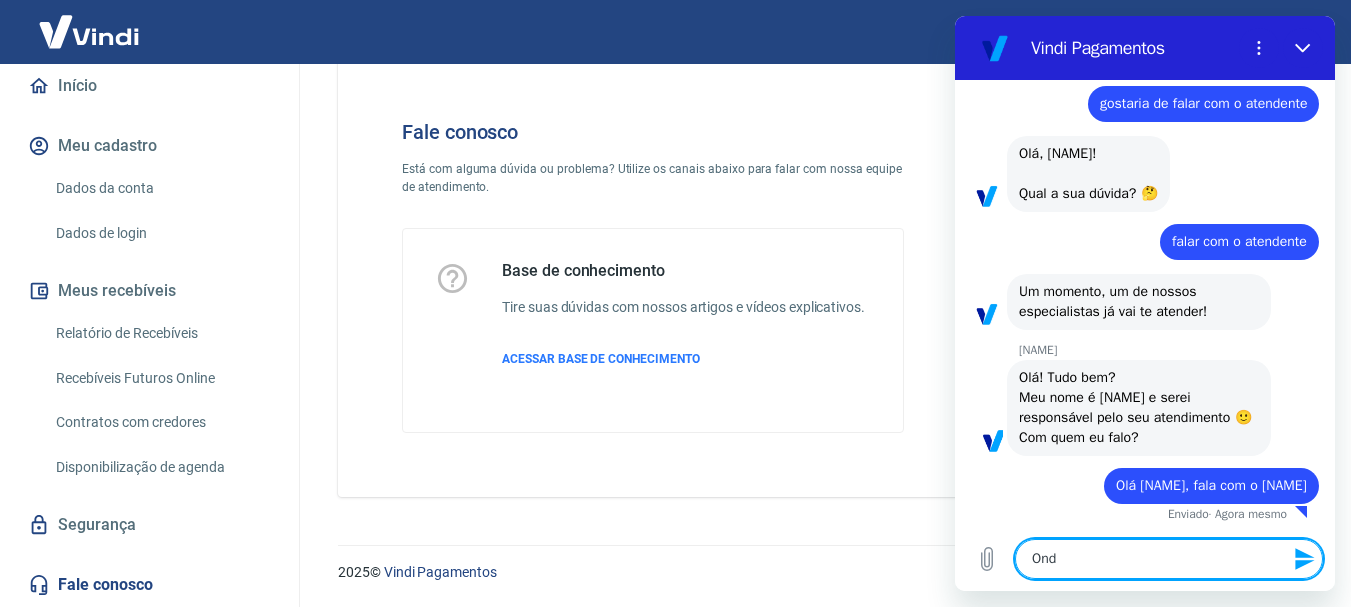 type on "Onde" 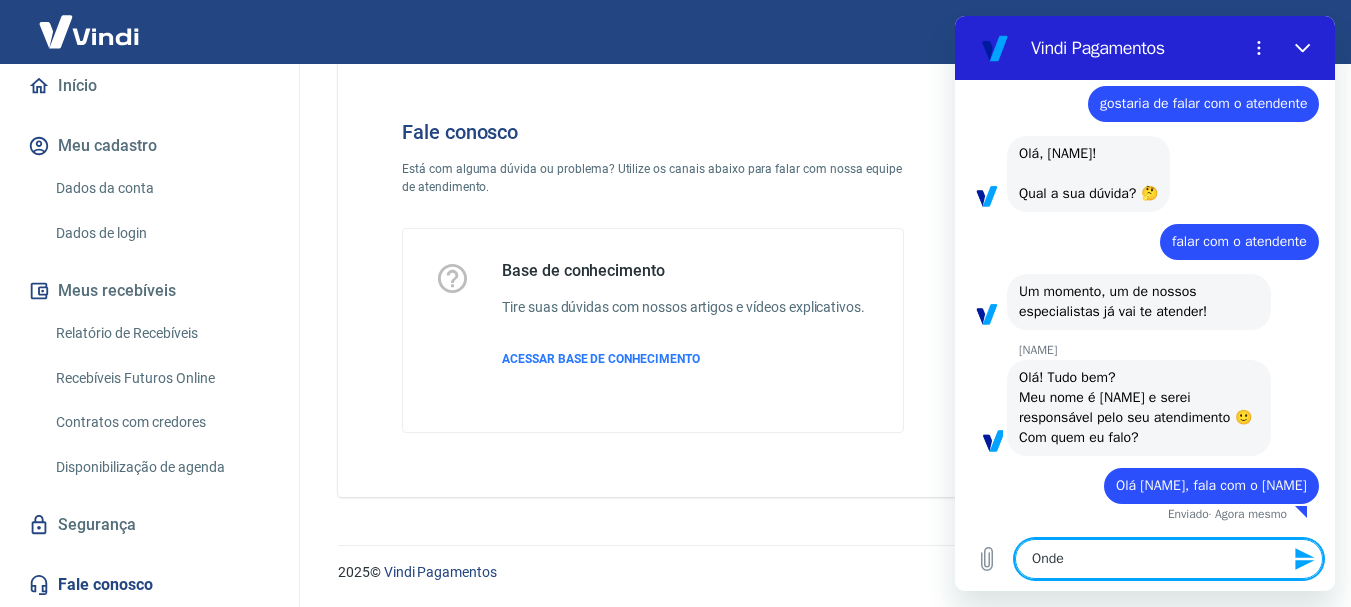 type 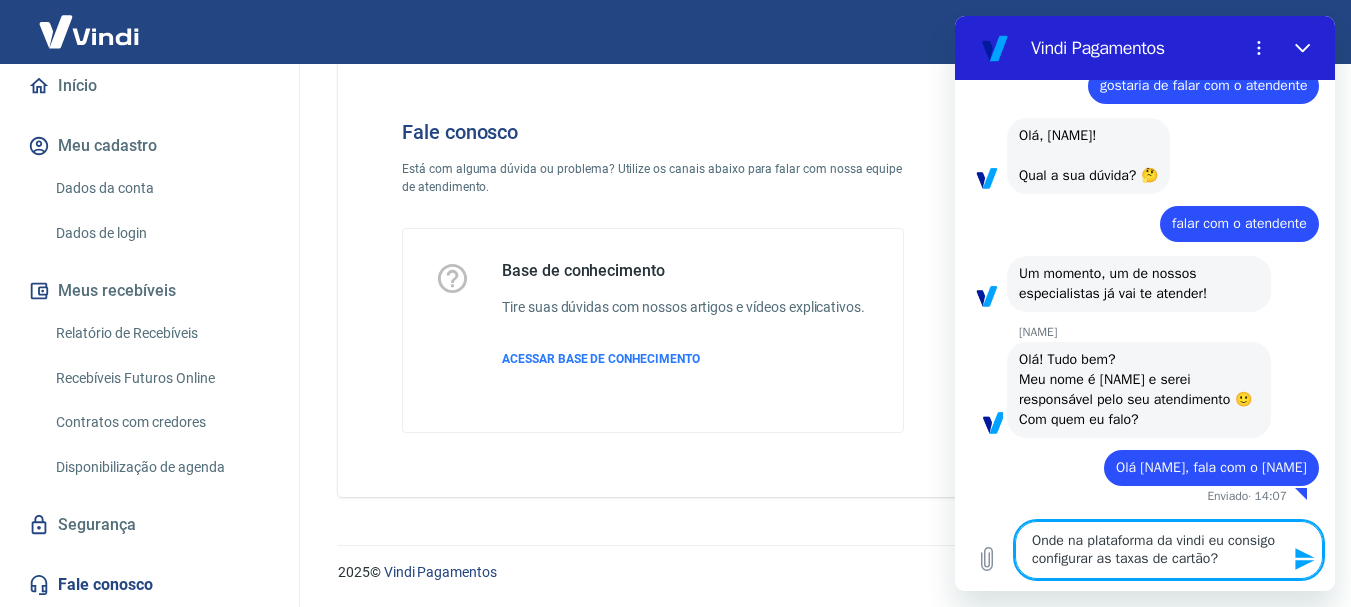 scroll, scrollTop: 72, scrollLeft: 0, axis: vertical 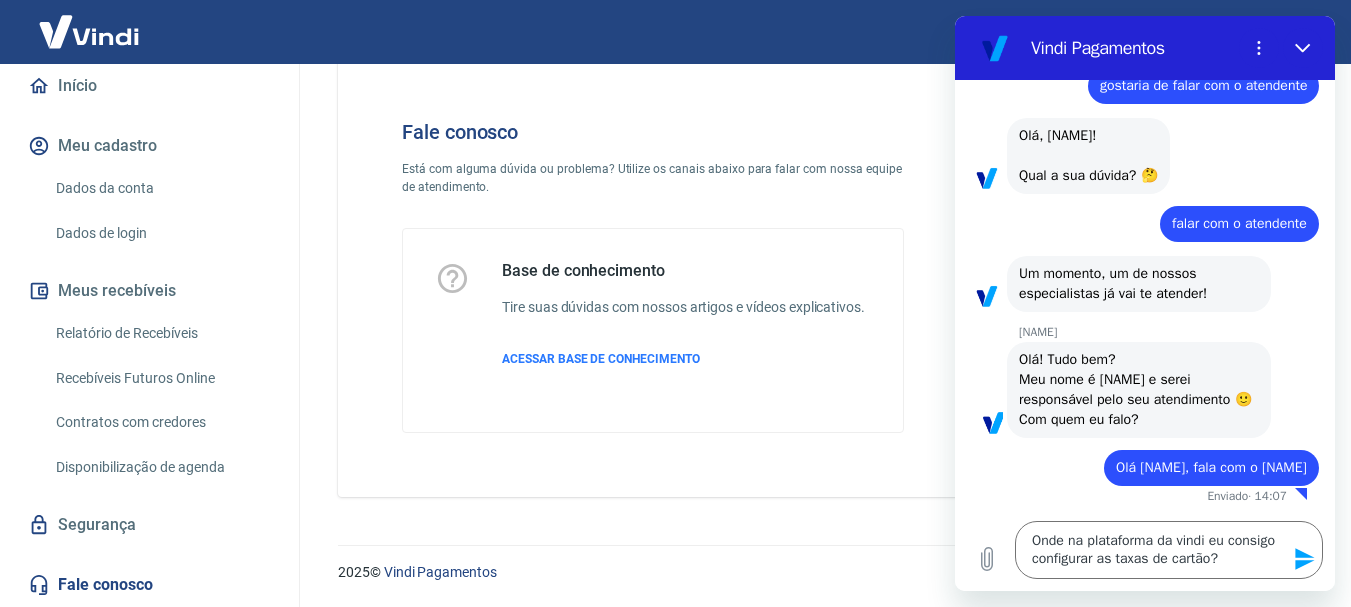 click 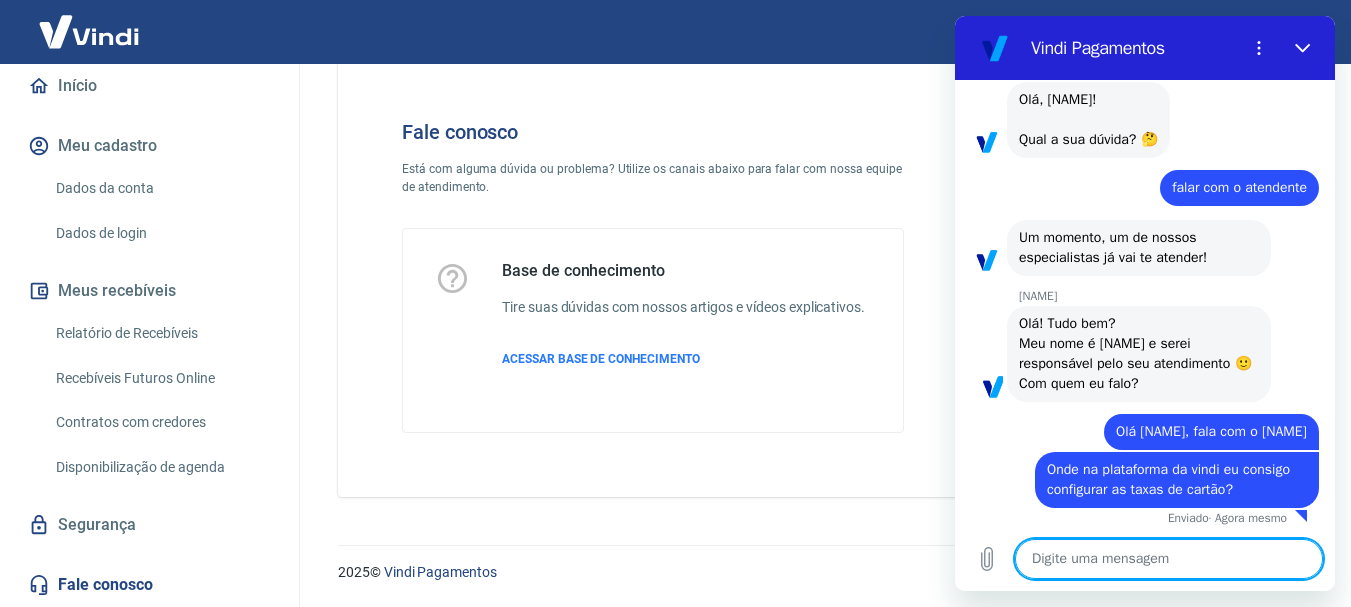 scroll, scrollTop: 112, scrollLeft: 0, axis: vertical 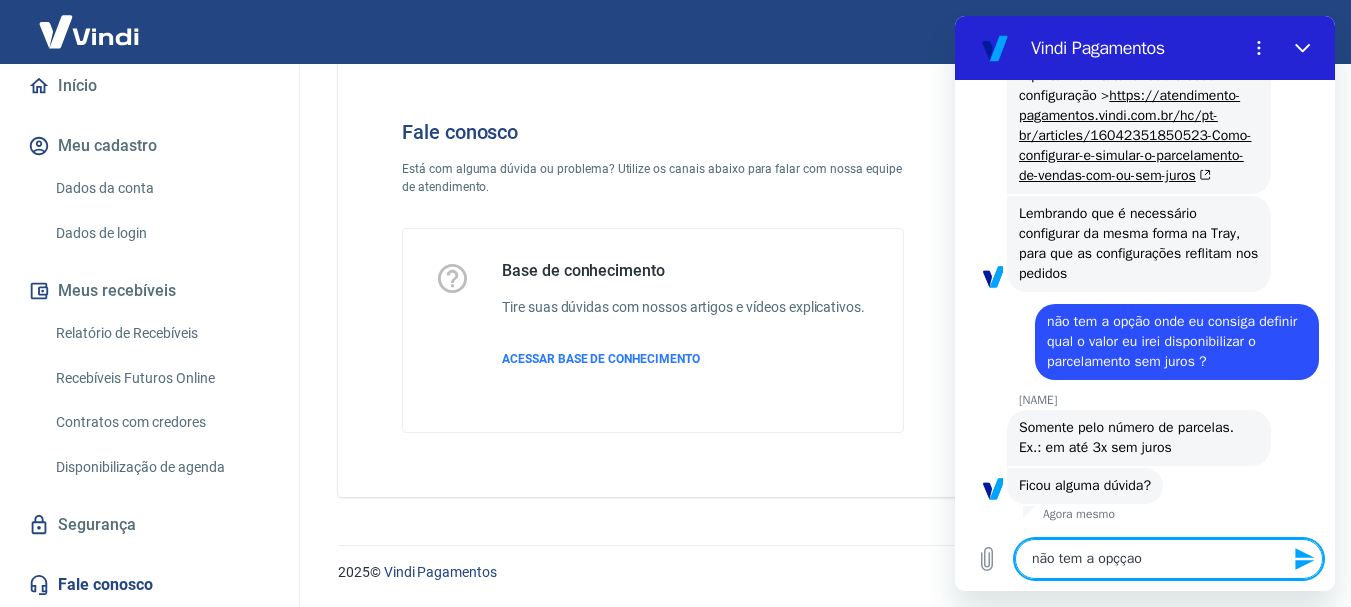 click on "não tem a opççao" at bounding box center [1169, 559] 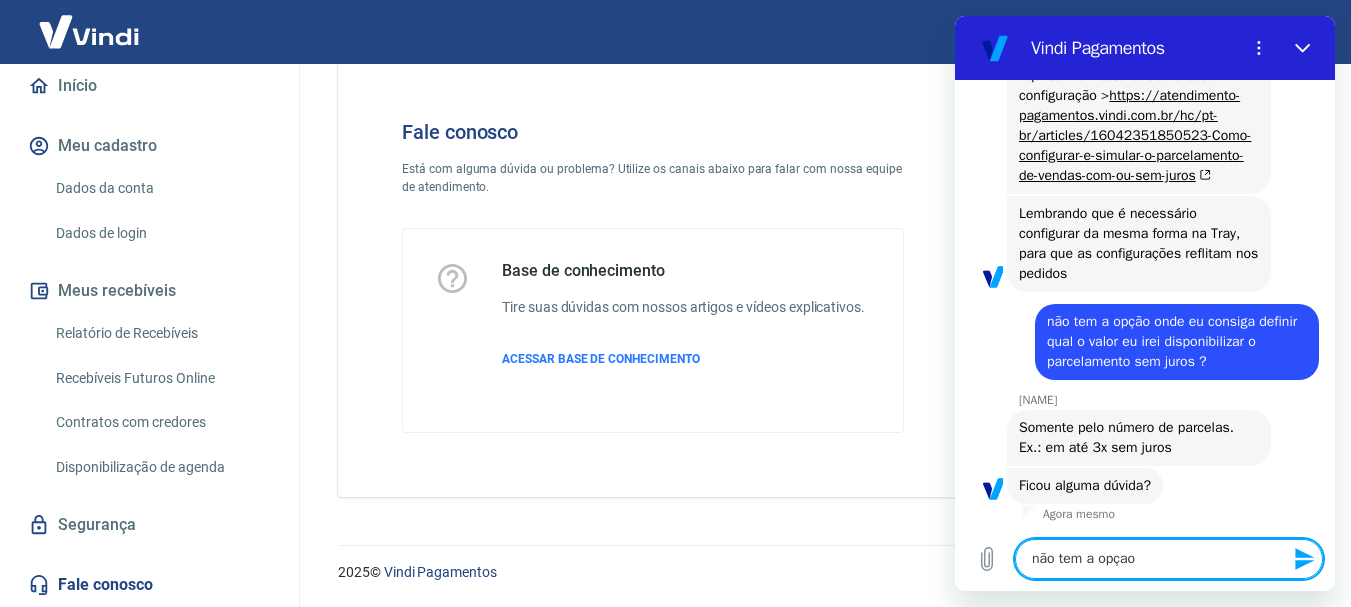 click on "não tem a opçao" at bounding box center (1169, 559) 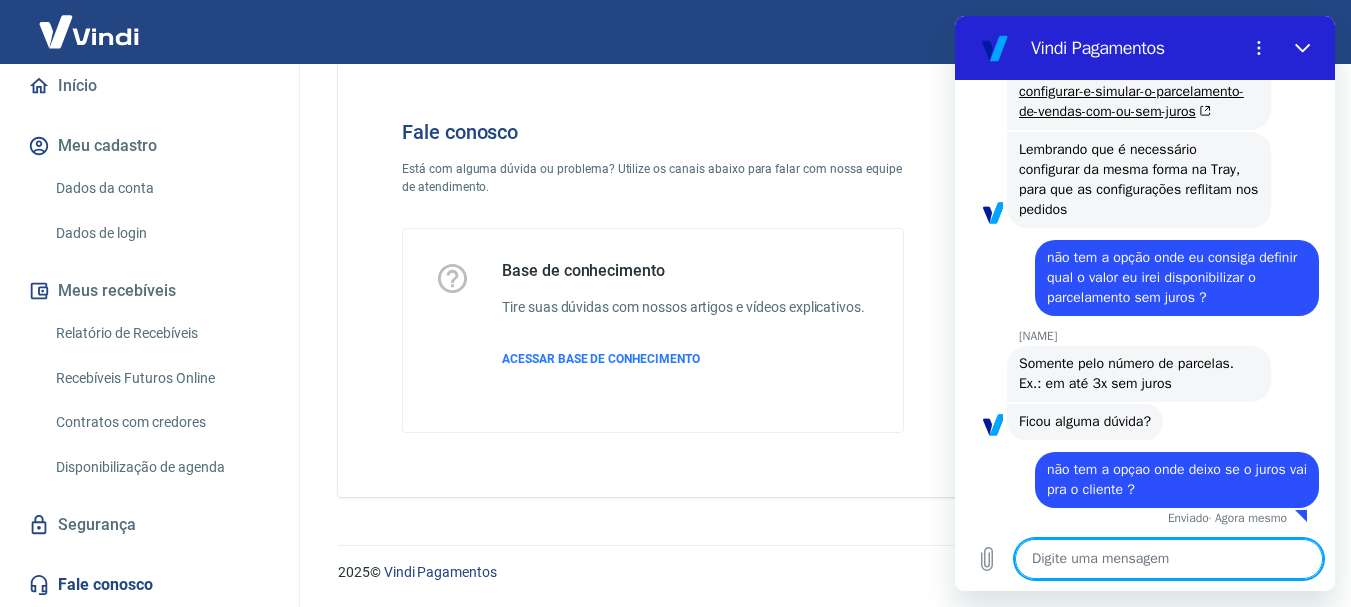 scroll, scrollTop: 1180, scrollLeft: 0, axis: vertical 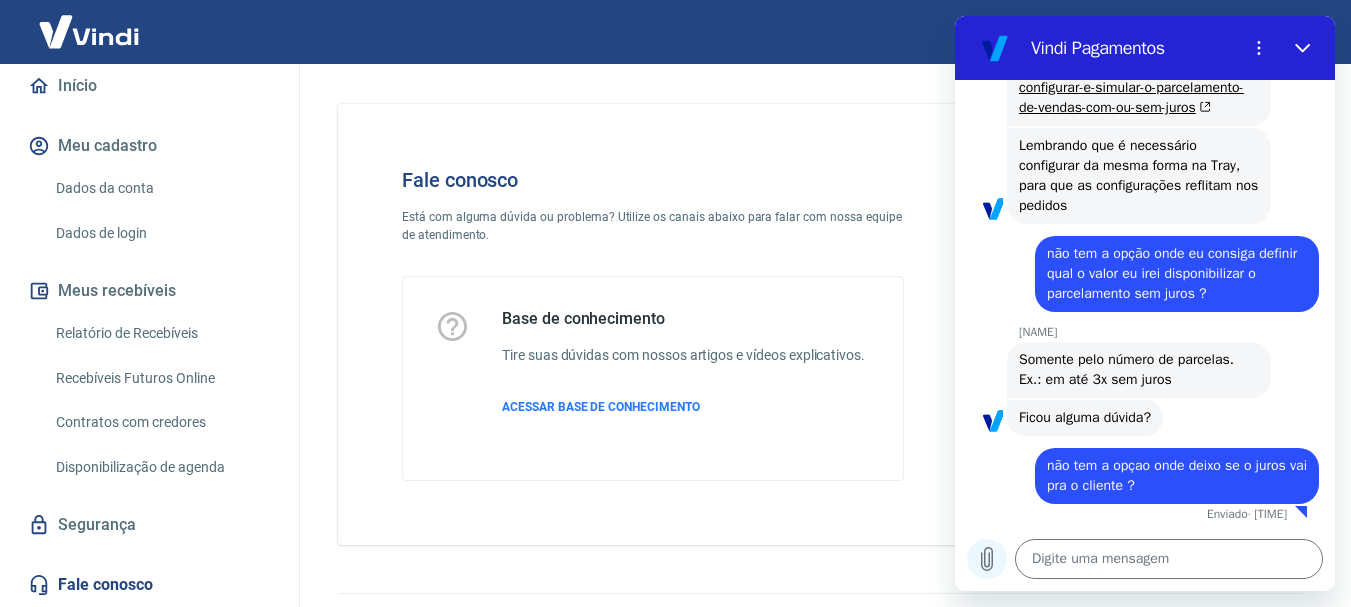 click 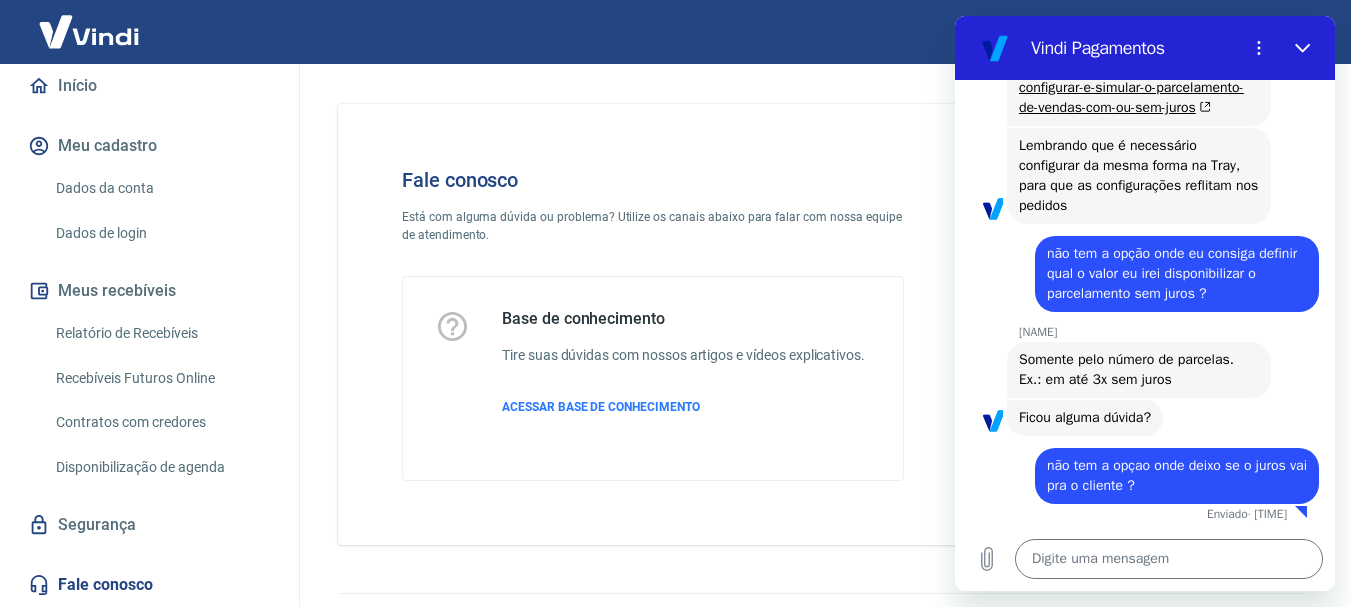 drag, startPoint x: 871, startPoint y: 399, endPoint x: 901, endPoint y: 75, distance: 325.38593 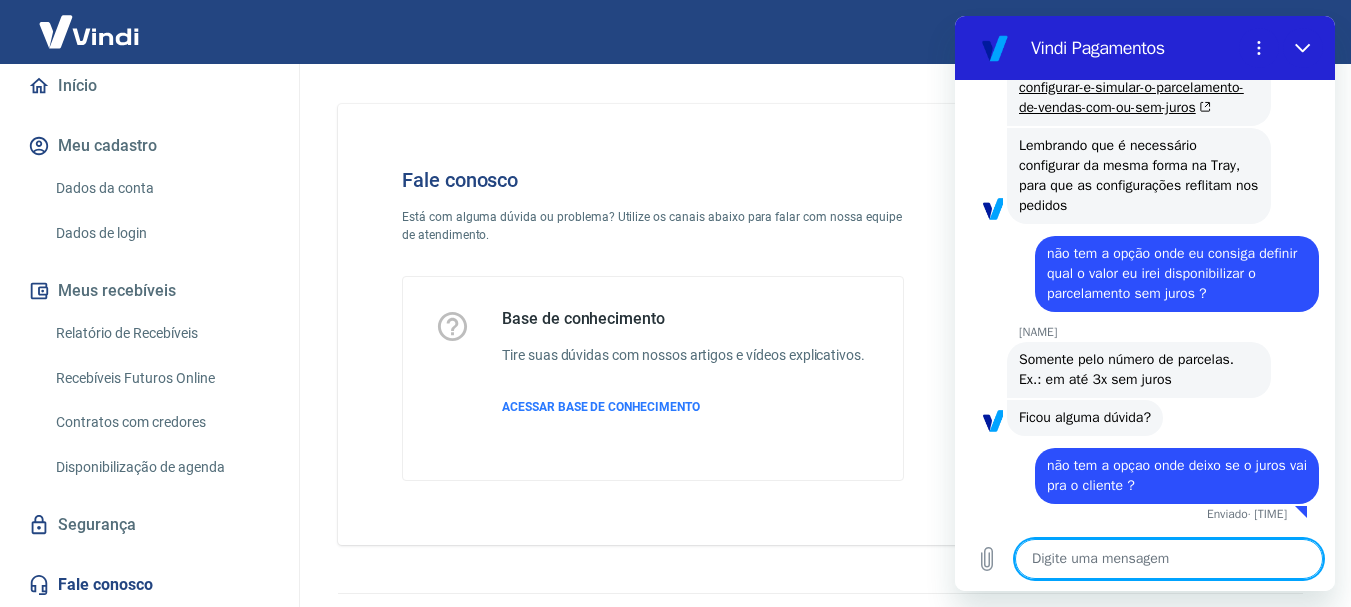 click at bounding box center [1169, 559] 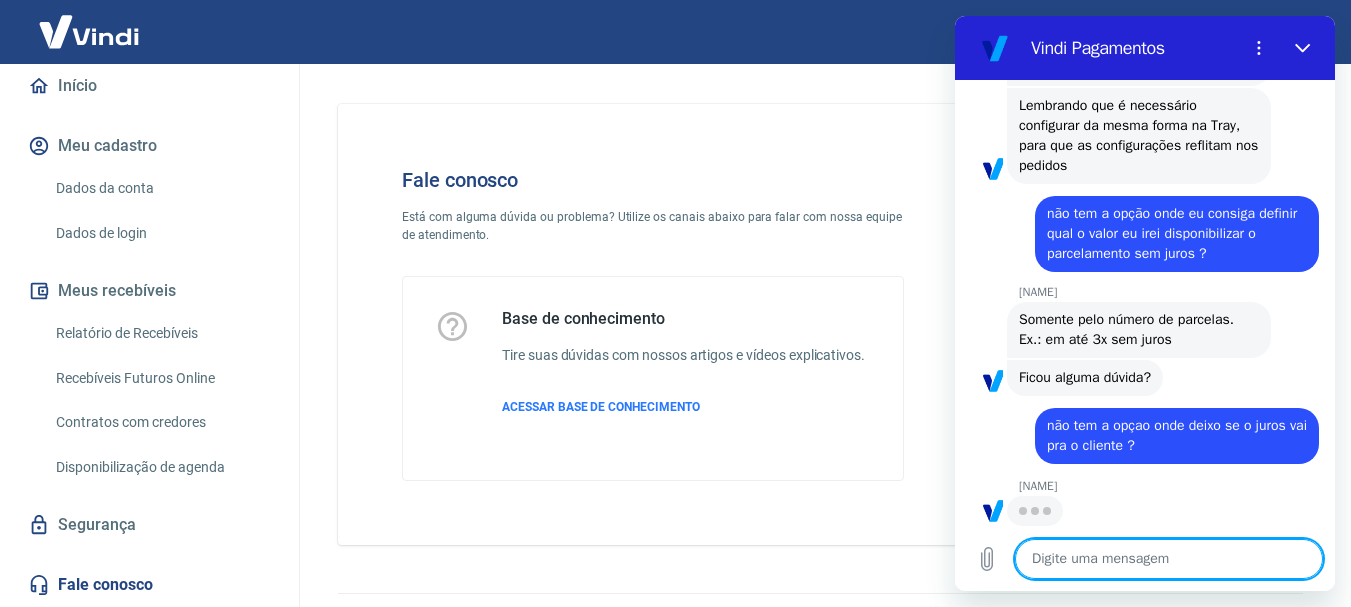 scroll, scrollTop: 1218, scrollLeft: 0, axis: vertical 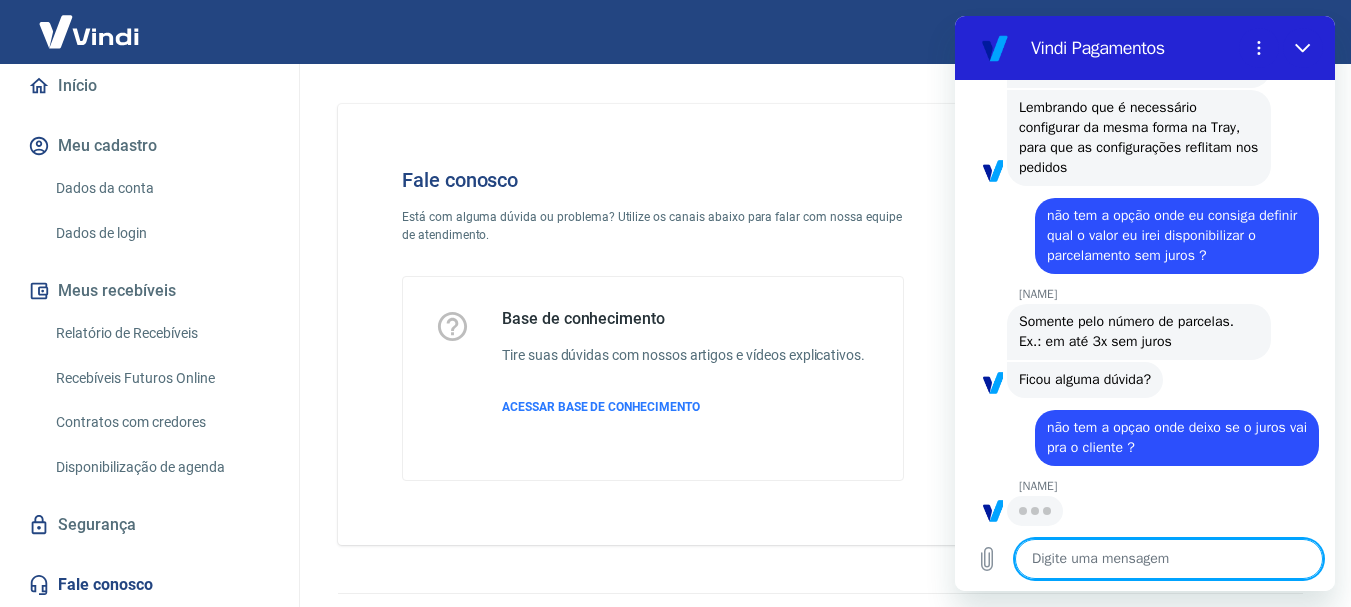 click at bounding box center (1169, 559) 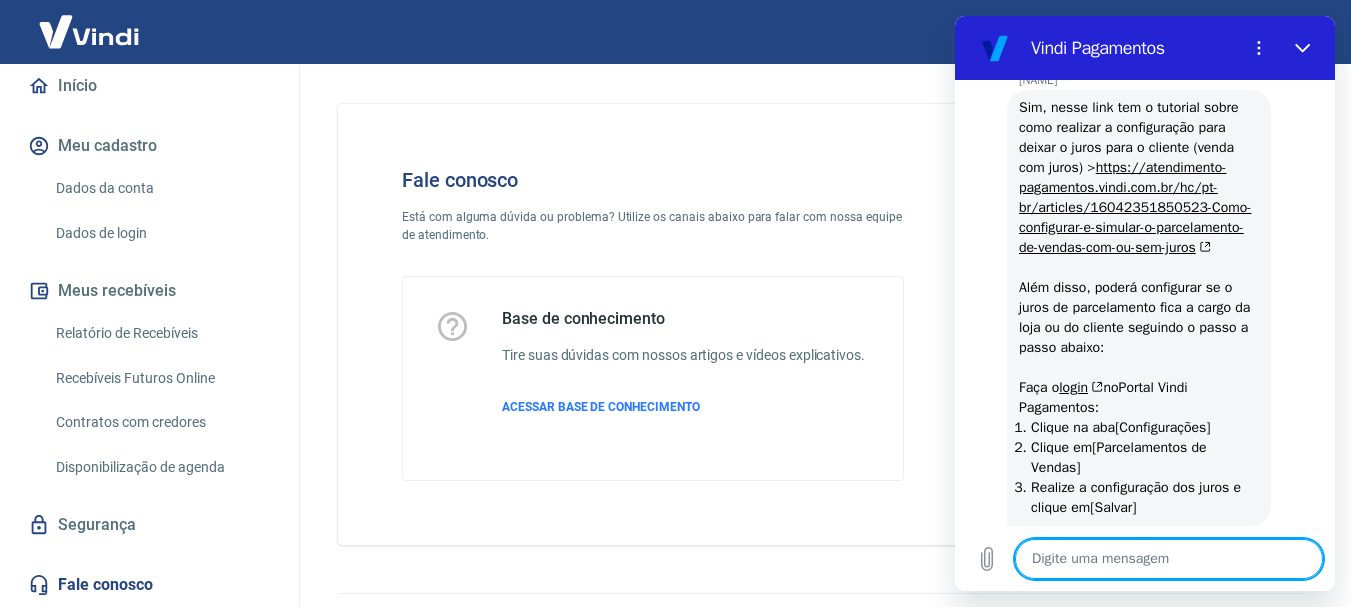 scroll, scrollTop: 1676, scrollLeft: 0, axis: vertical 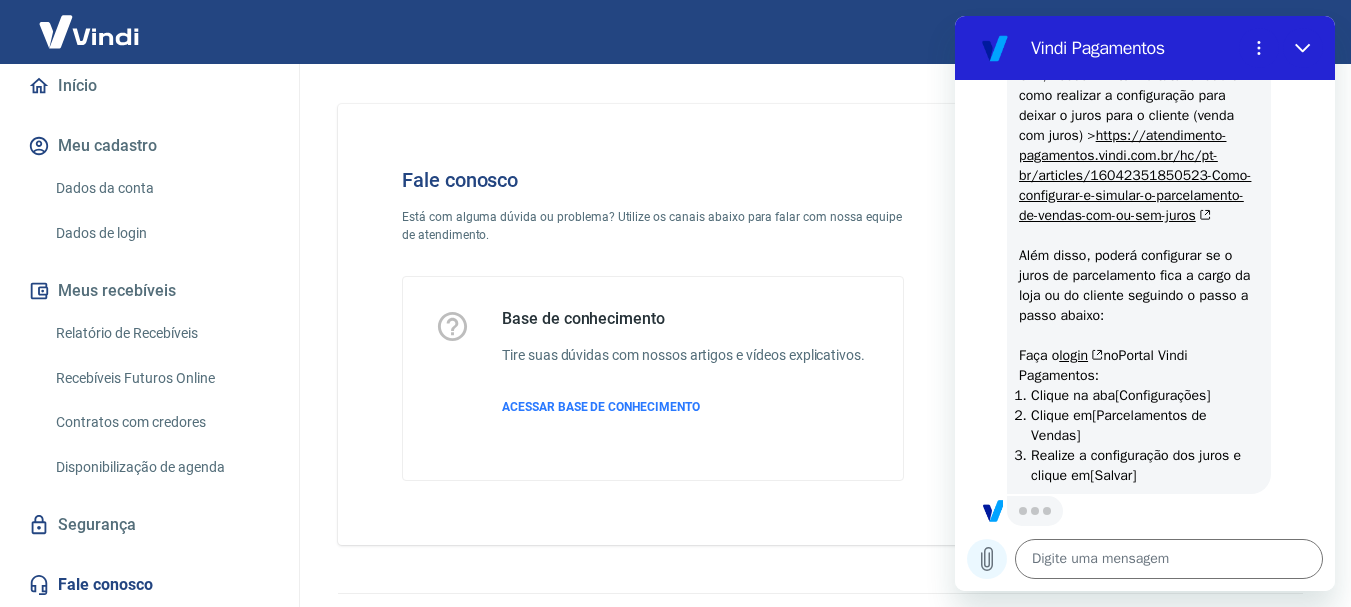 click 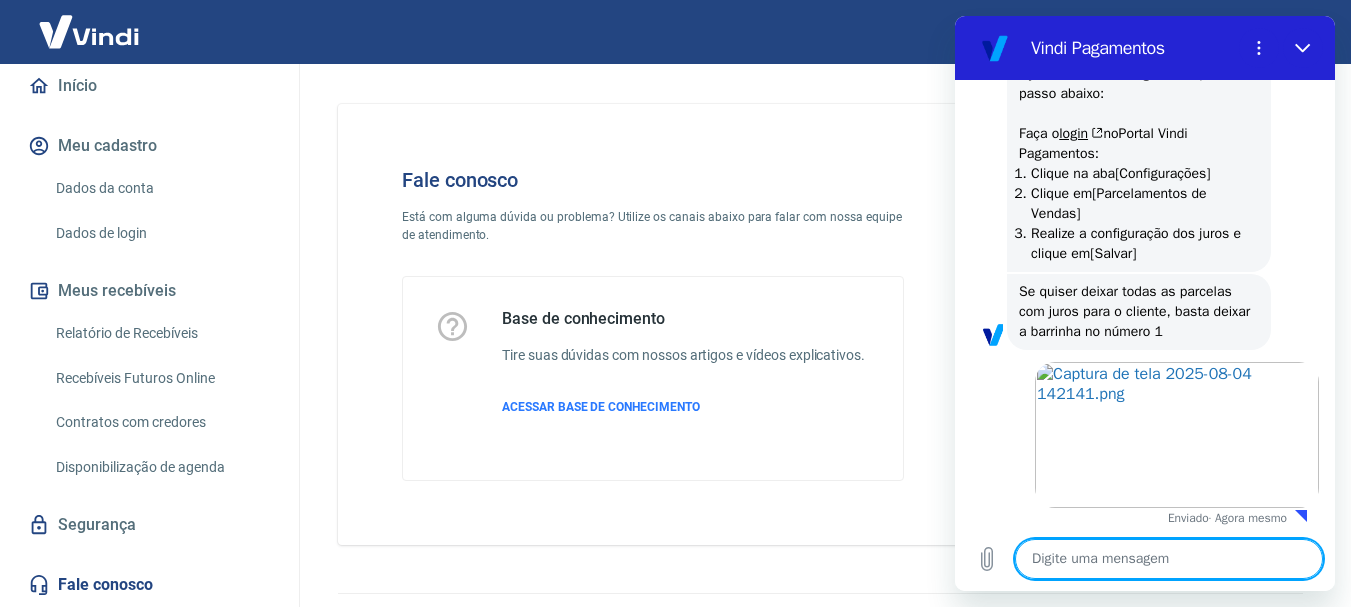 scroll, scrollTop: 1902, scrollLeft: 0, axis: vertical 